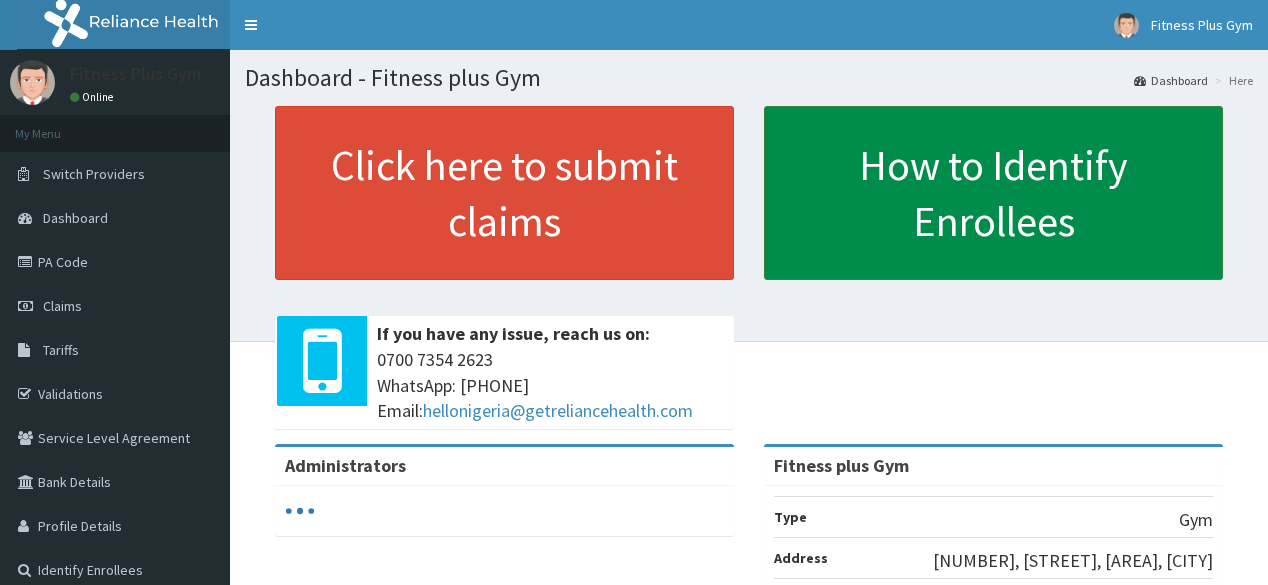 scroll, scrollTop: 0, scrollLeft: 0, axis: both 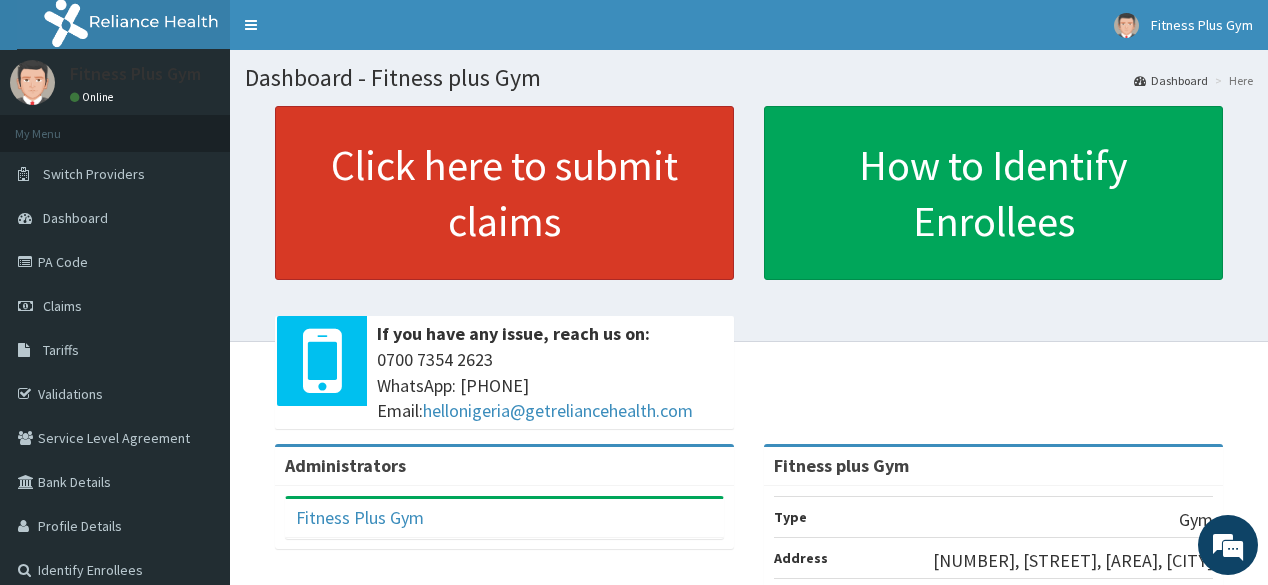 click on "Click here to submit claims" at bounding box center (504, 193) 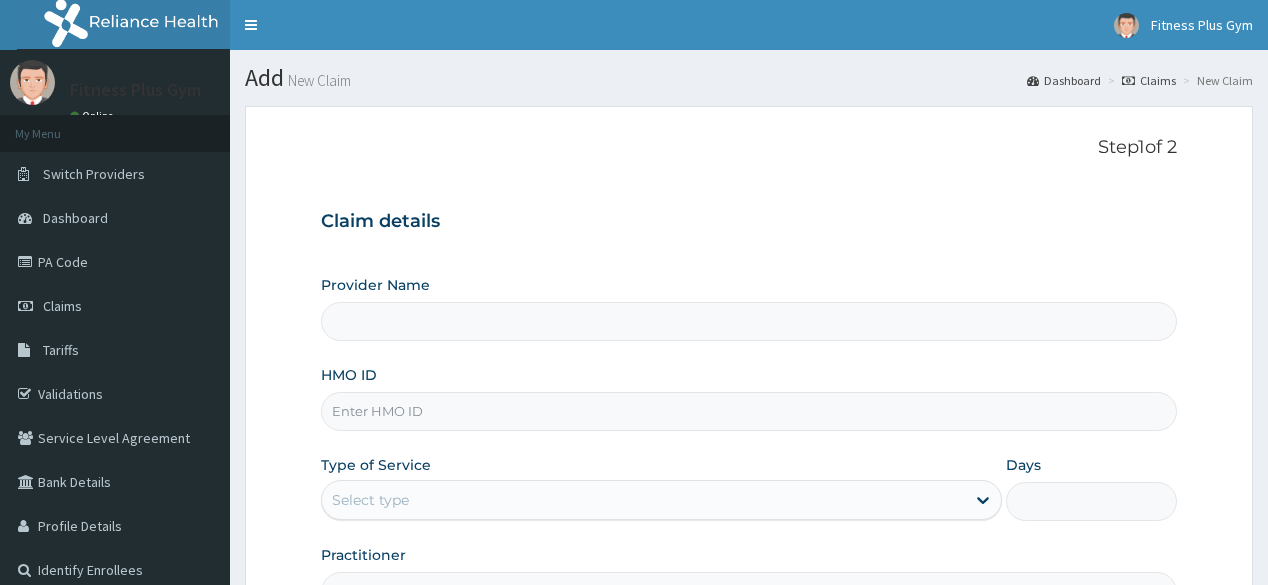 scroll, scrollTop: 0, scrollLeft: 0, axis: both 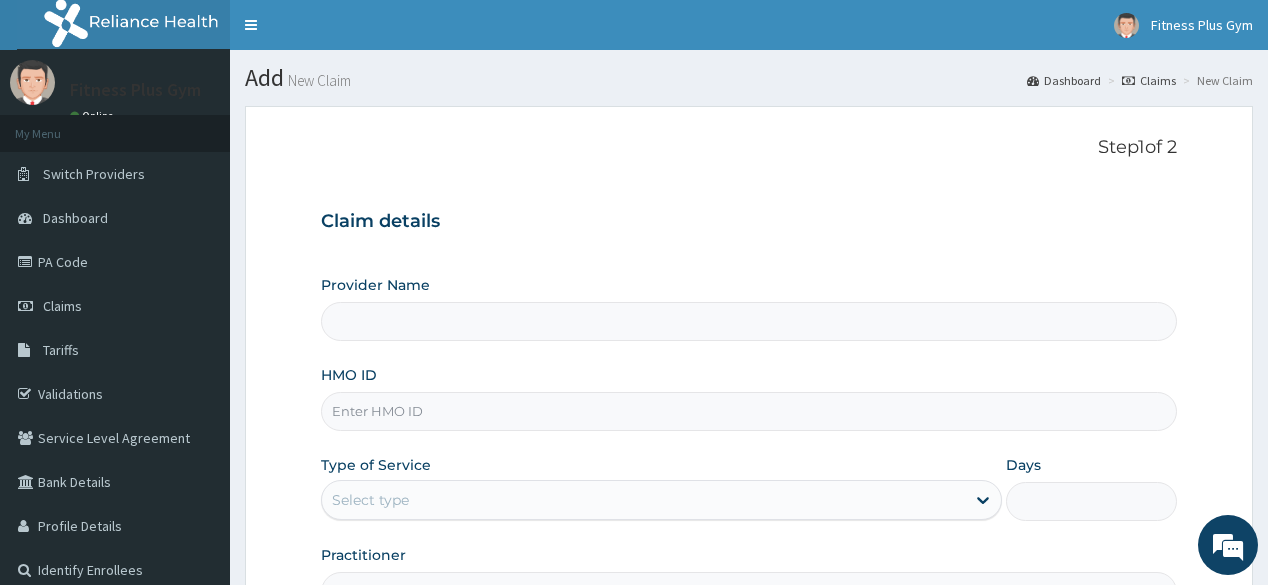 type on "Fitness plus Gym" 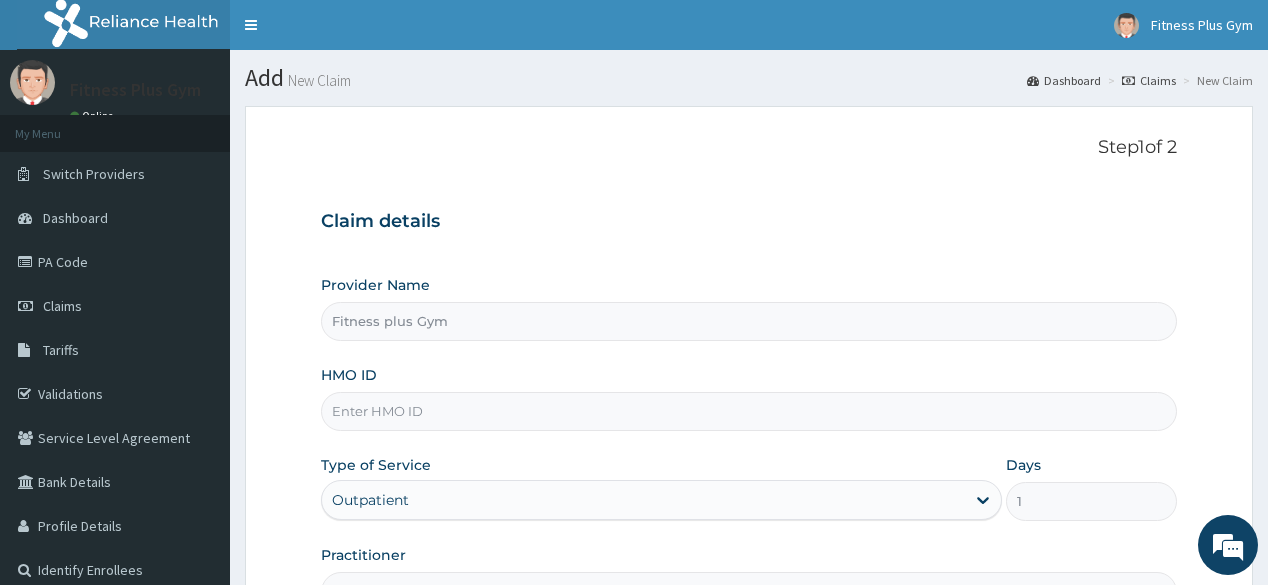 click on "HMO ID" at bounding box center [748, 411] 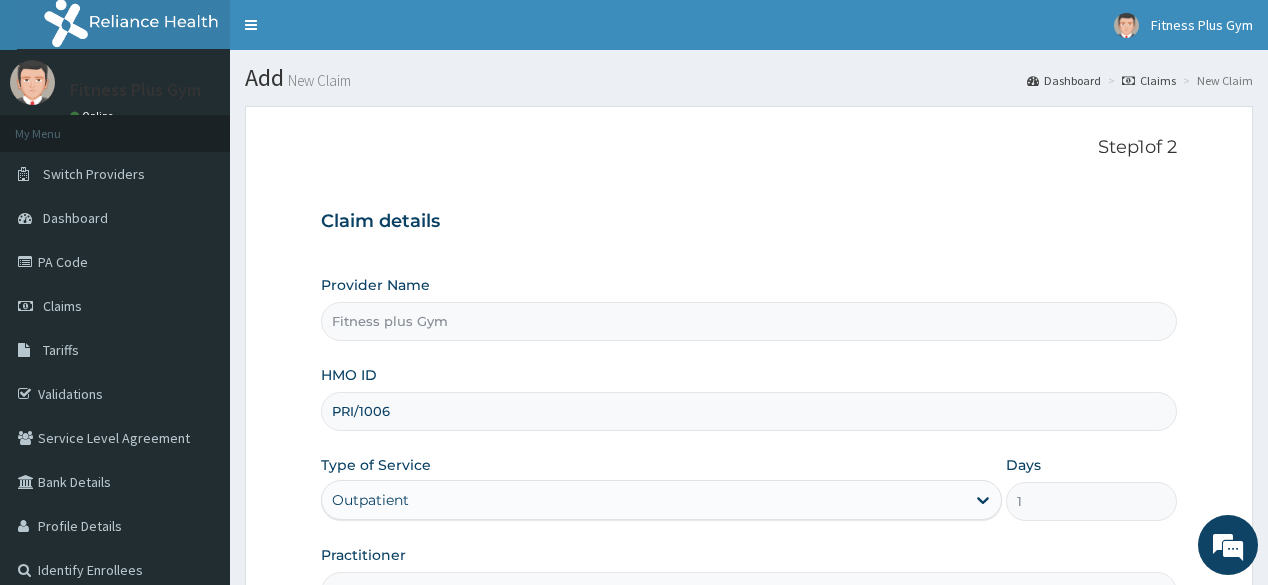 scroll, scrollTop: 0, scrollLeft: 0, axis: both 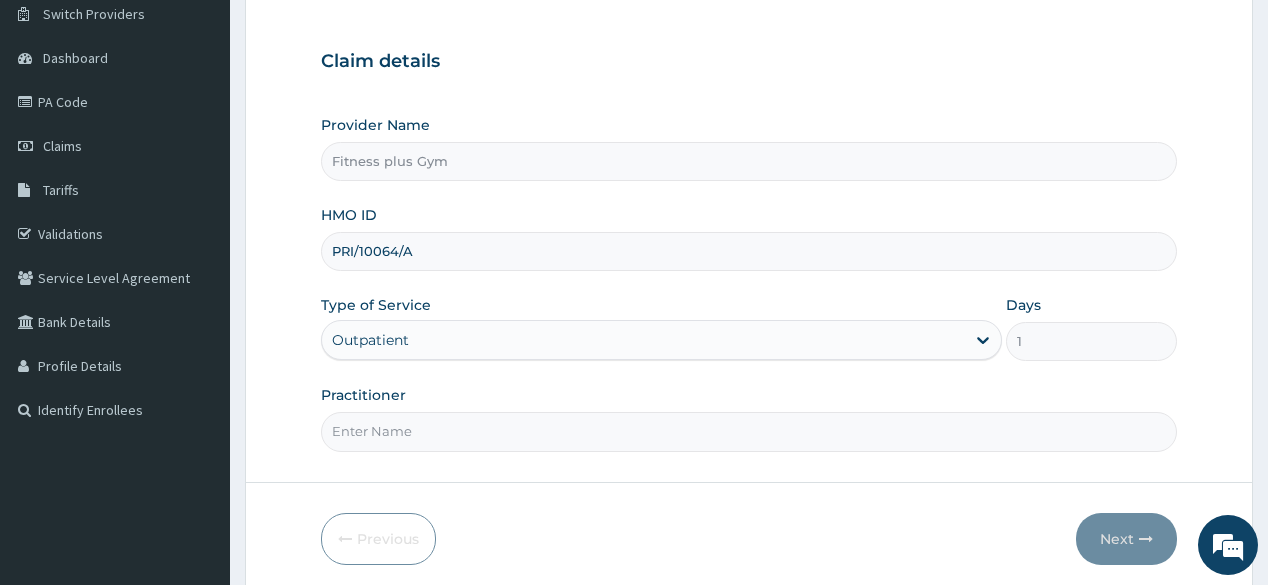type on "PRI/10064/A" 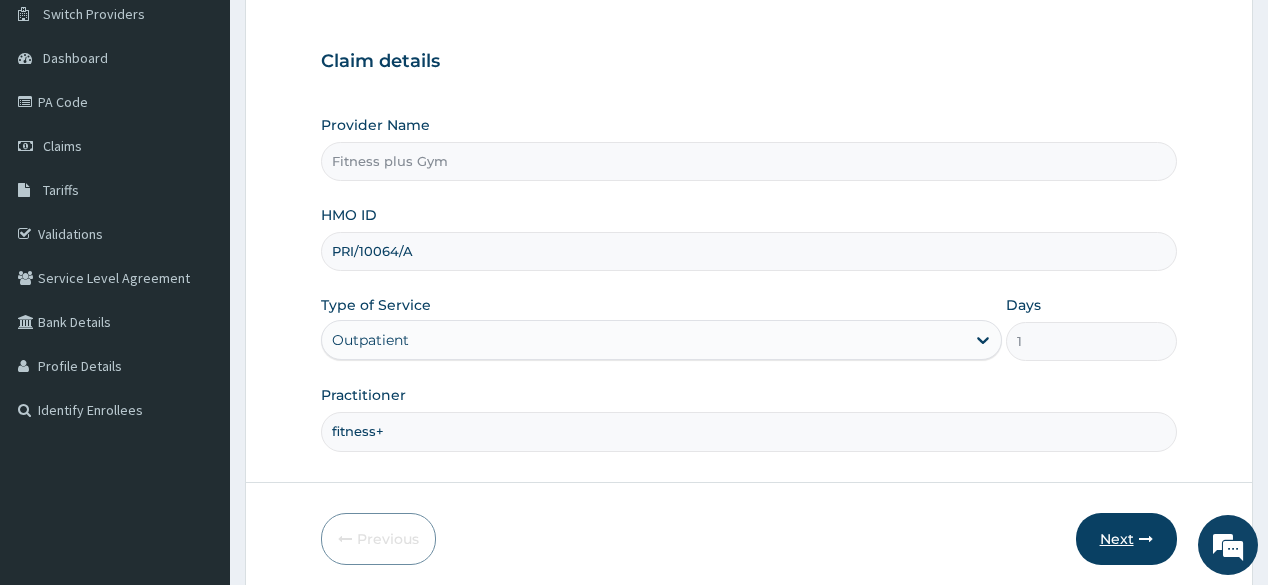 type on "fitness+" 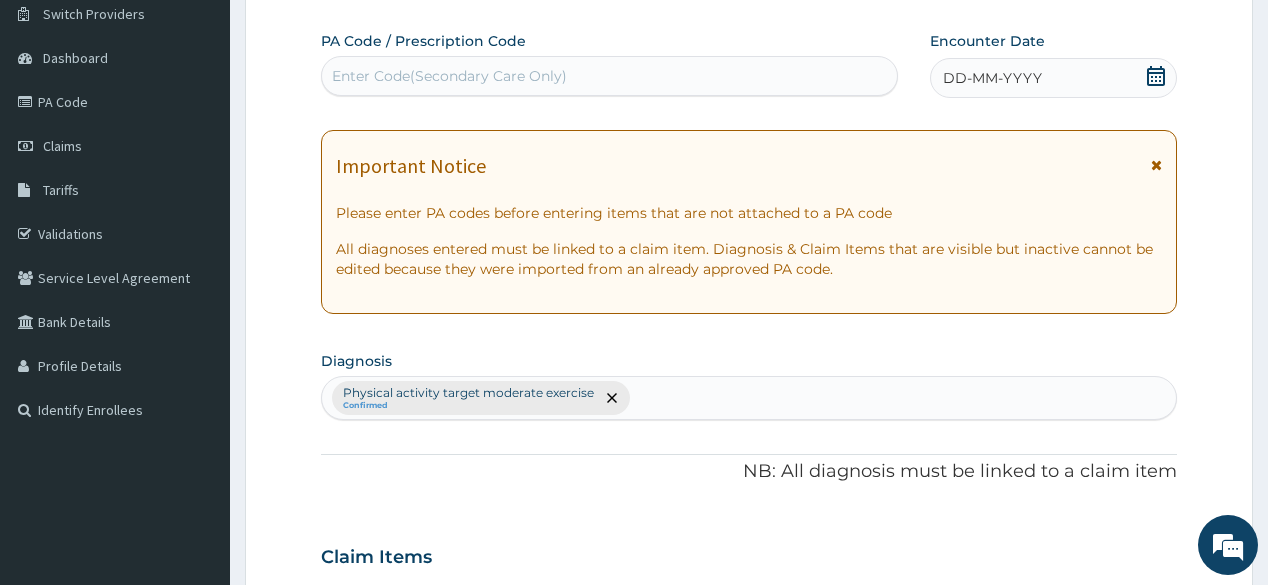 click on "Enter Code(Secondary Care Only)" at bounding box center [609, 76] 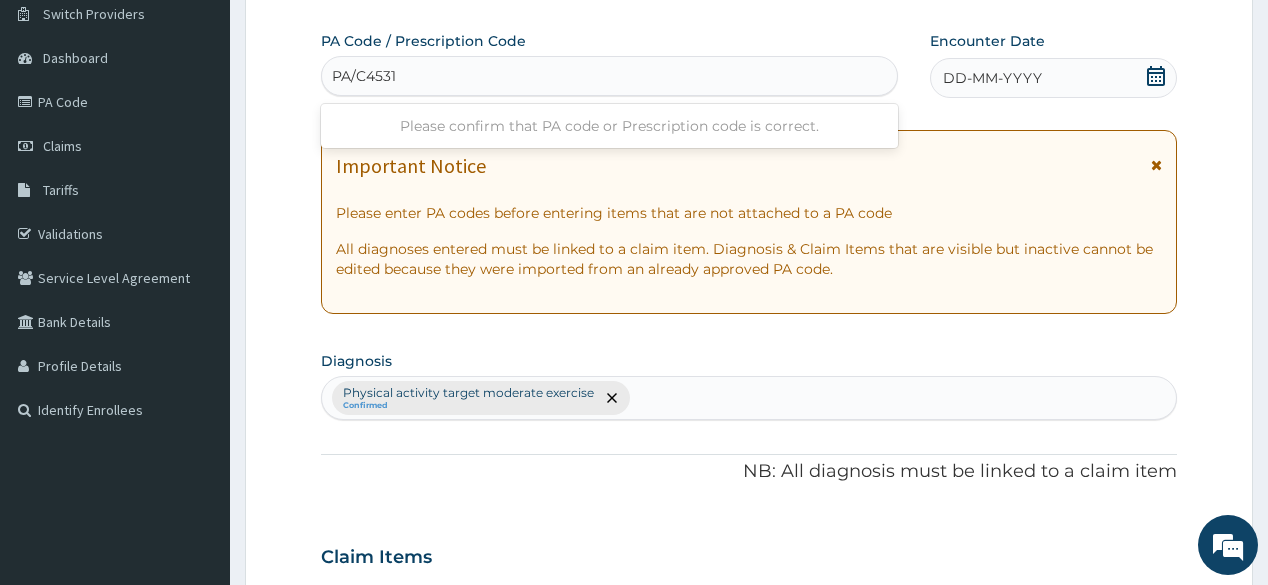 type on "PA/C4531F" 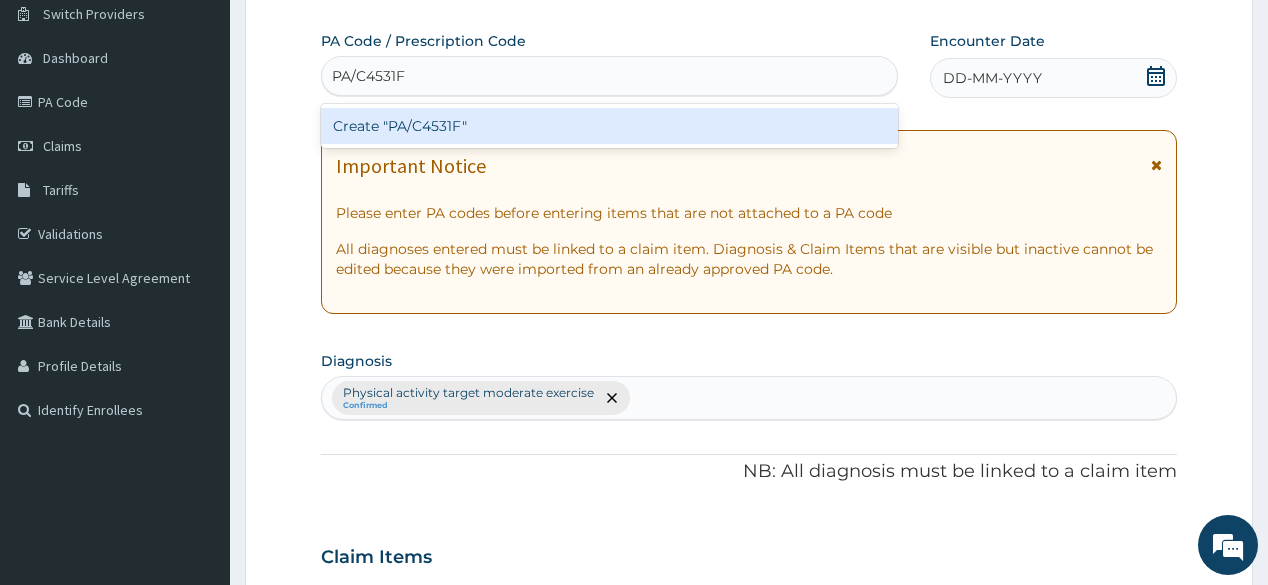 click on "Create "PA/C4531F"" at bounding box center (609, 126) 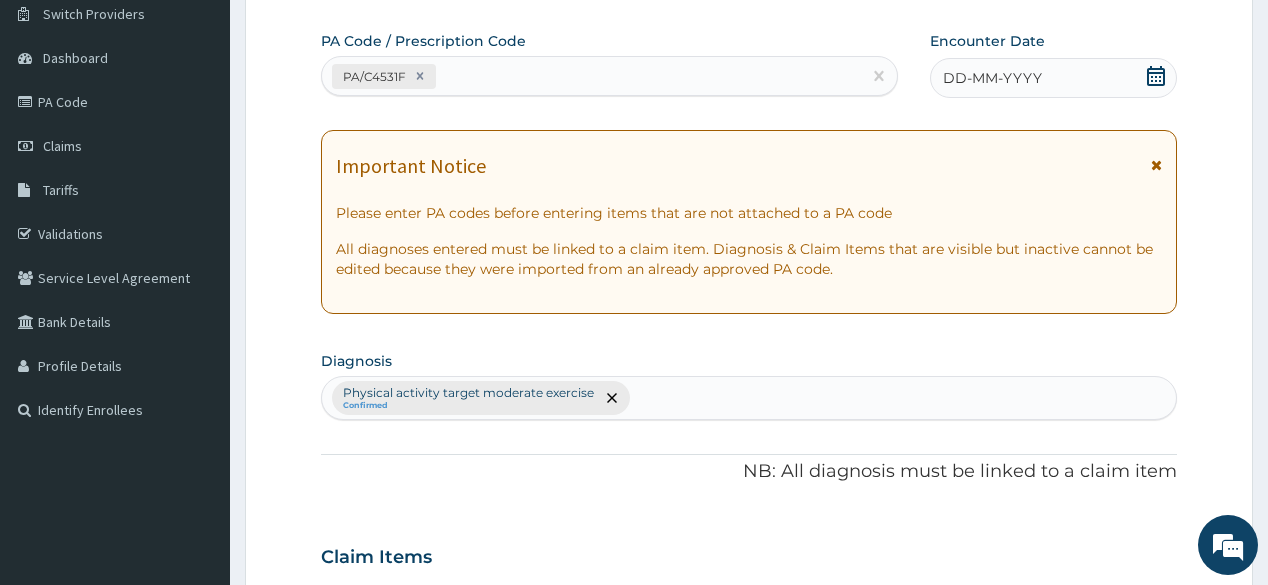 click on "DD-MM-YYYY" at bounding box center (1053, 78) 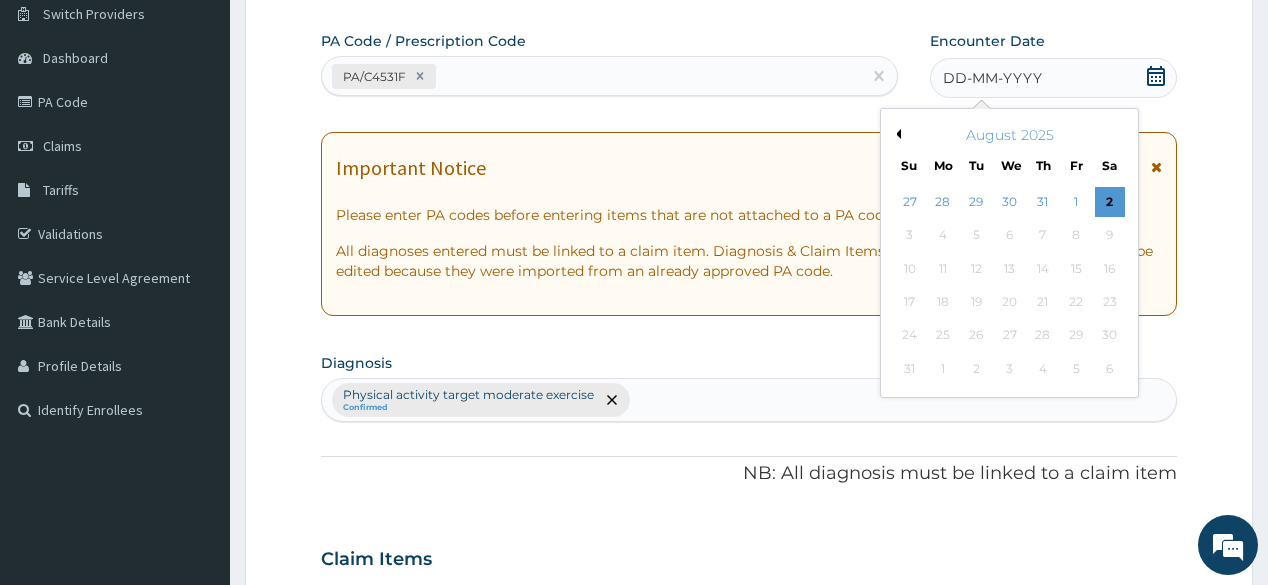 click on "2" at bounding box center [1109, 202] 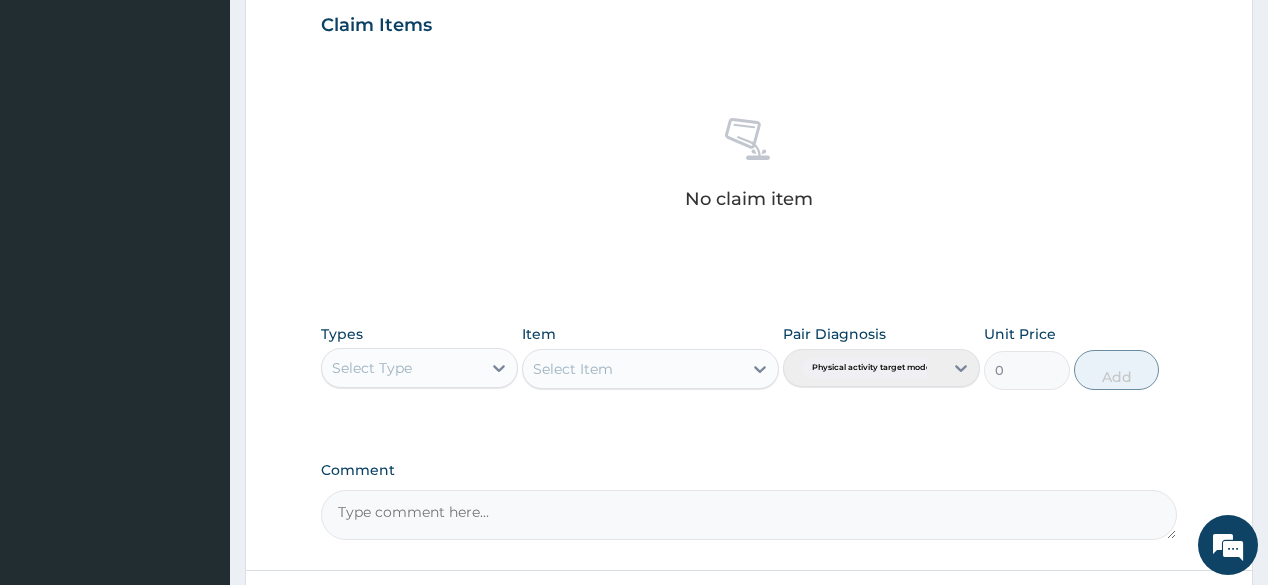 scroll, scrollTop: 720, scrollLeft: 0, axis: vertical 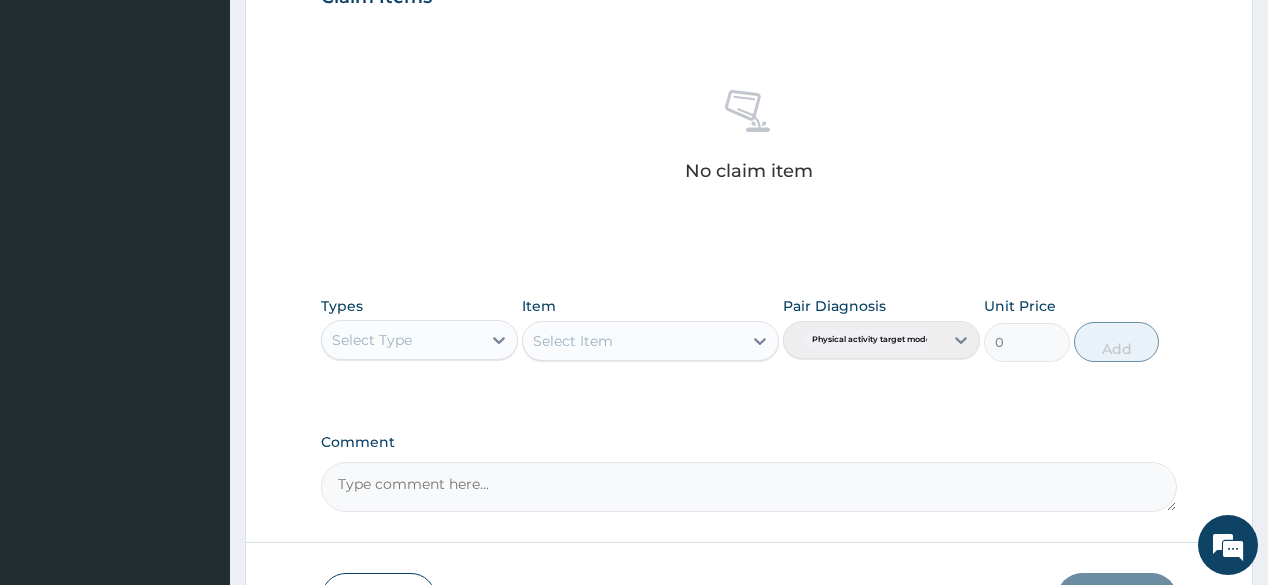 click on "Select Type" at bounding box center (401, 340) 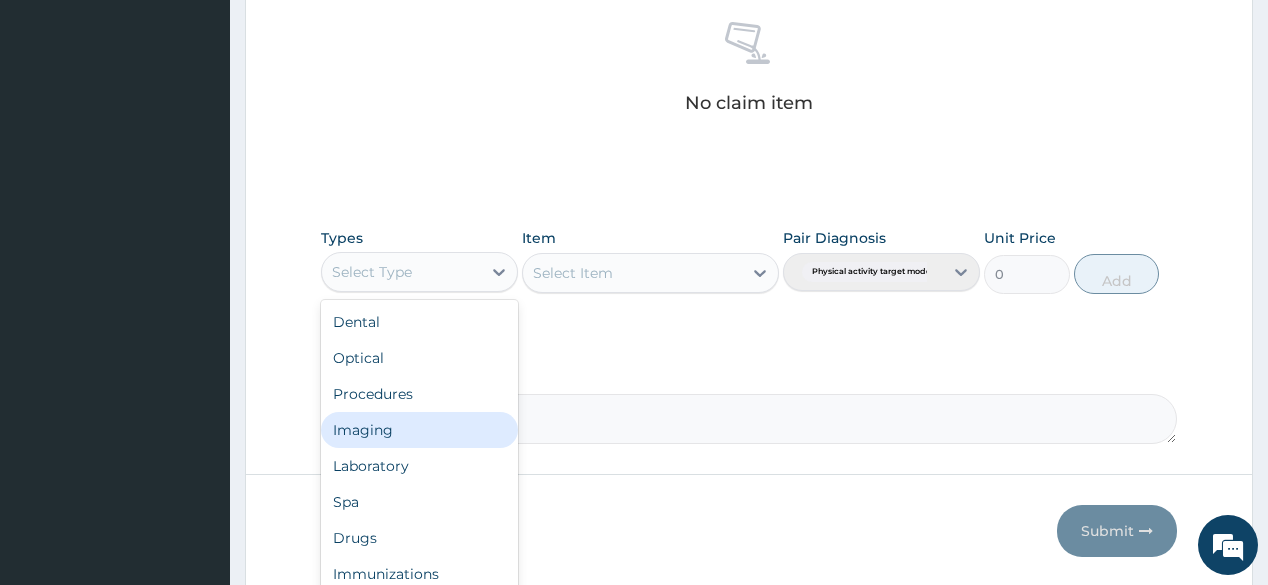 scroll, scrollTop: 855, scrollLeft: 0, axis: vertical 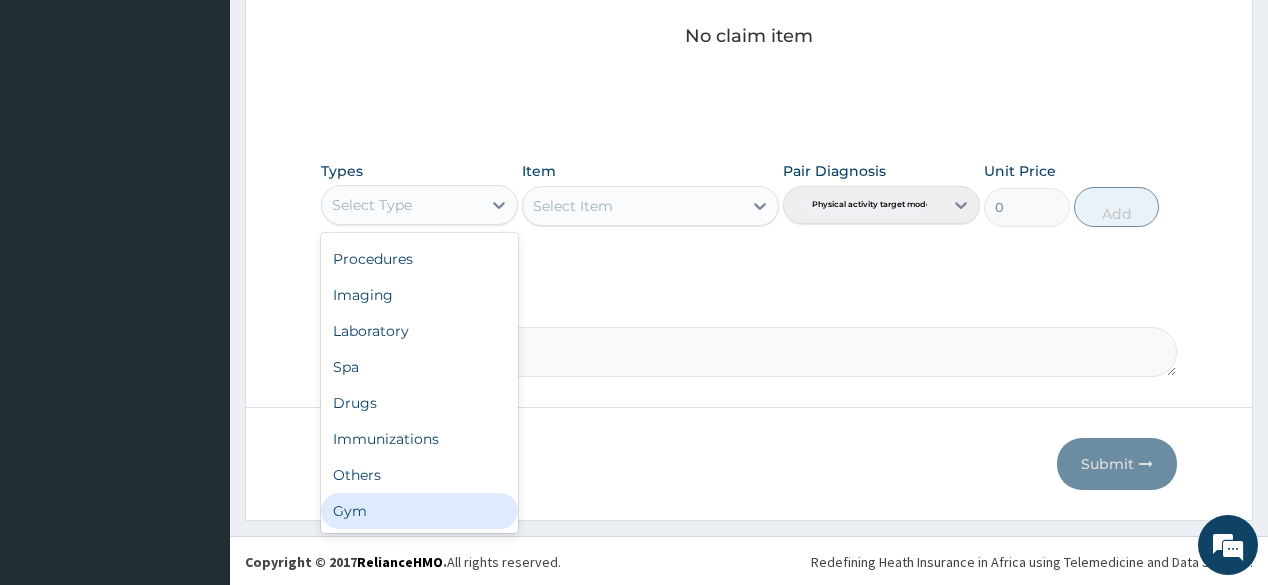 click on "Gym" at bounding box center [419, 511] 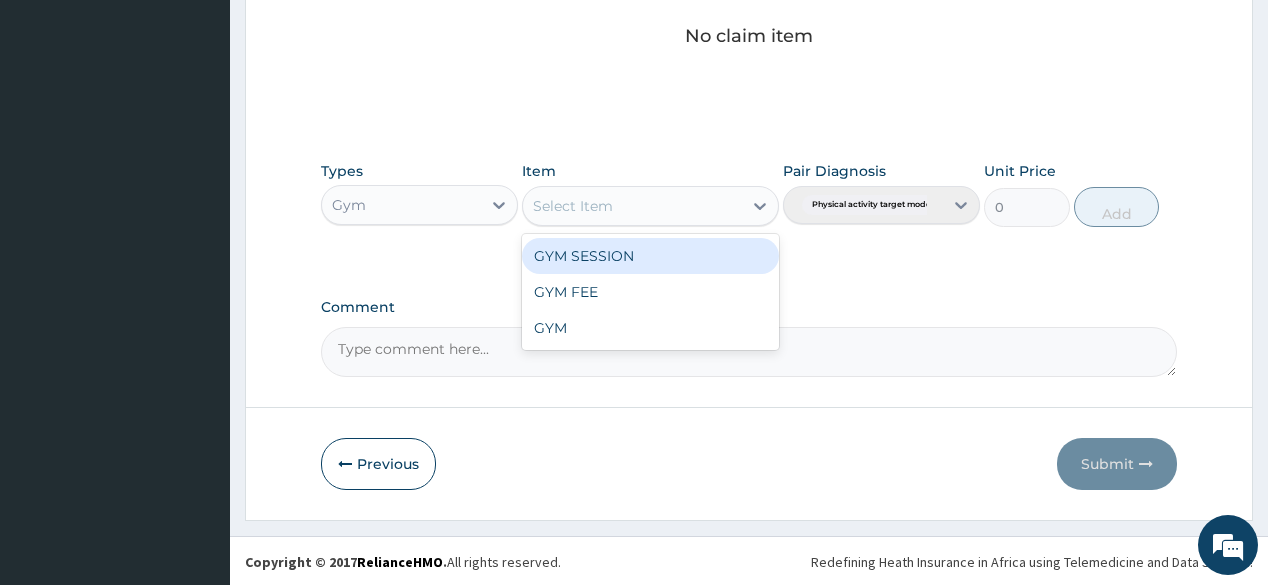 click on "Select Item" at bounding box center (632, 206) 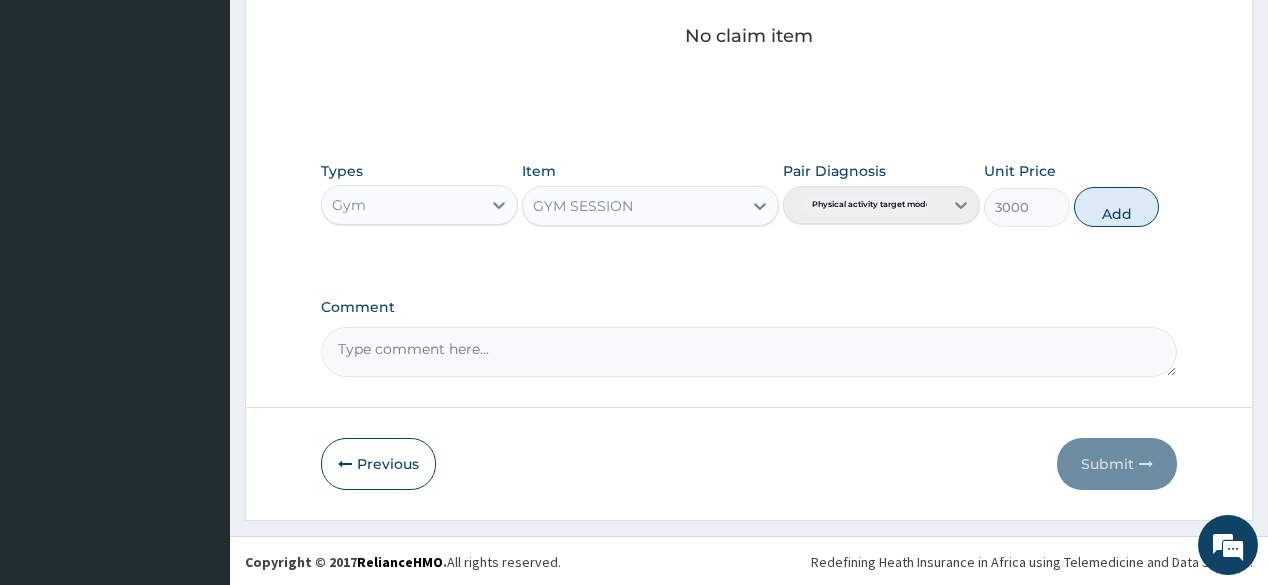drag, startPoint x: 1116, startPoint y: 219, endPoint x: 1084, endPoint y: 328, distance: 113.600174 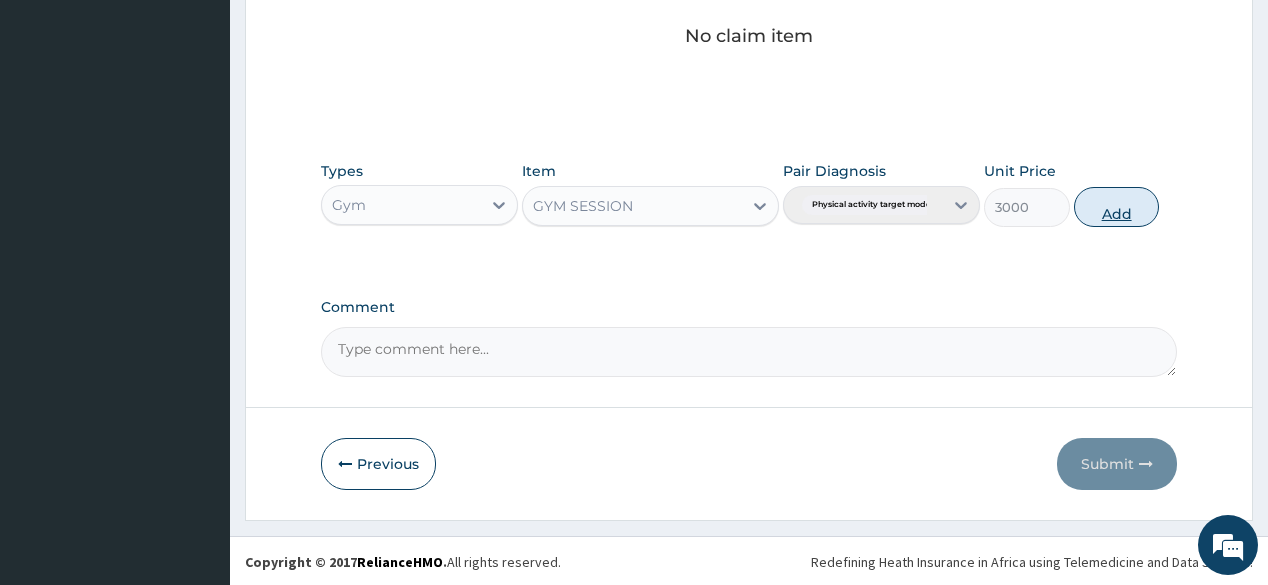 click on "Add" at bounding box center (1117, 207) 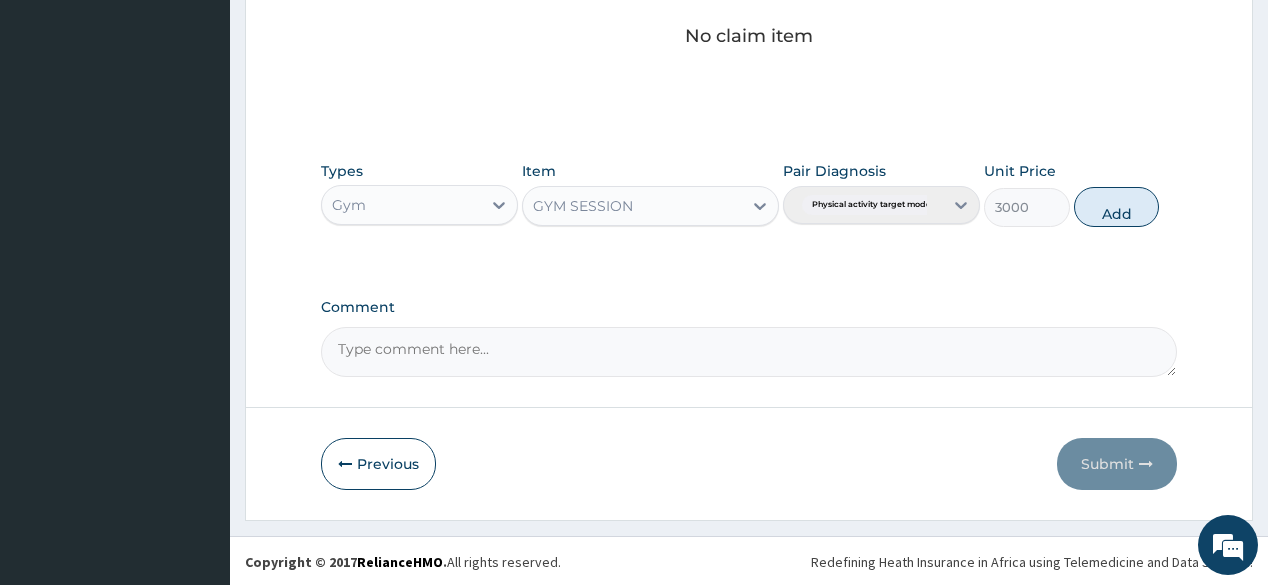 type on "0" 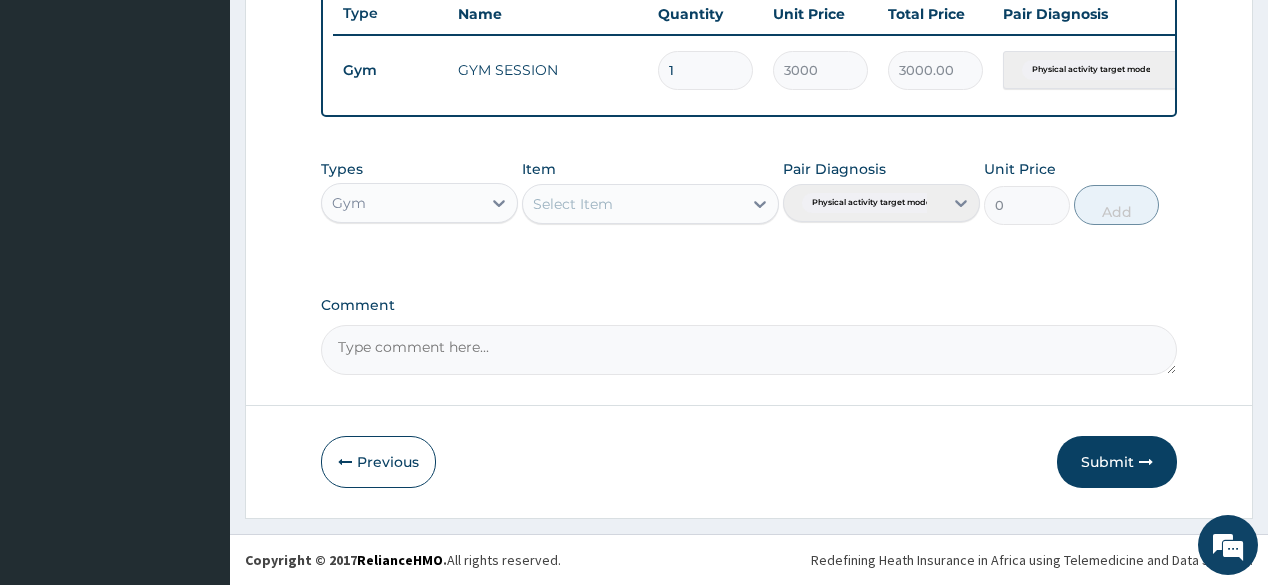 scroll, scrollTop: 771, scrollLeft: 0, axis: vertical 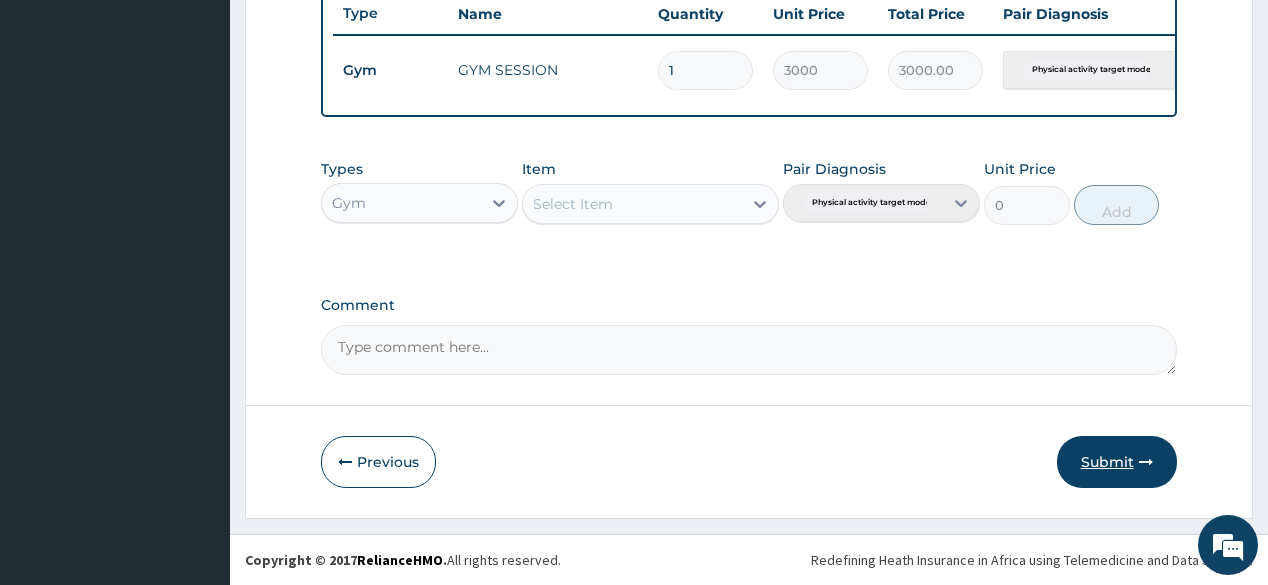 click on "Submit" at bounding box center (1117, 462) 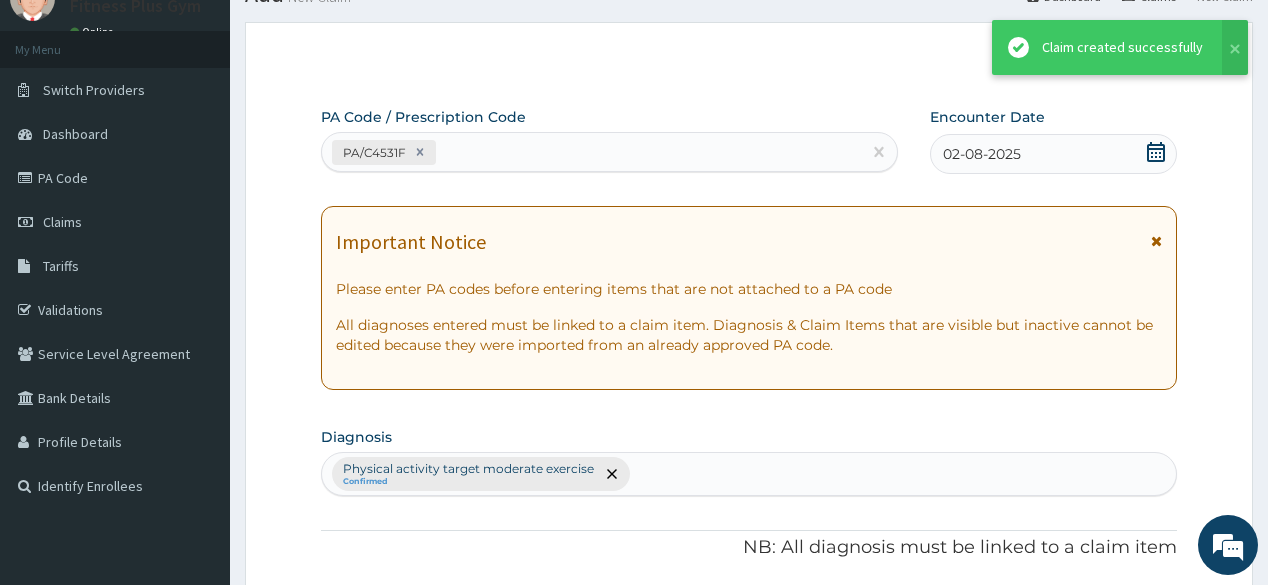 scroll, scrollTop: 771, scrollLeft: 0, axis: vertical 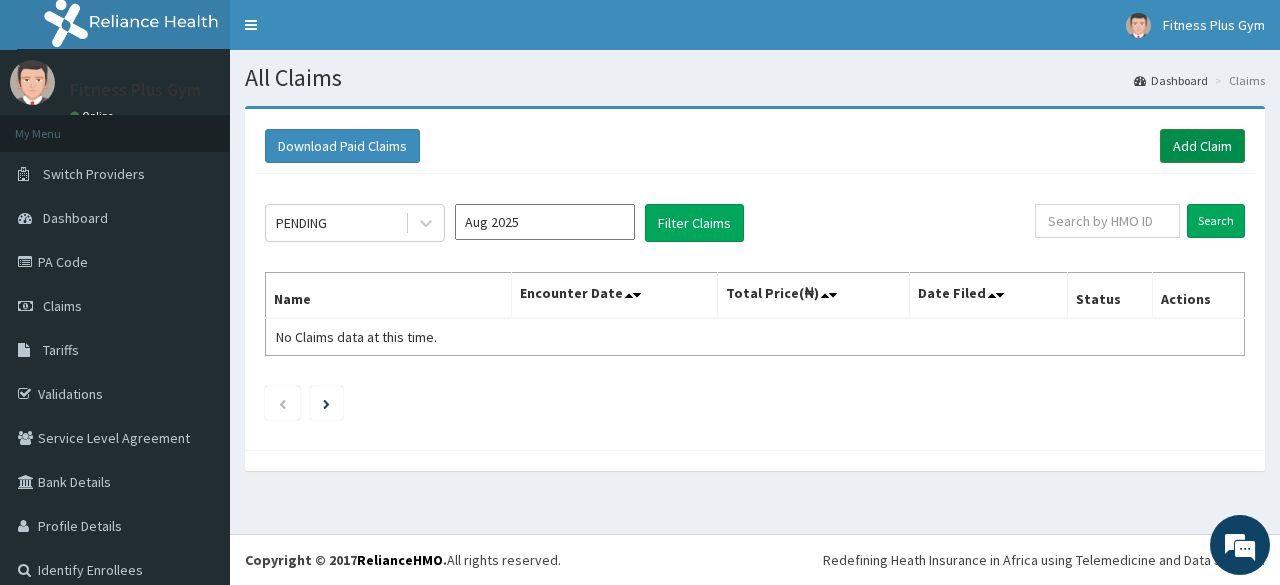 click on "Add Claim" at bounding box center [1202, 146] 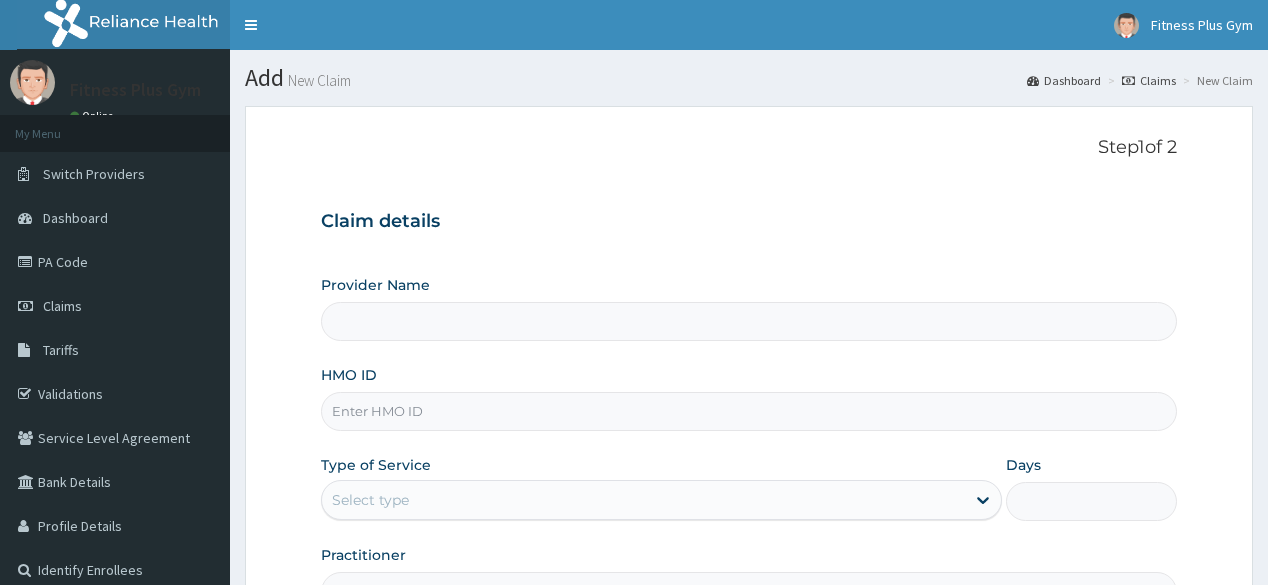 scroll, scrollTop: 0, scrollLeft: 0, axis: both 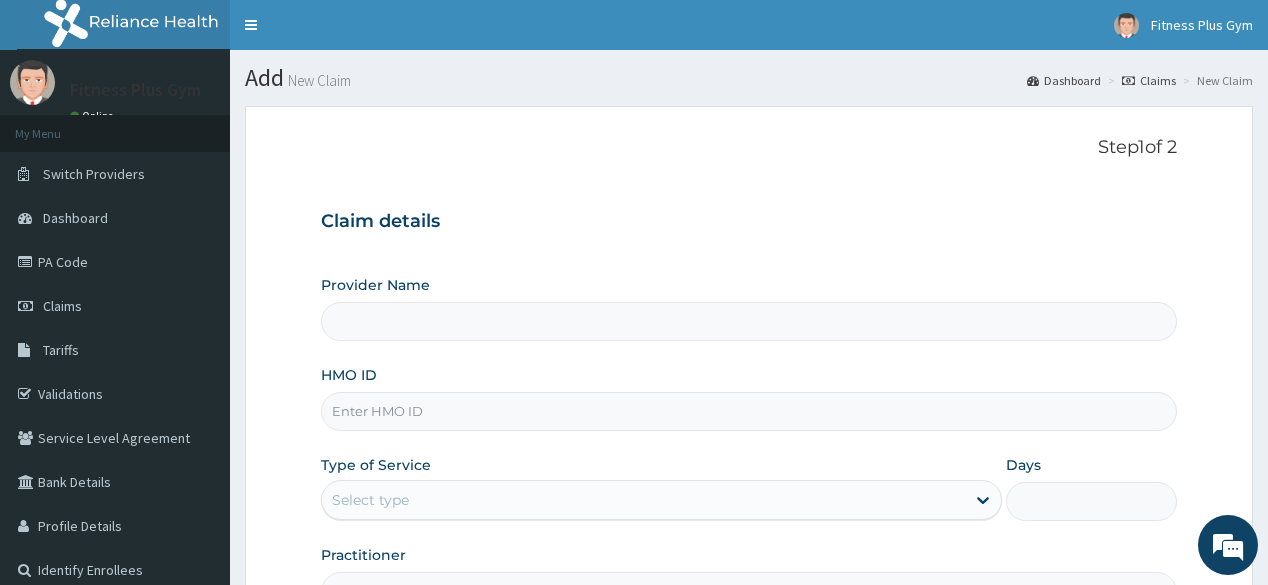 type on "Fitness plus Gym" 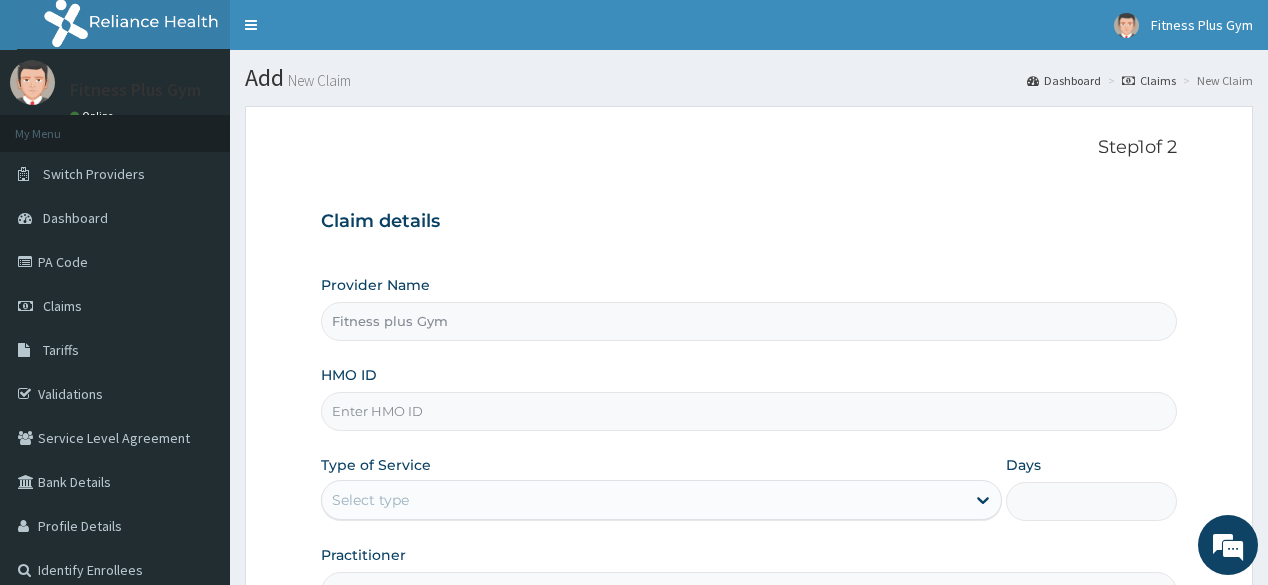 type on "1" 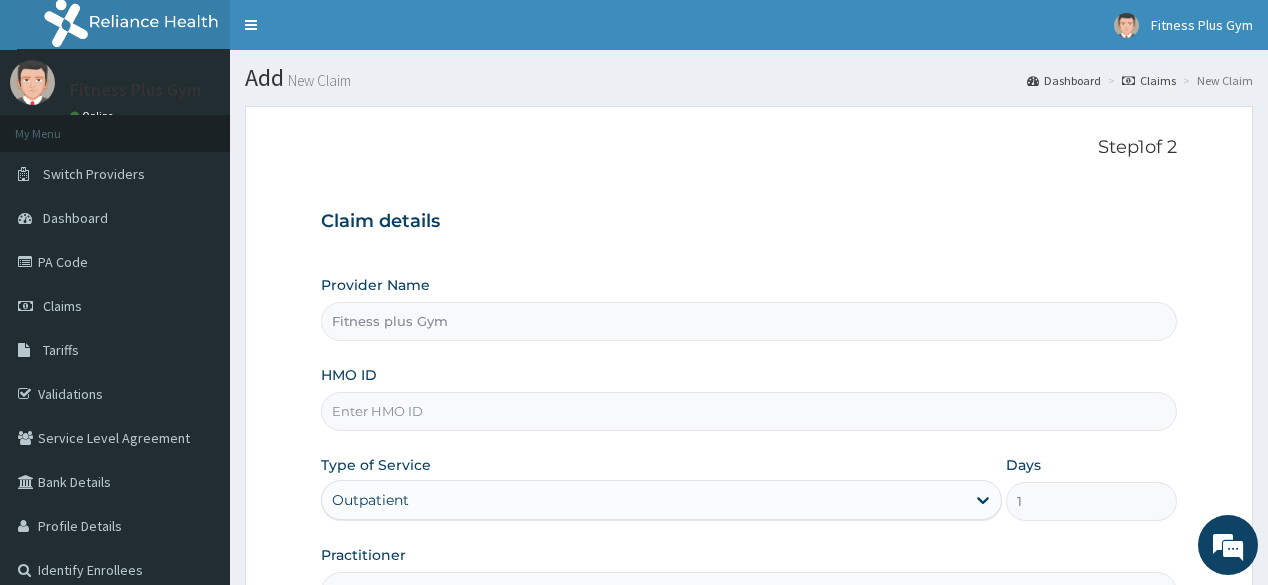 click on "HMO ID" at bounding box center (748, 411) 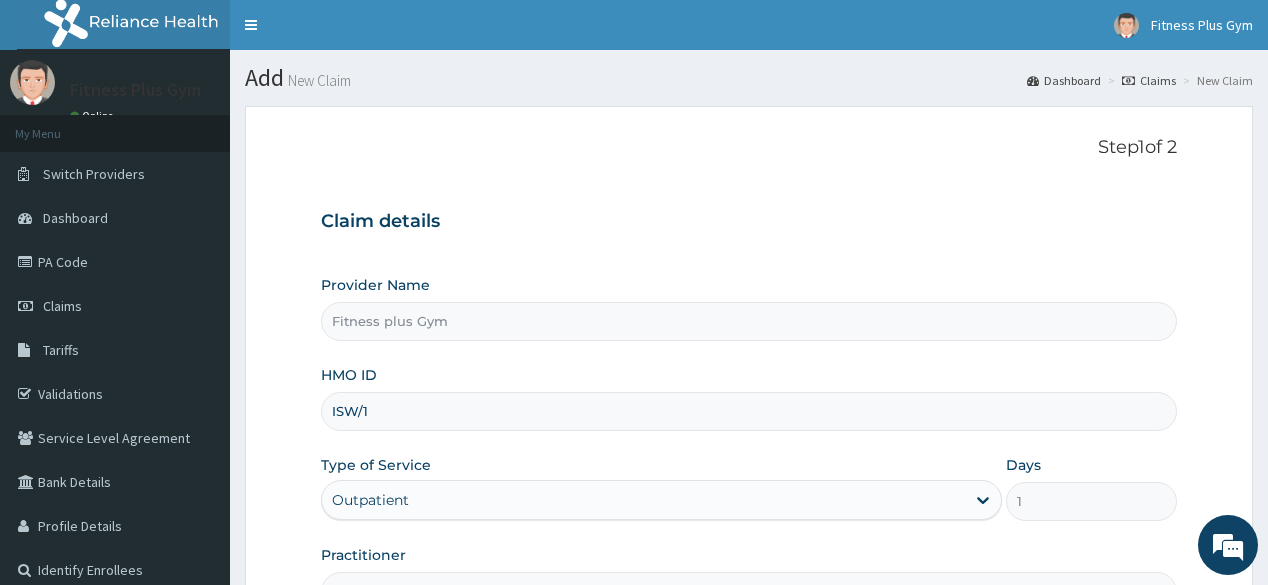scroll, scrollTop: 0, scrollLeft: 0, axis: both 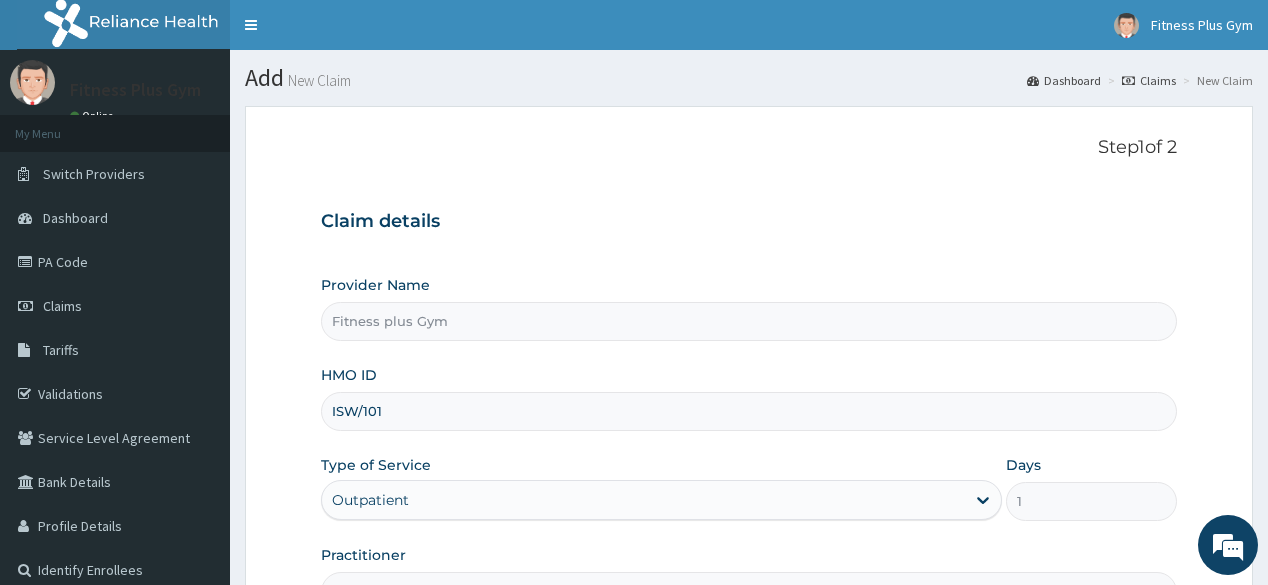 type on "ISW/10191/A" 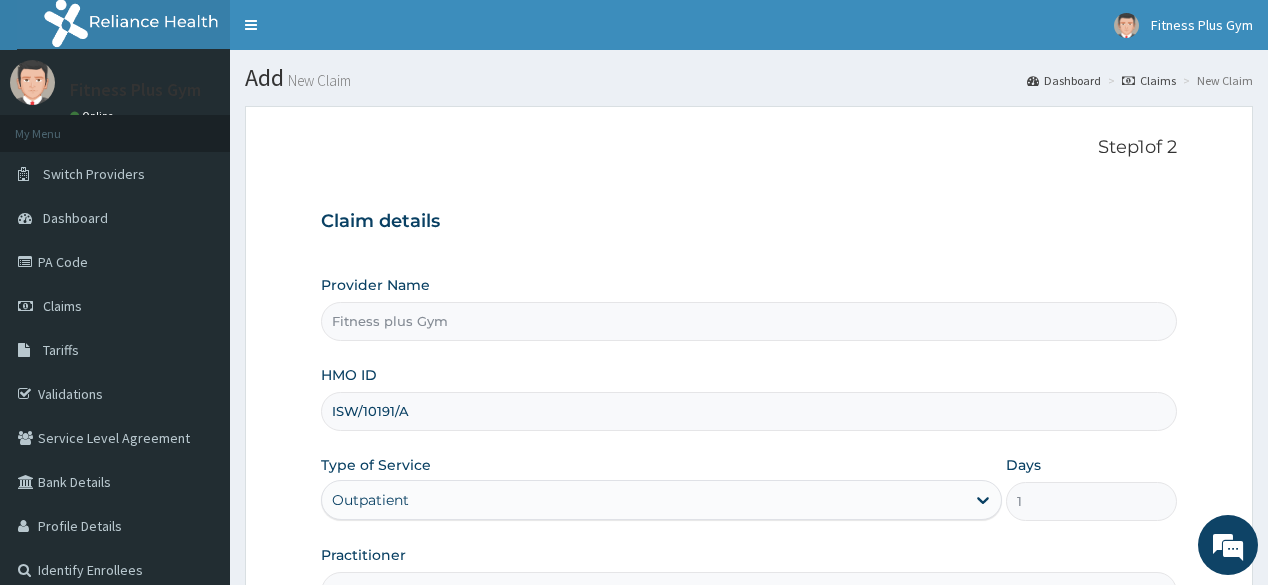 scroll, scrollTop: 234, scrollLeft: 0, axis: vertical 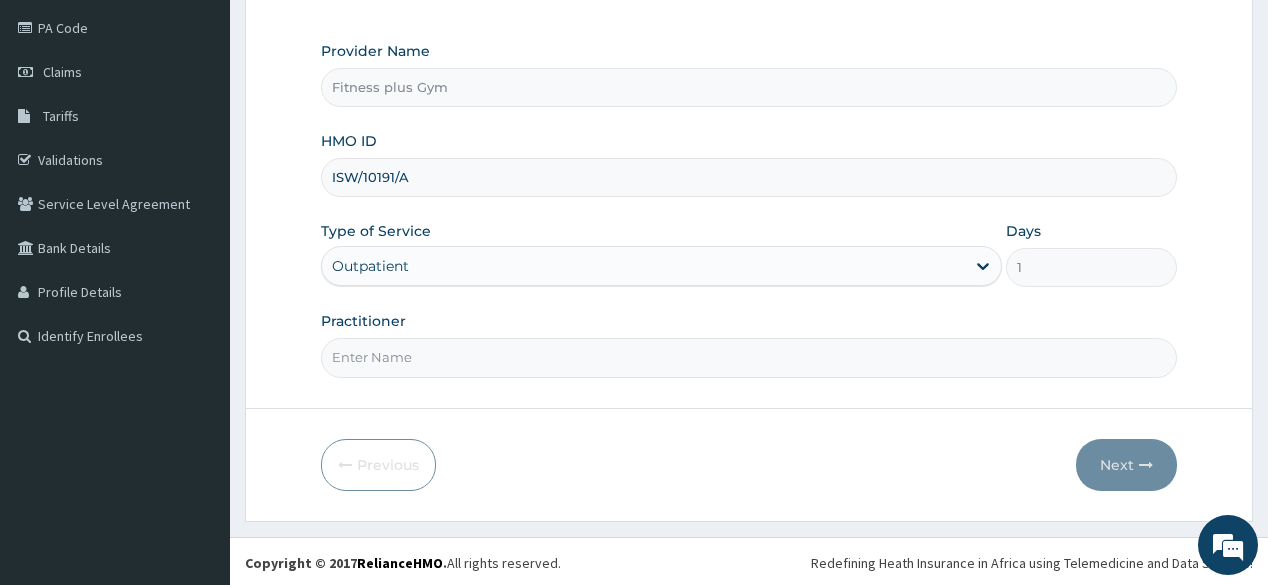 click on "Practitioner" at bounding box center [748, 344] 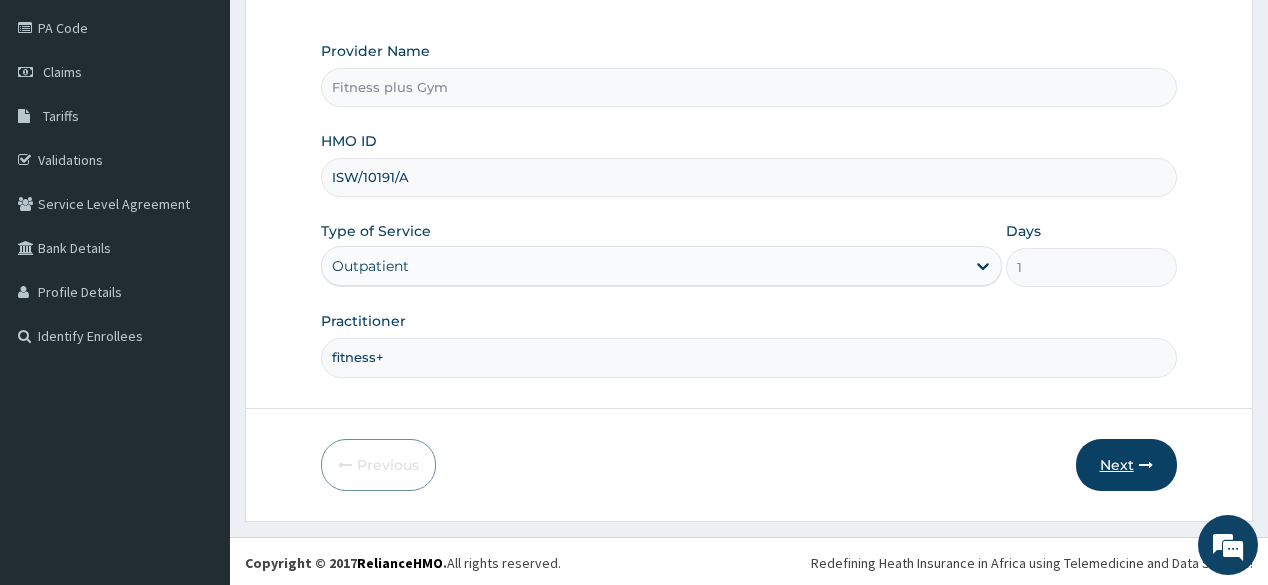 type on "fitness+" 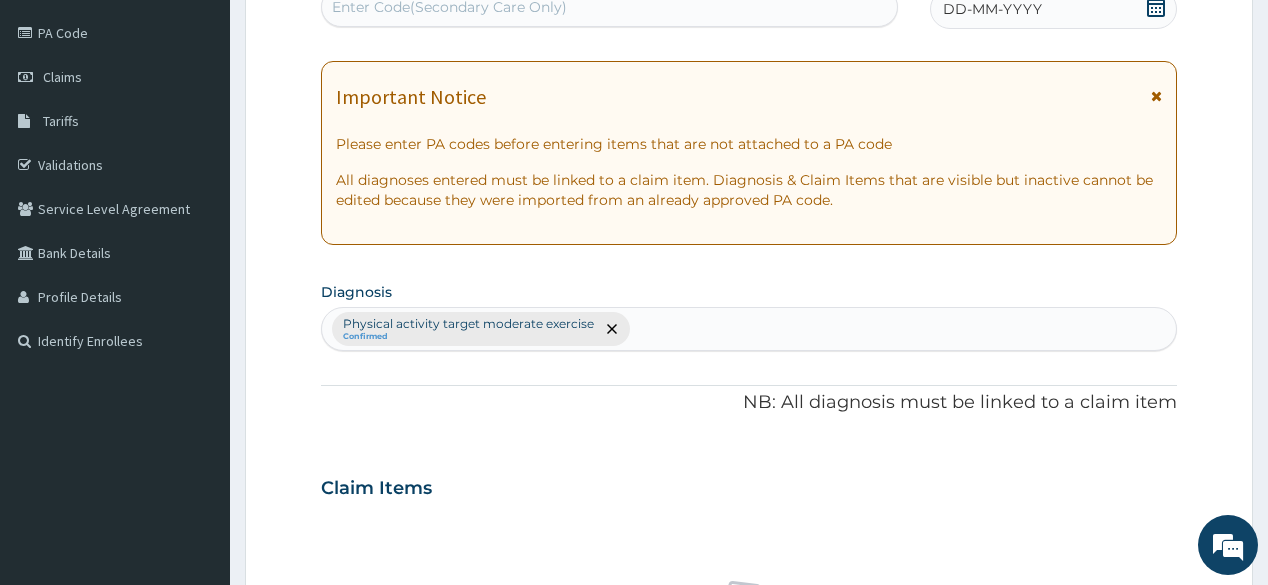 scroll, scrollTop: 74, scrollLeft: 0, axis: vertical 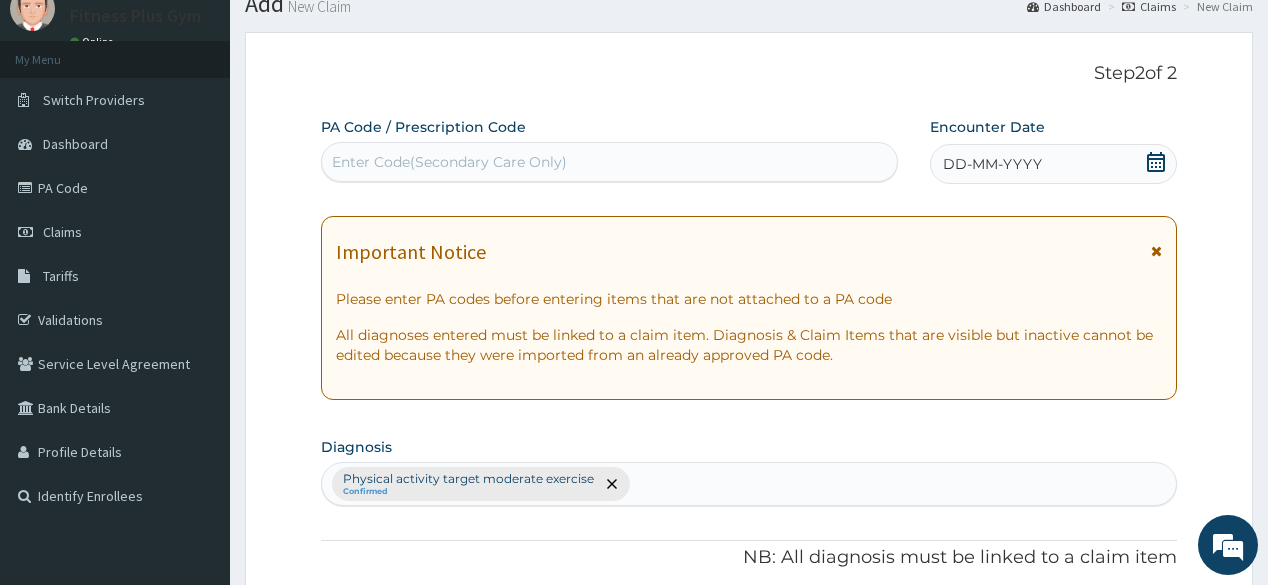 click on "Enter Code(Secondary Care Only)" at bounding box center [449, 162] 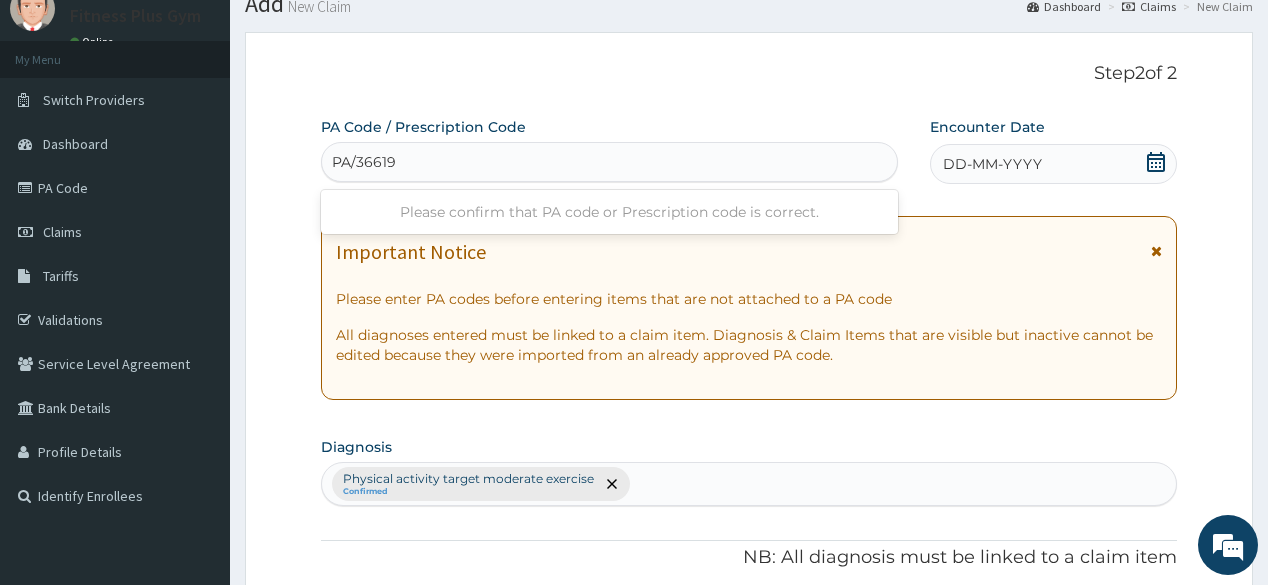 type on "PA/366195" 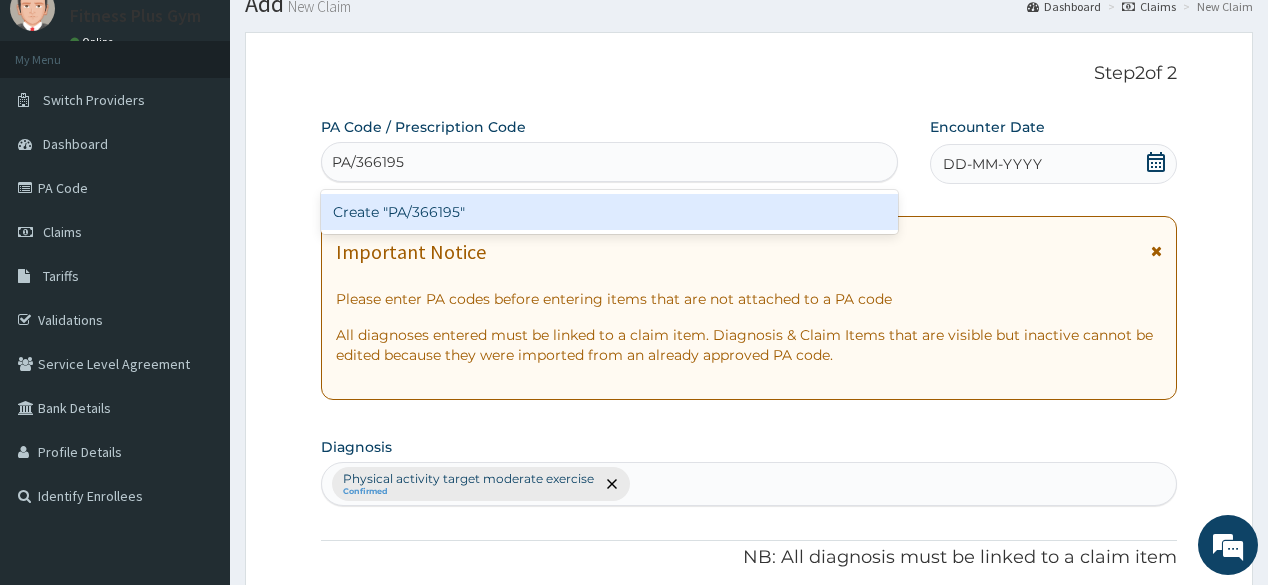 click on "Create "PA/366195"" at bounding box center [609, 212] 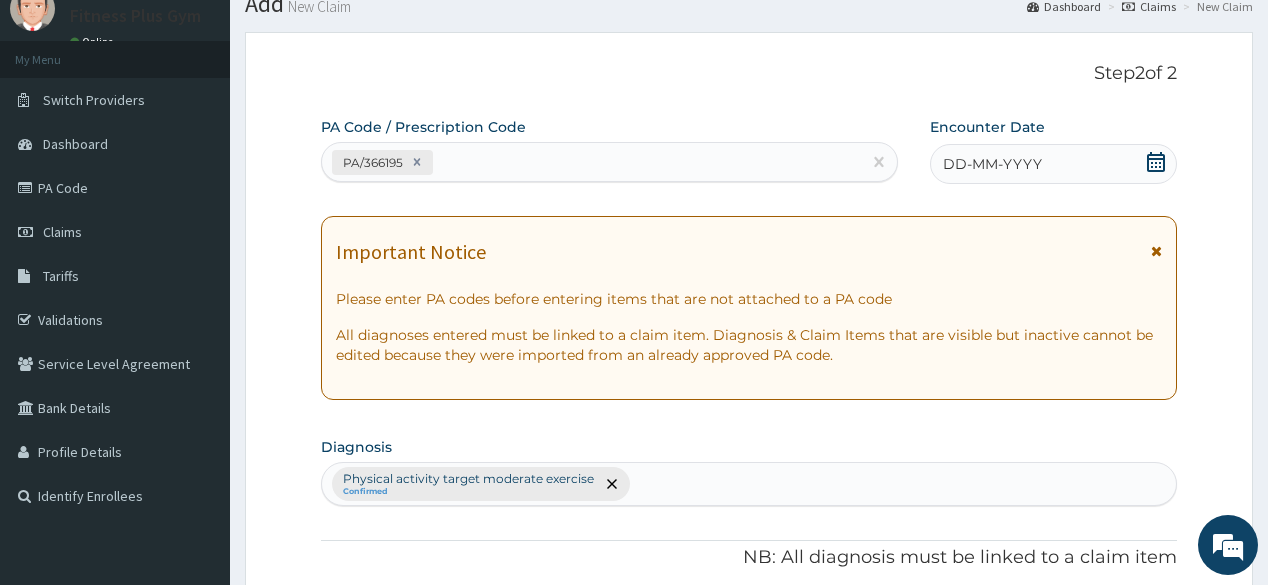 click on "DD-MM-YYYY" at bounding box center [992, 164] 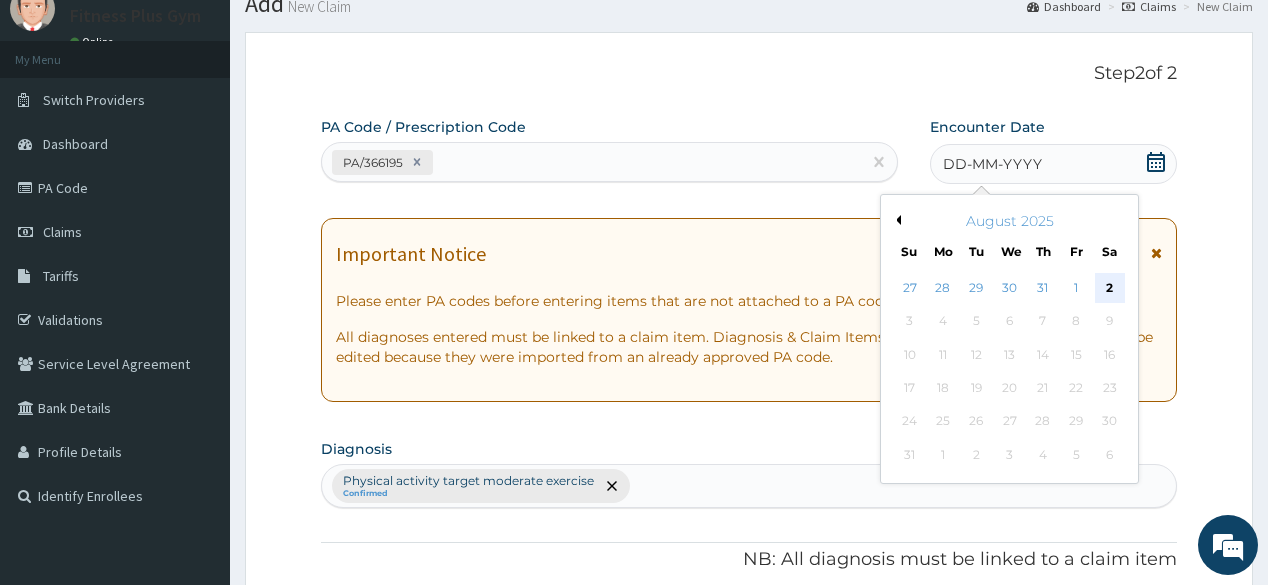 click on "2" at bounding box center (1109, 288) 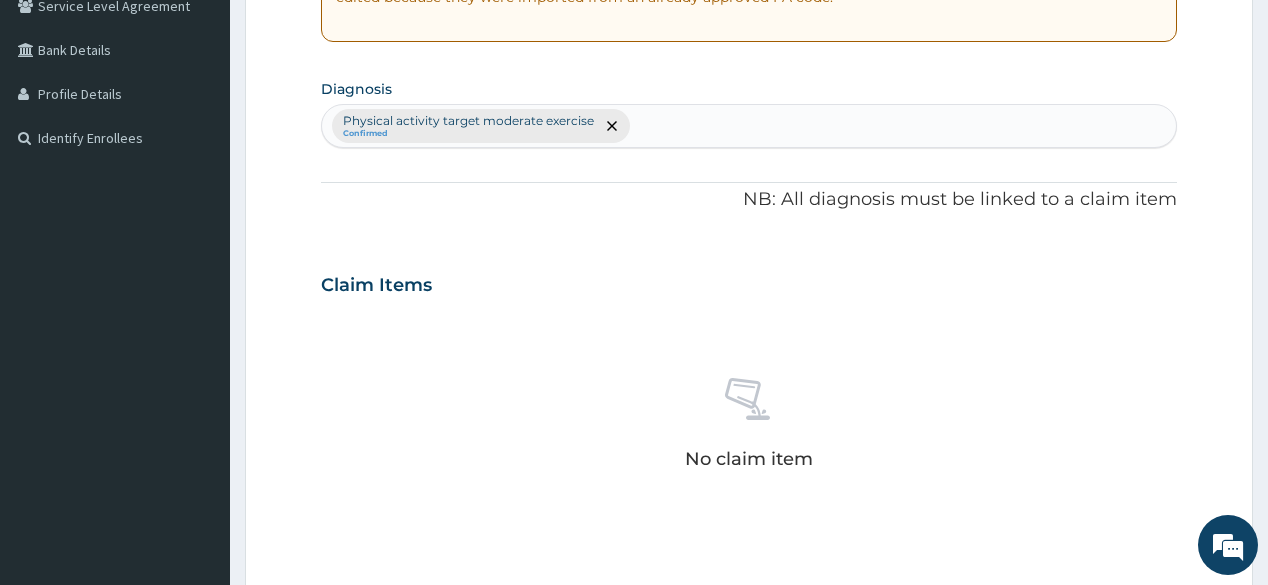 scroll, scrollTop: 554, scrollLeft: 0, axis: vertical 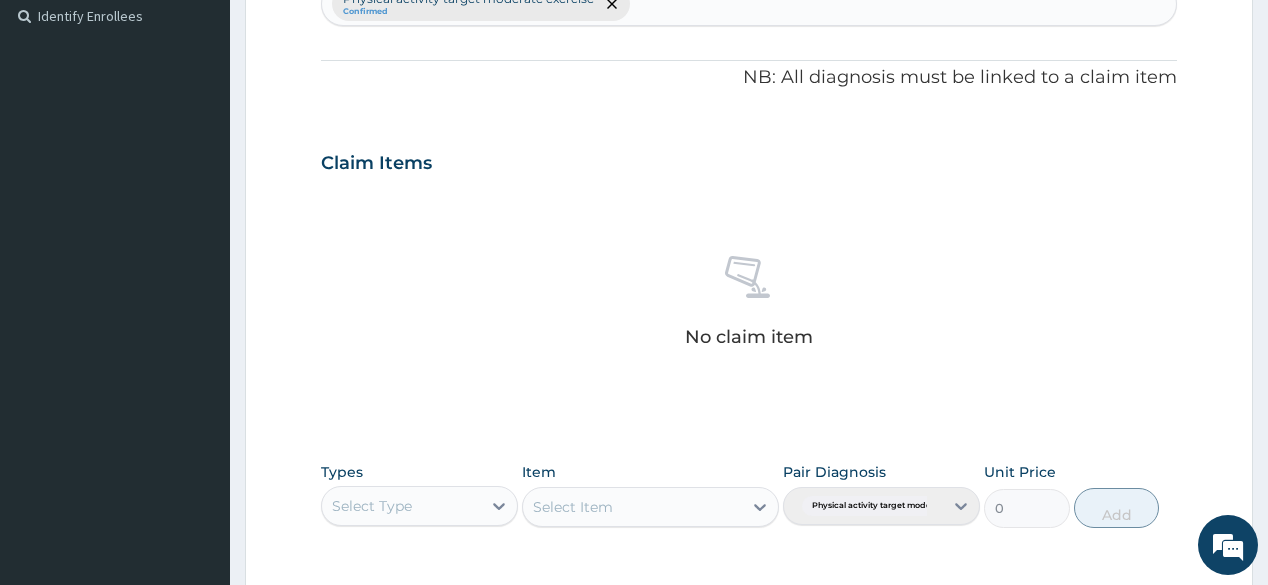 click on "Select Type" at bounding box center [419, 506] 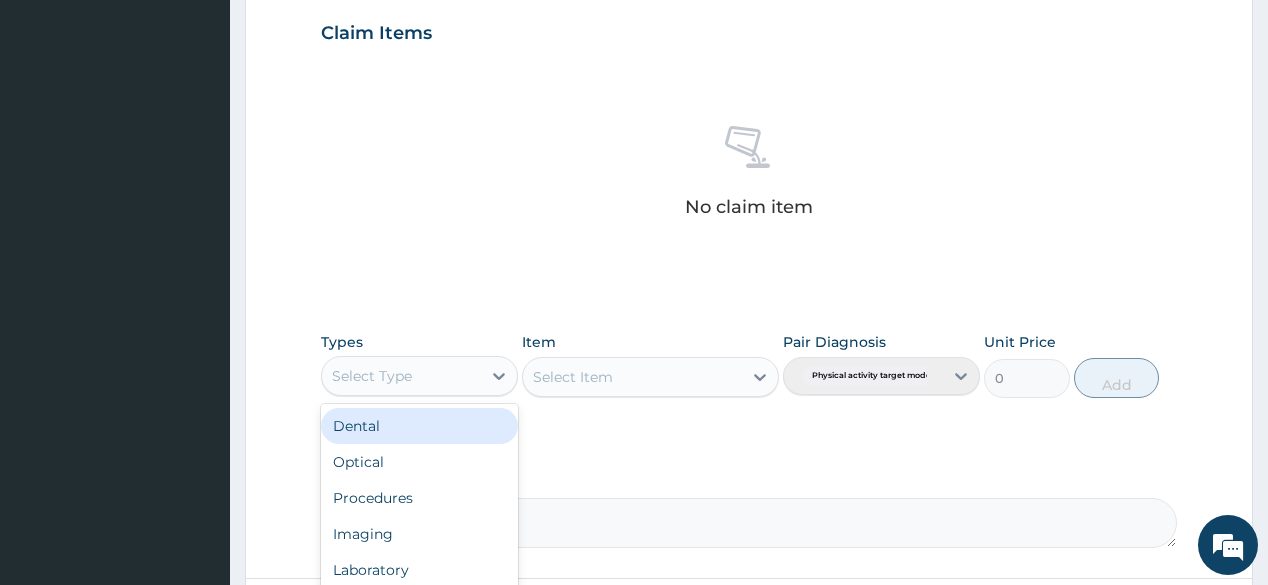 scroll, scrollTop: 794, scrollLeft: 0, axis: vertical 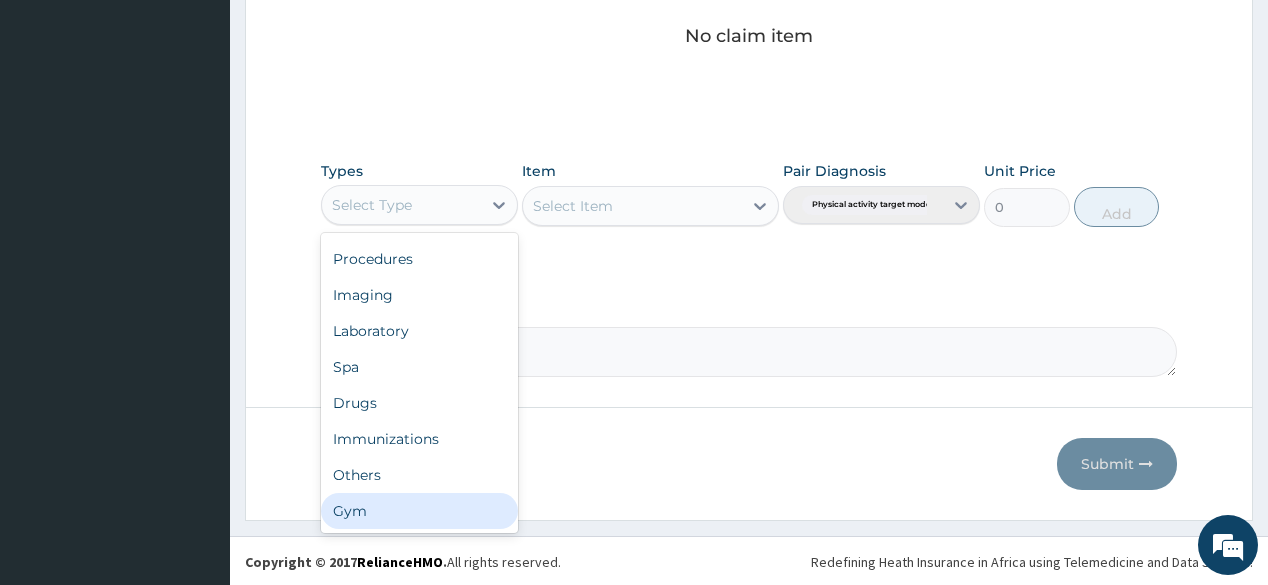 click on "Gym" at bounding box center [419, 511] 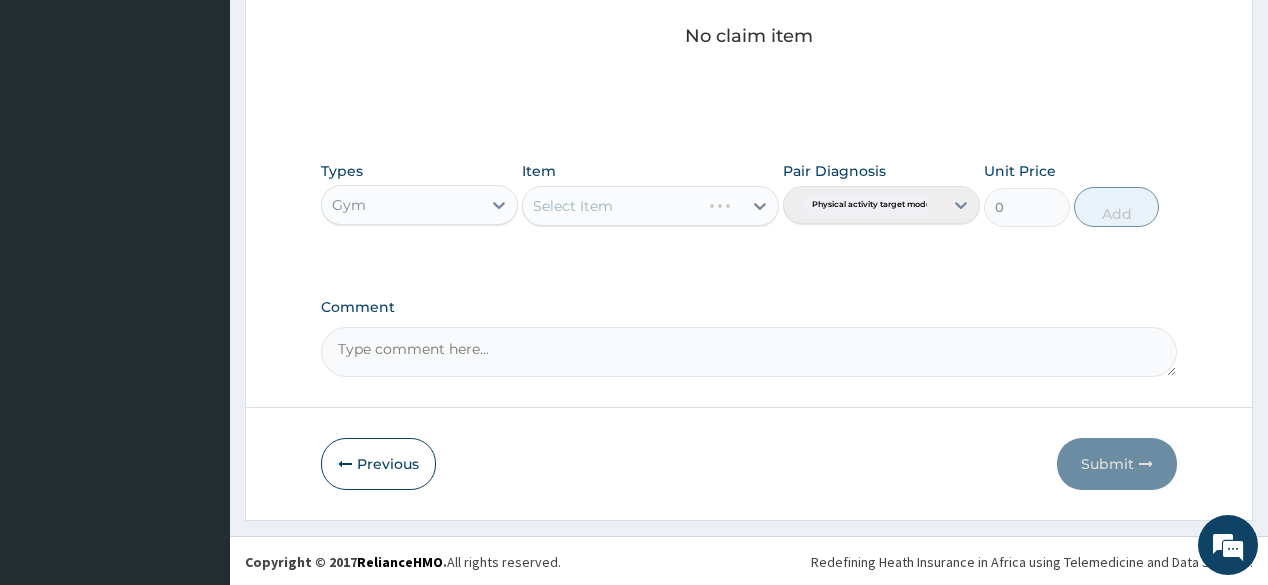 click on "Select Item" at bounding box center [611, 206] 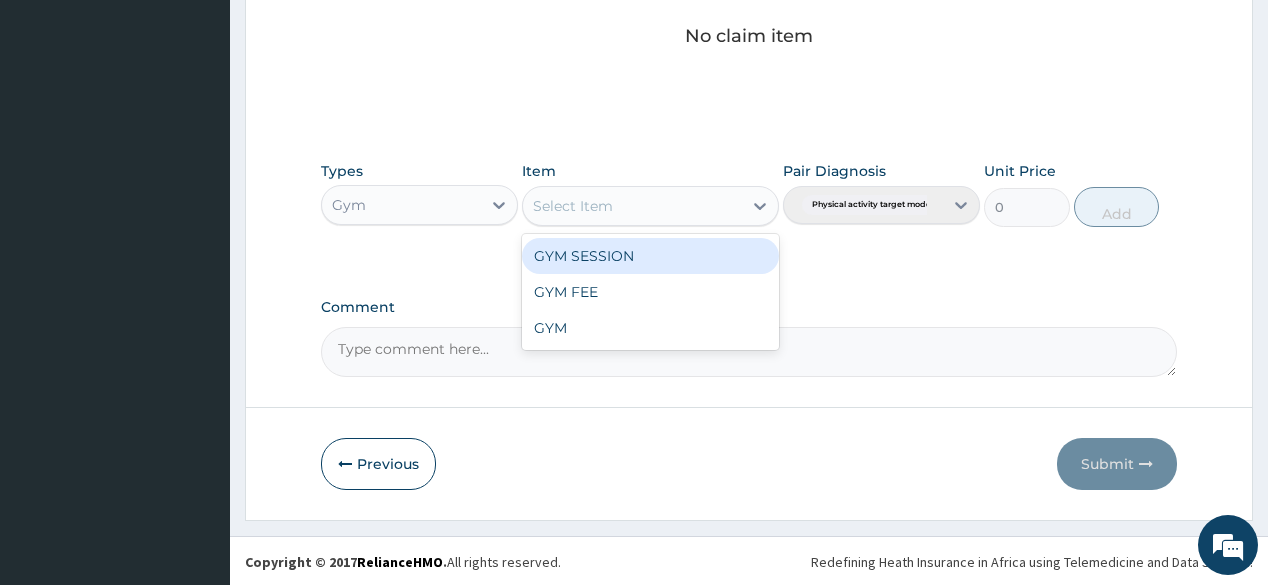 click on "GYM SESSION" at bounding box center [650, 256] 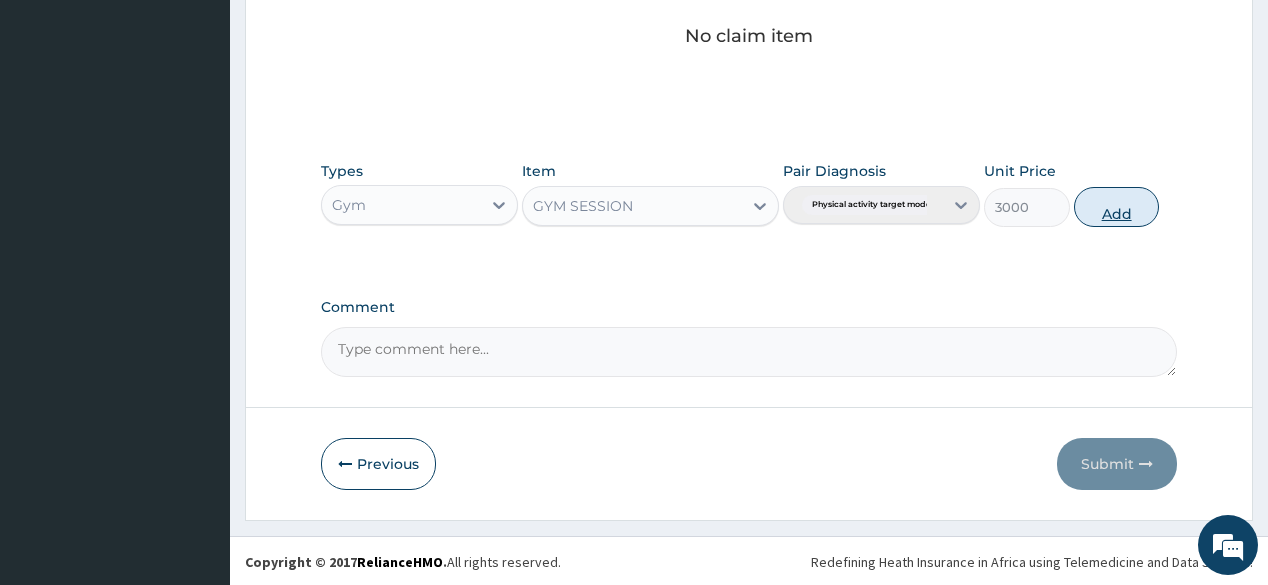 click on "Add" at bounding box center (1117, 207) 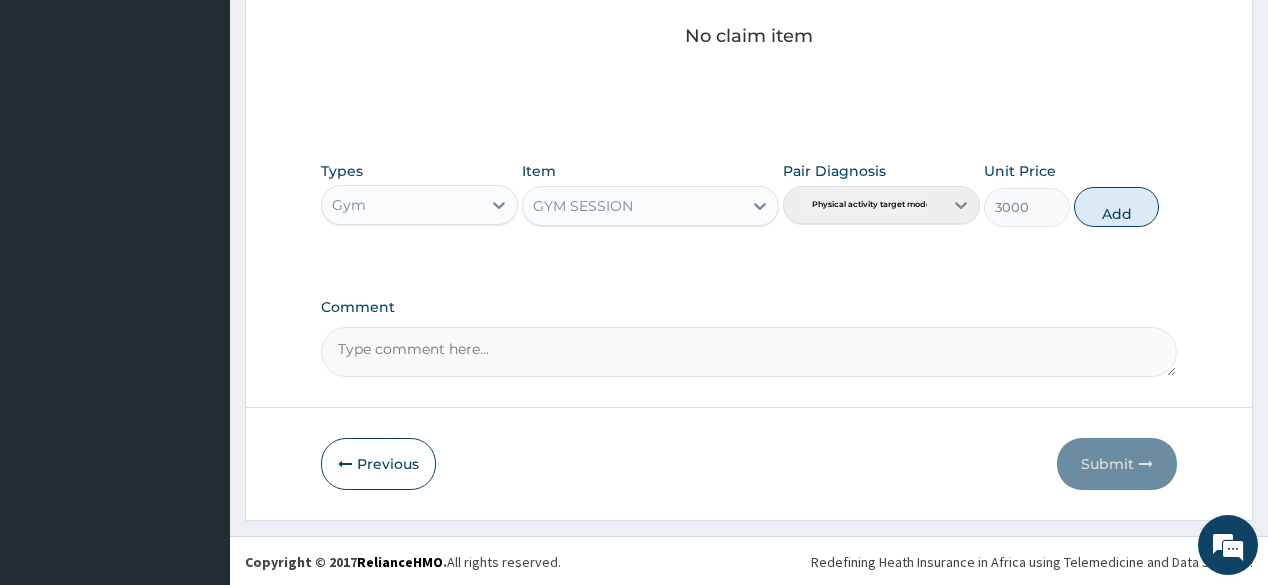 type on "0" 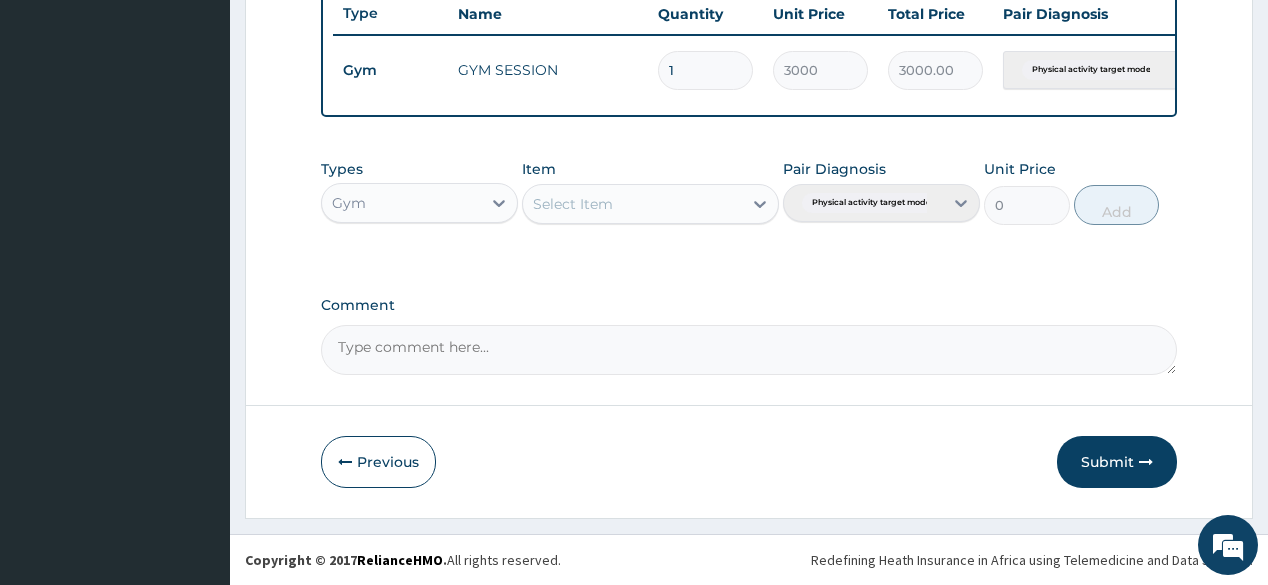 scroll, scrollTop: 771, scrollLeft: 0, axis: vertical 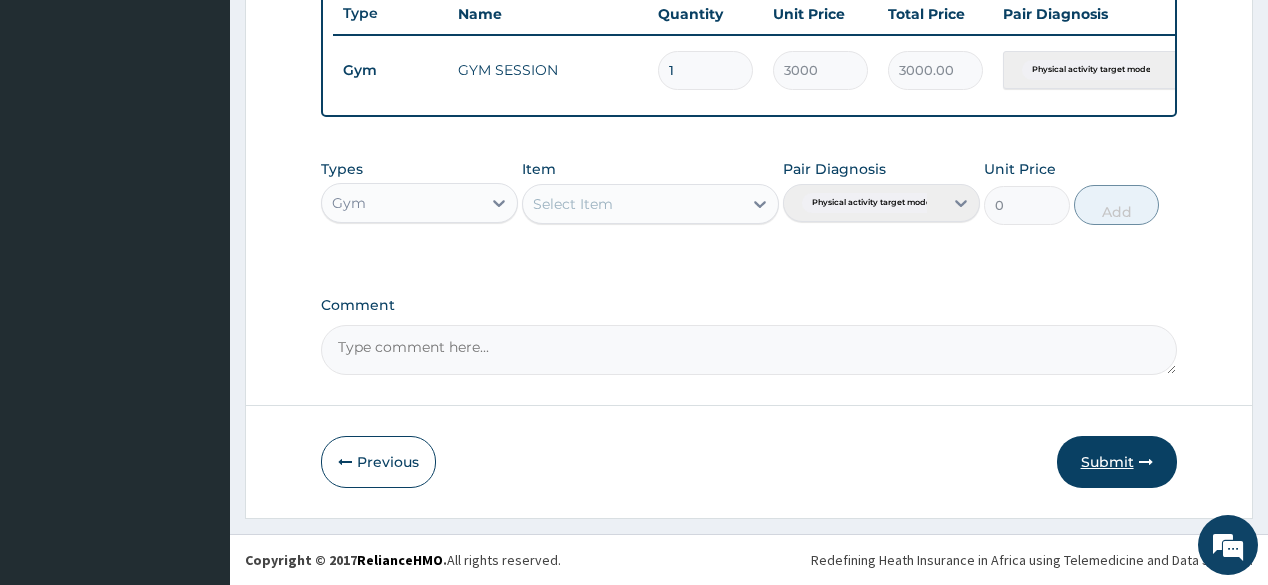 click on "Submit" at bounding box center [1117, 462] 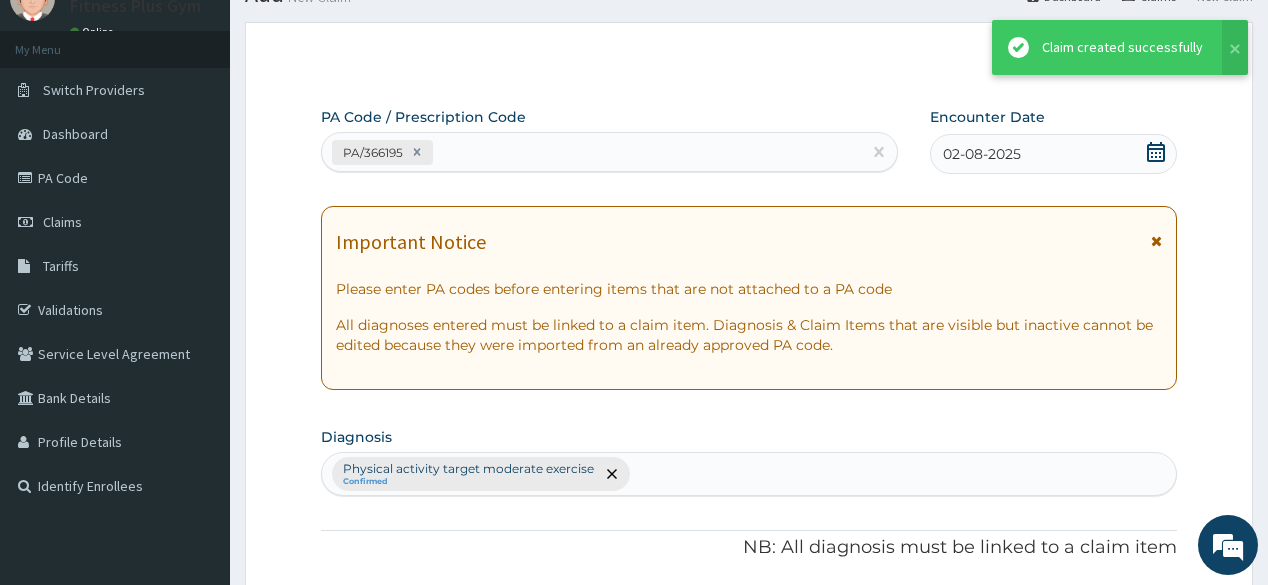 scroll, scrollTop: 771, scrollLeft: 0, axis: vertical 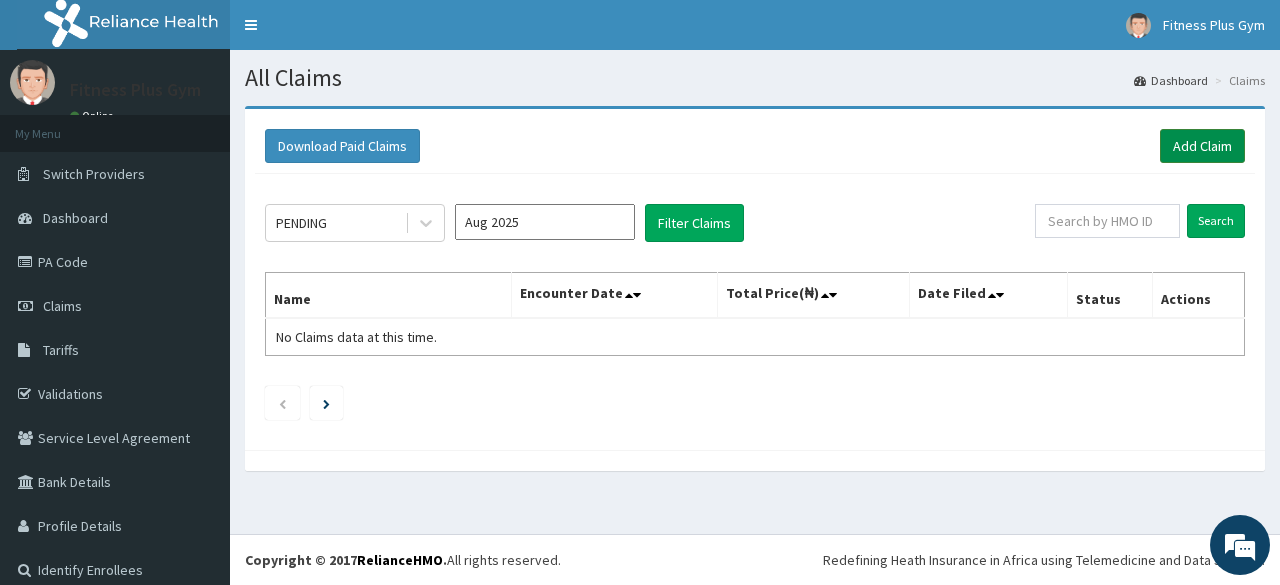 click on "Add Claim" at bounding box center (1202, 146) 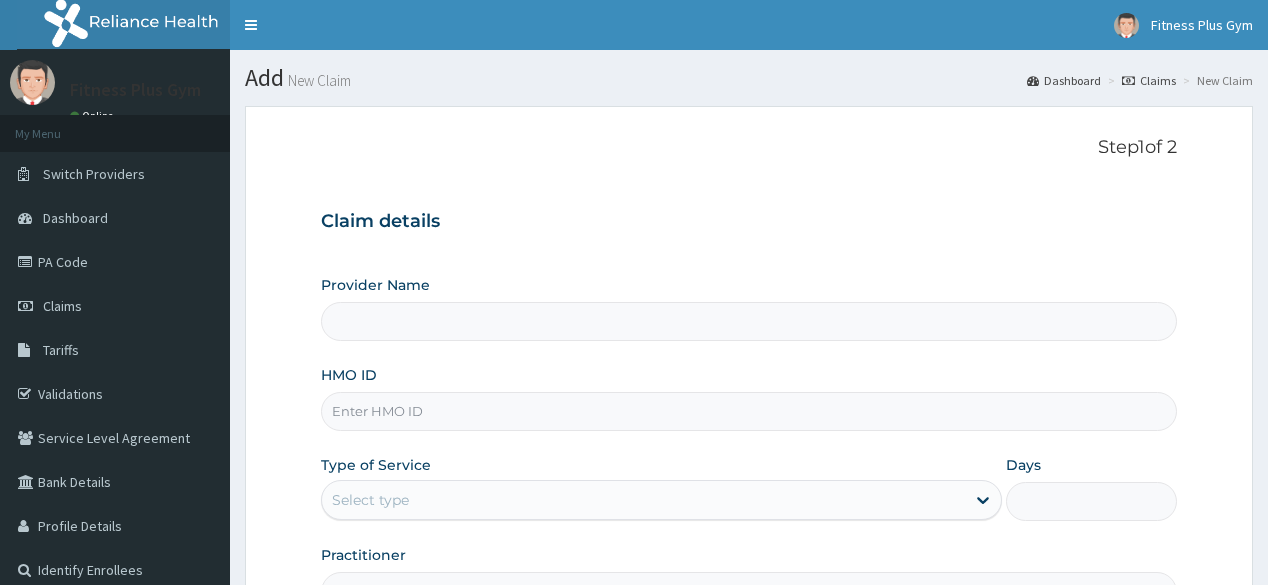 scroll, scrollTop: 0, scrollLeft: 0, axis: both 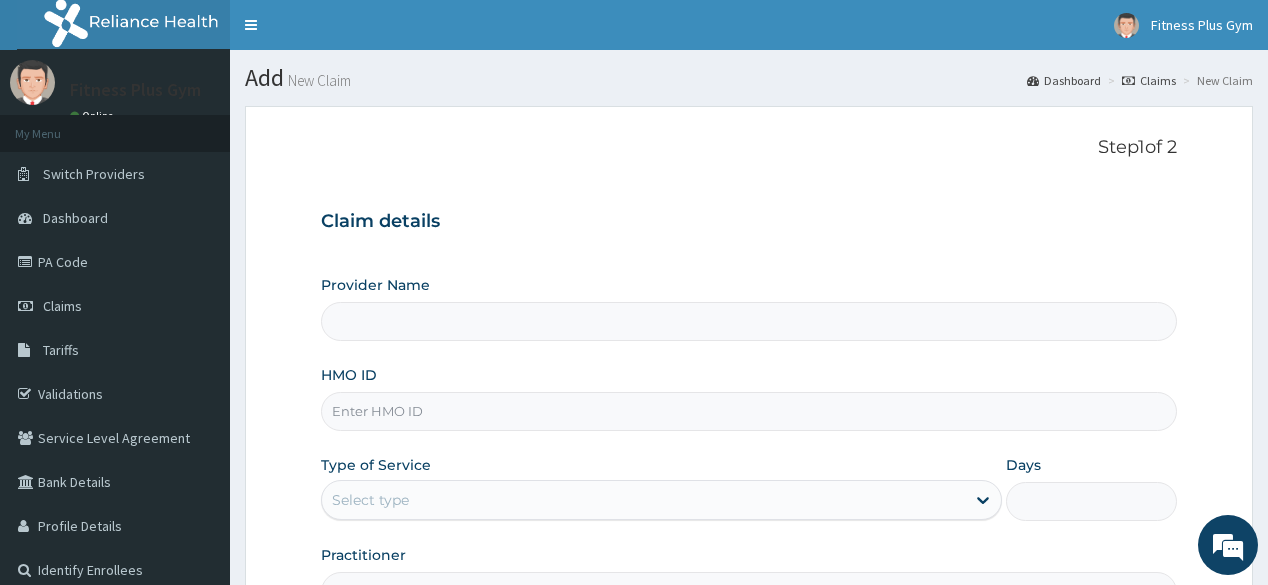 type on "Fitness plus Gym" 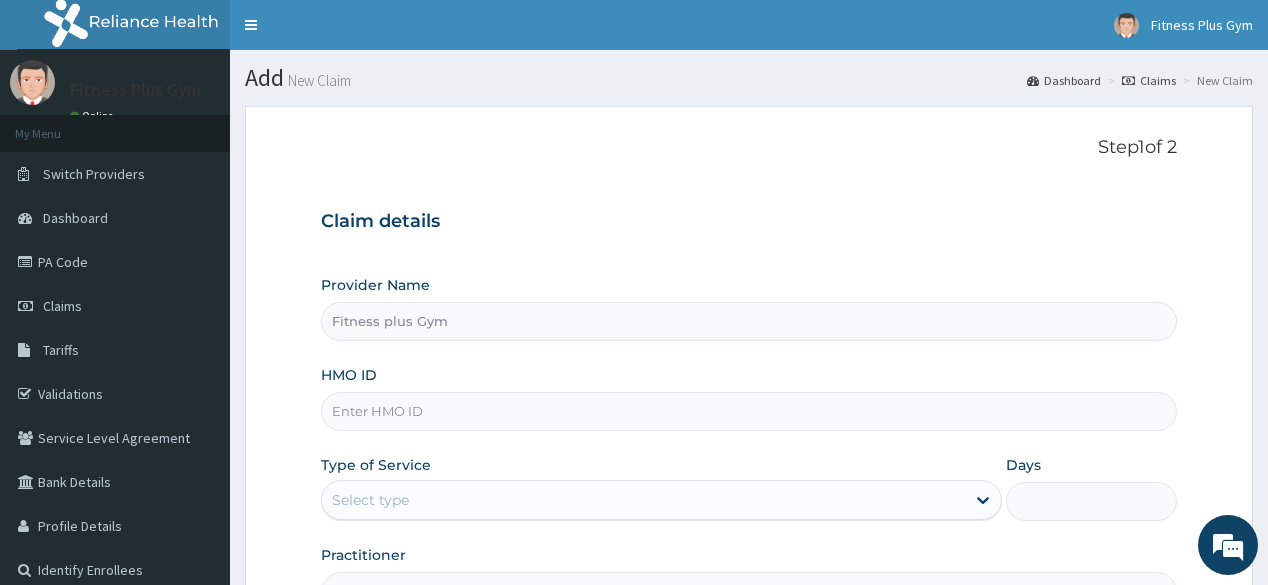 type on "1" 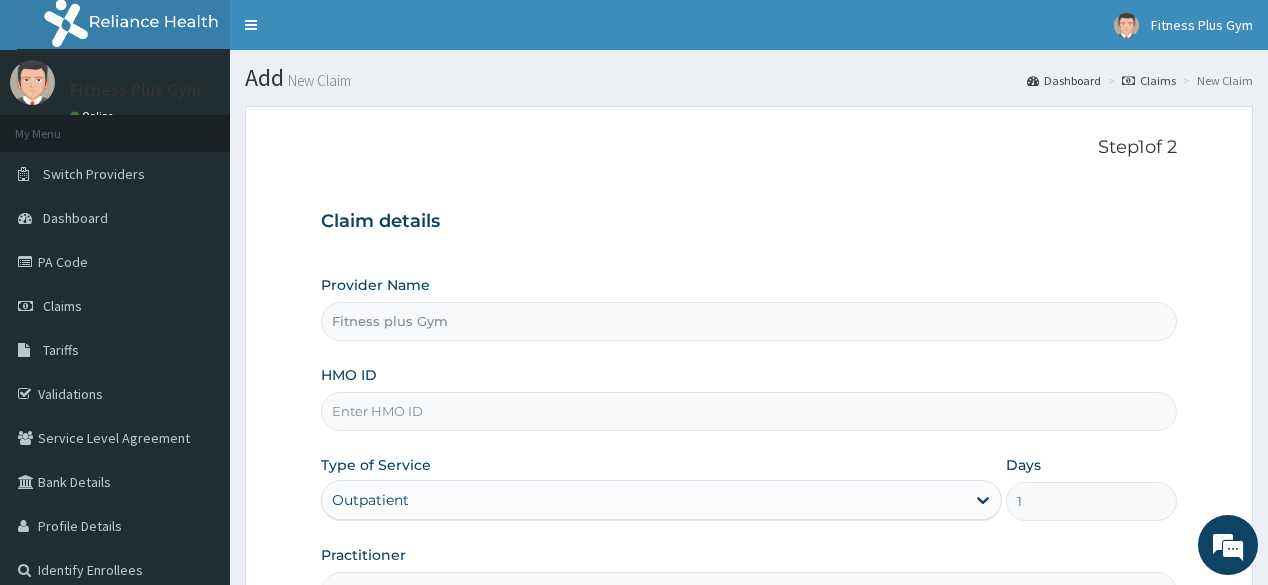 click on "HMO ID" at bounding box center [748, 411] 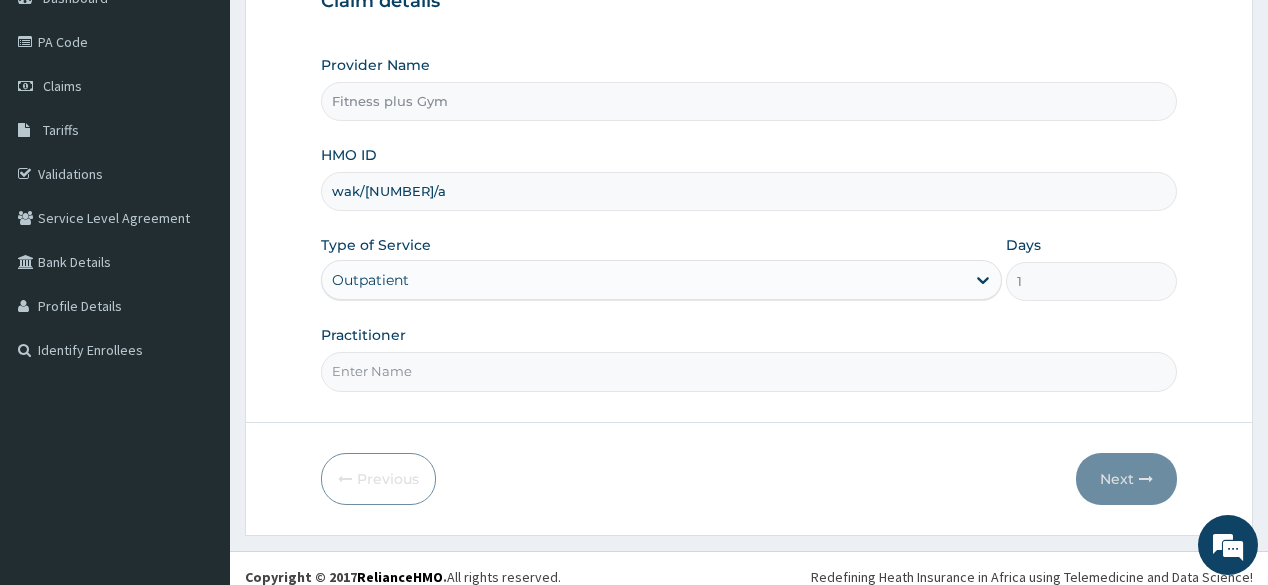 scroll, scrollTop: 234, scrollLeft: 0, axis: vertical 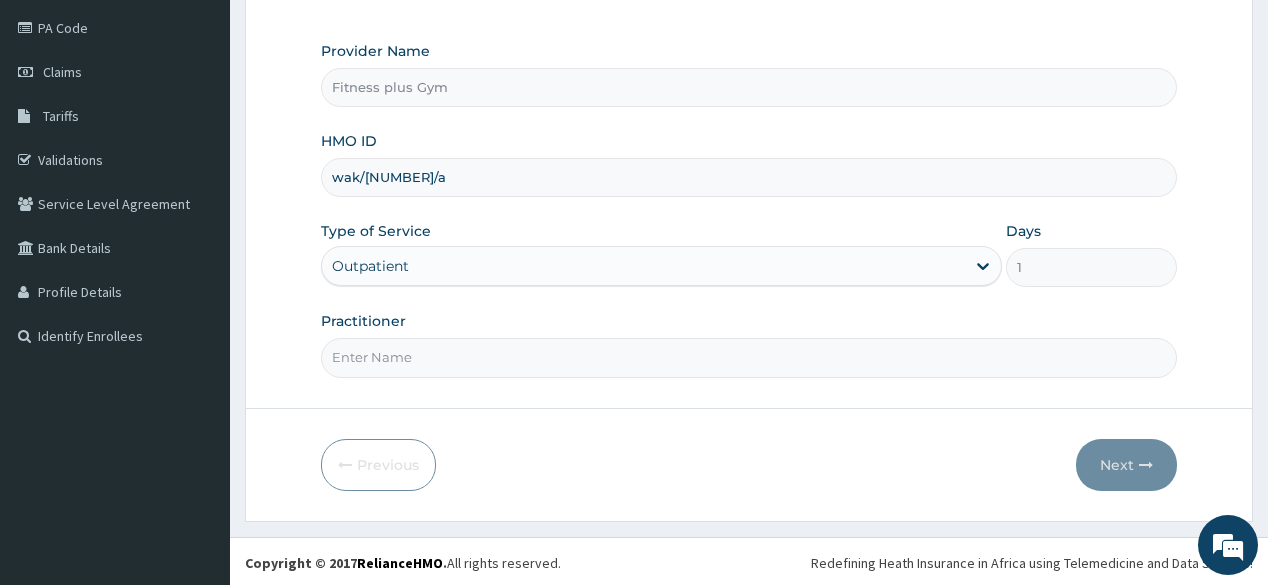 type on "wak/10079/a" 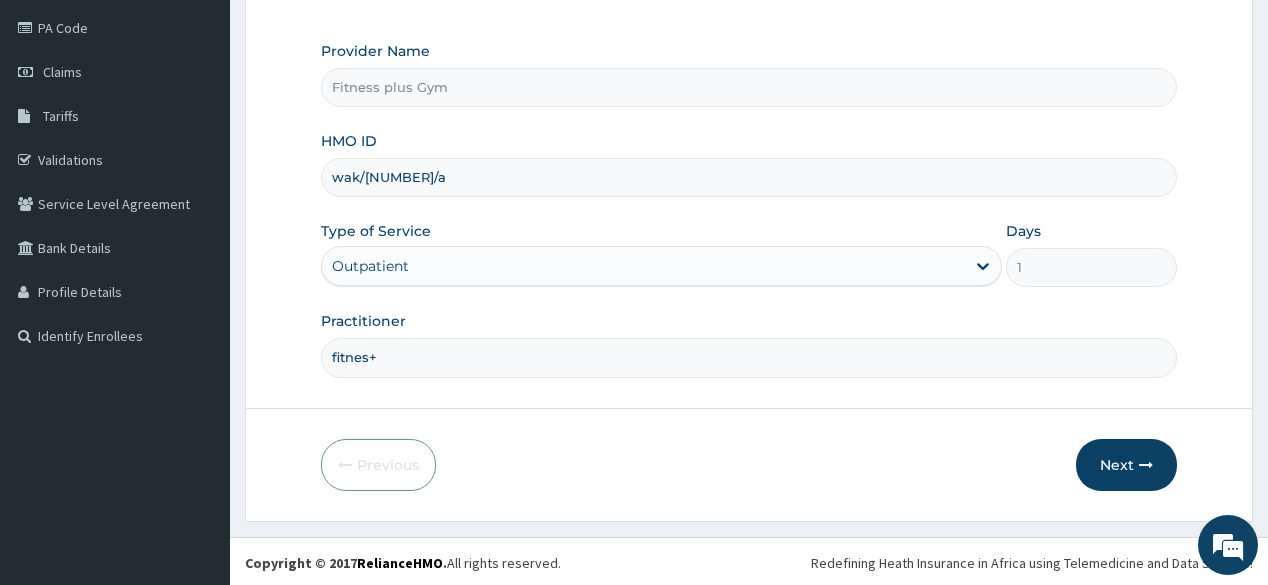 click on "fitnes+" at bounding box center [748, 357] 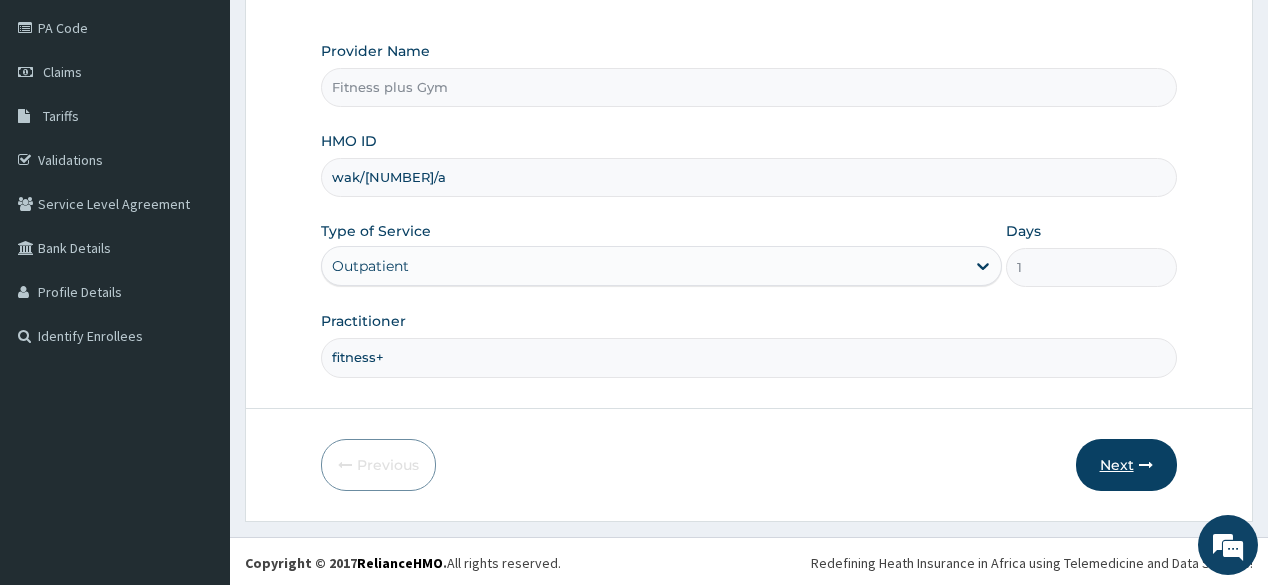 type on "fitness+" 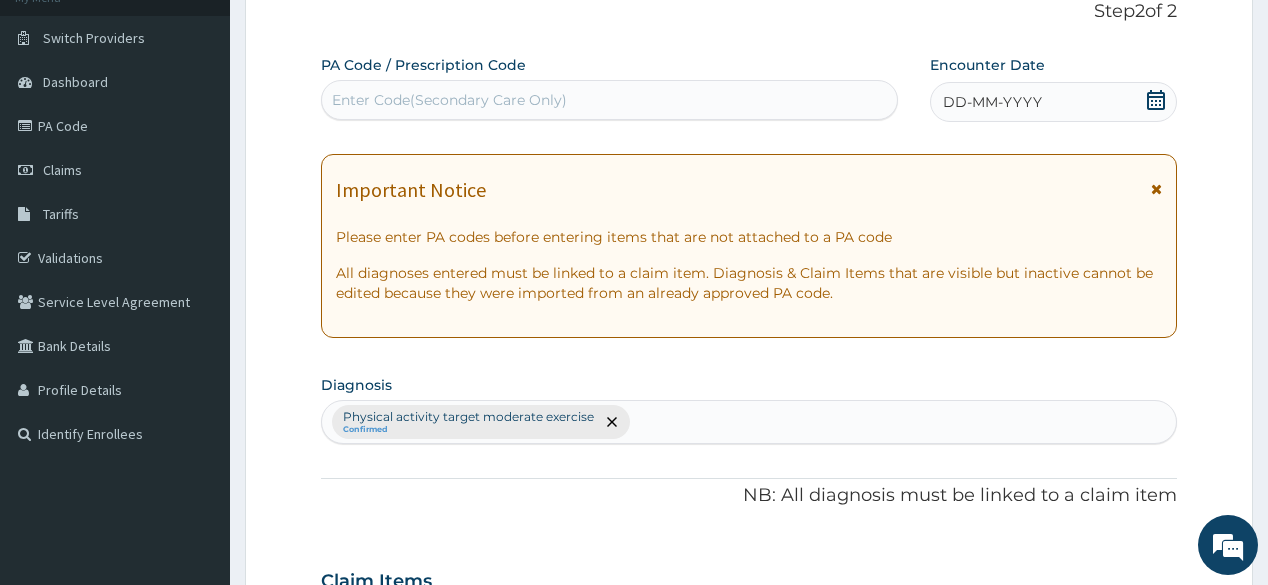 scroll, scrollTop: 0, scrollLeft: 0, axis: both 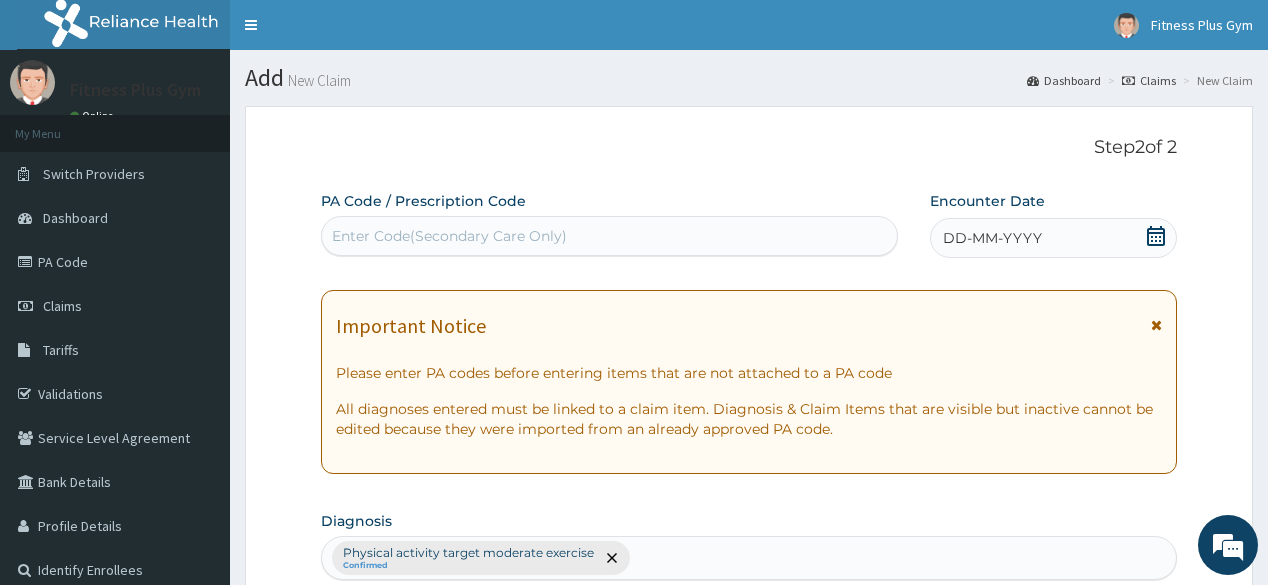 click on "Enter Code(Secondary Care Only)" at bounding box center [449, 236] 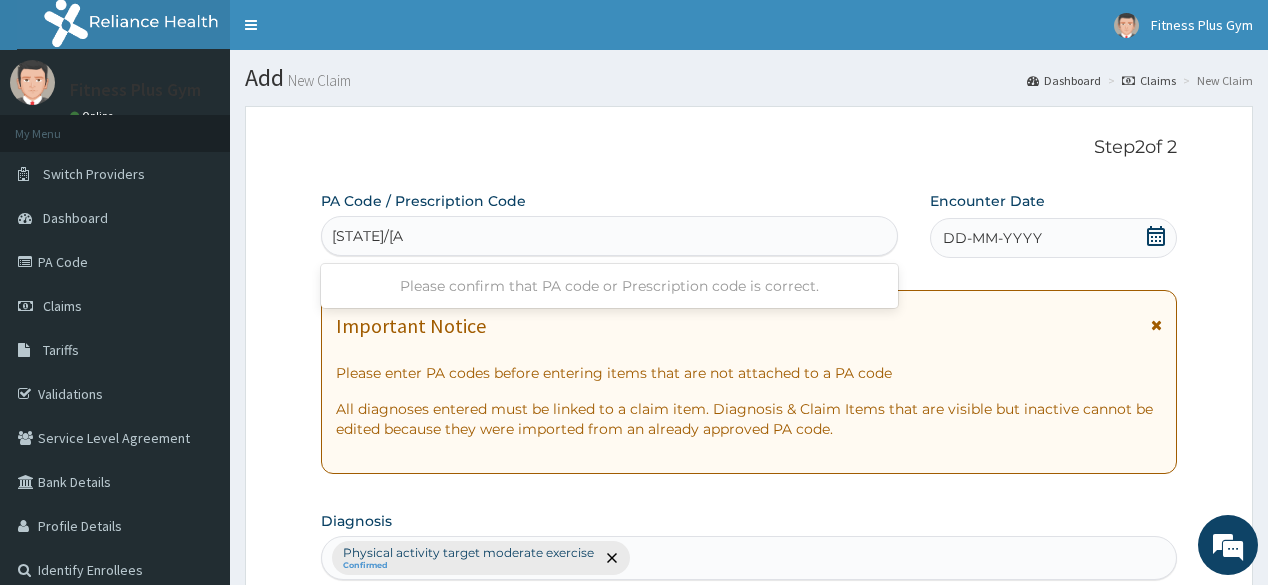 type on "PA/FFFAF9" 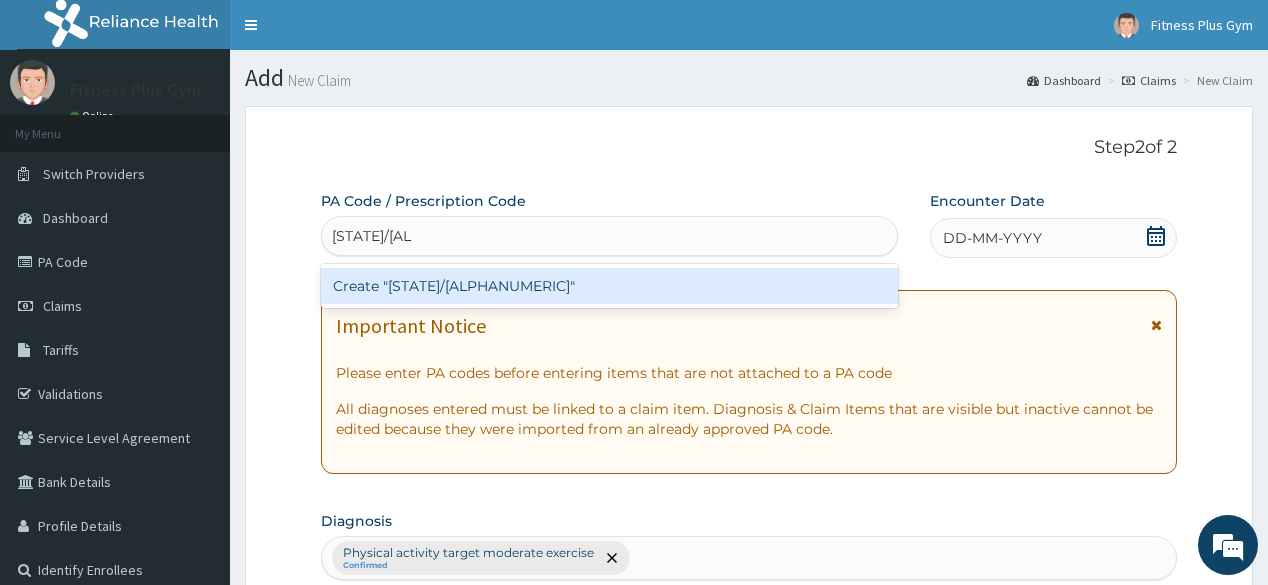 click on "Create "PA/FFFAF9"" at bounding box center [609, 286] 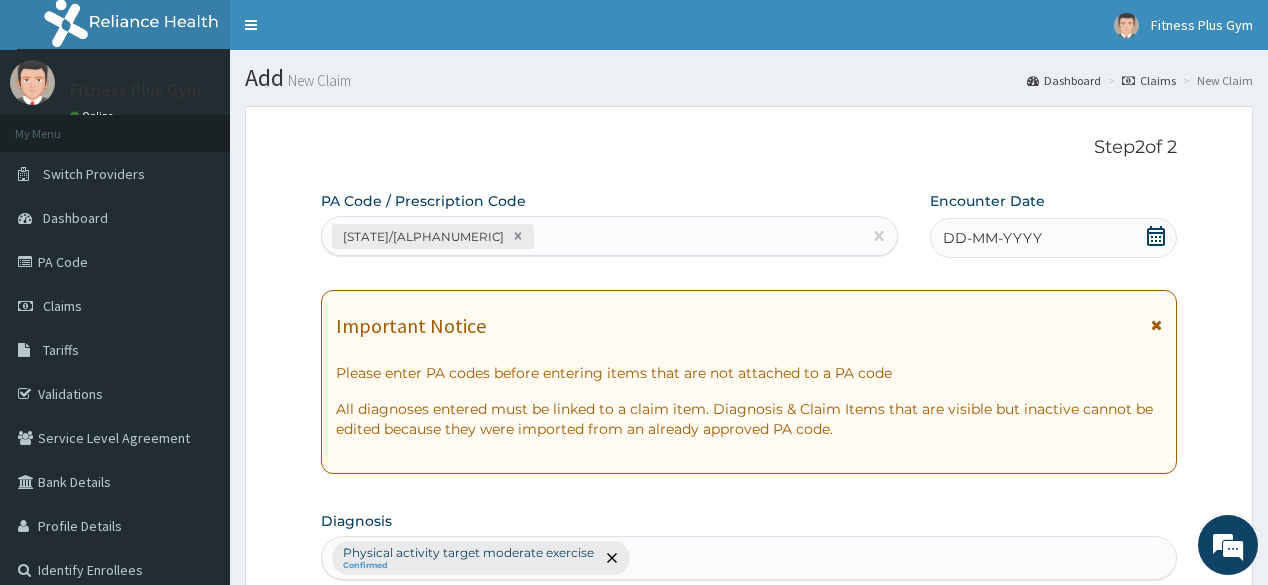 click on "DD-MM-YYYY" at bounding box center [1053, 238] 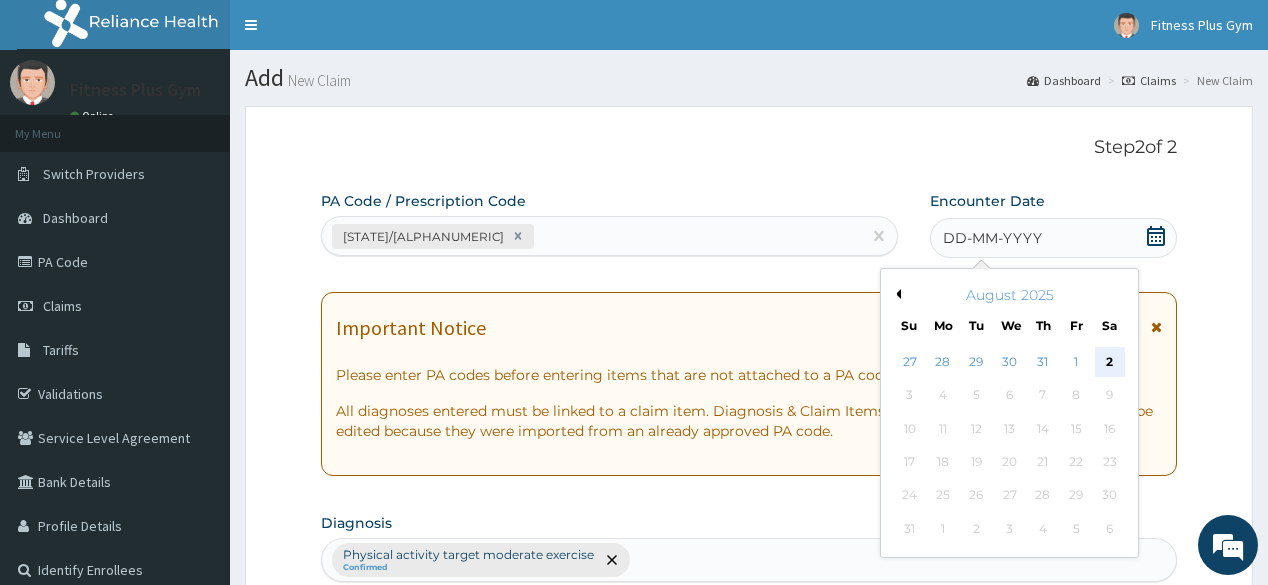 click on "2" at bounding box center [1109, 362] 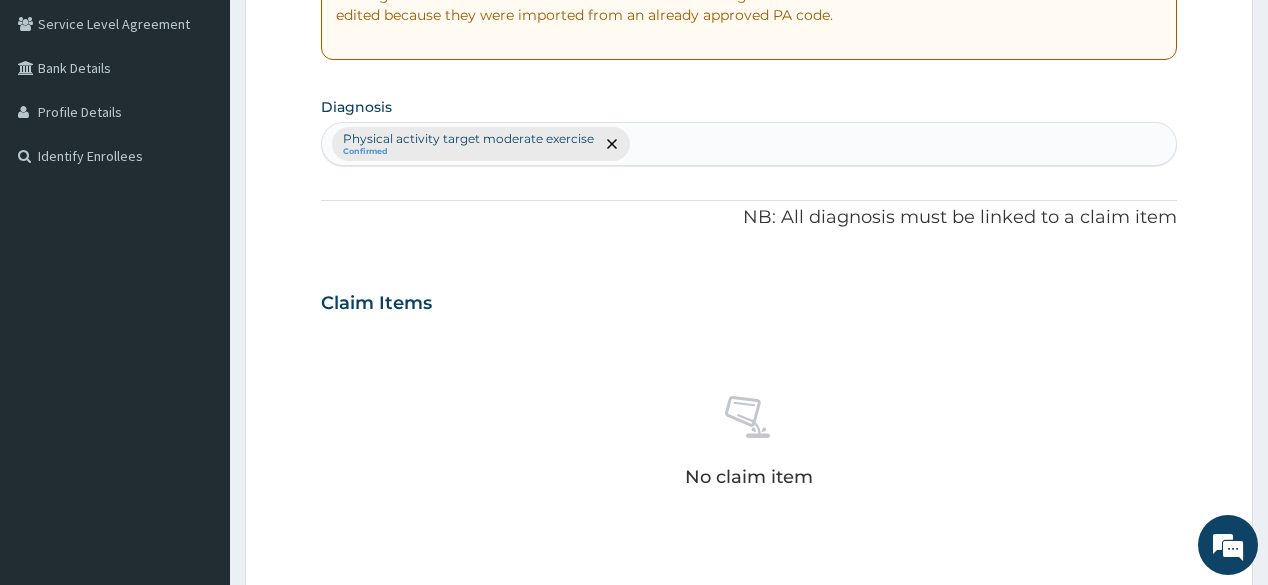 scroll, scrollTop: 560, scrollLeft: 0, axis: vertical 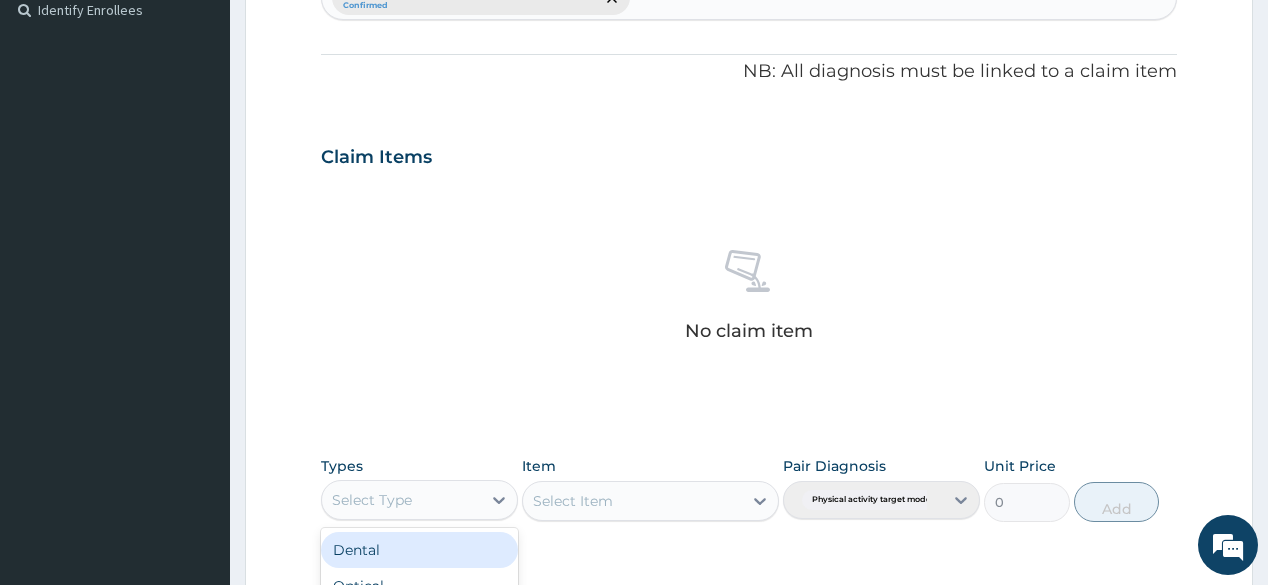 drag, startPoint x: 409, startPoint y: 512, endPoint x: 422, endPoint y: 420, distance: 92.91394 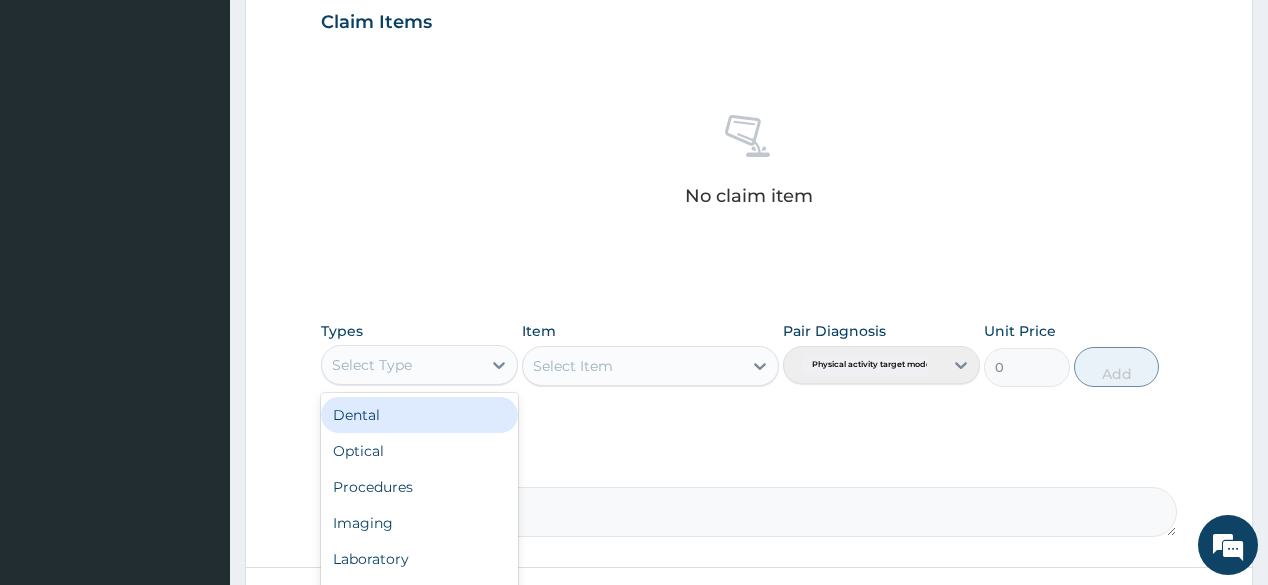 scroll, scrollTop: 855, scrollLeft: 0, axis: vertical 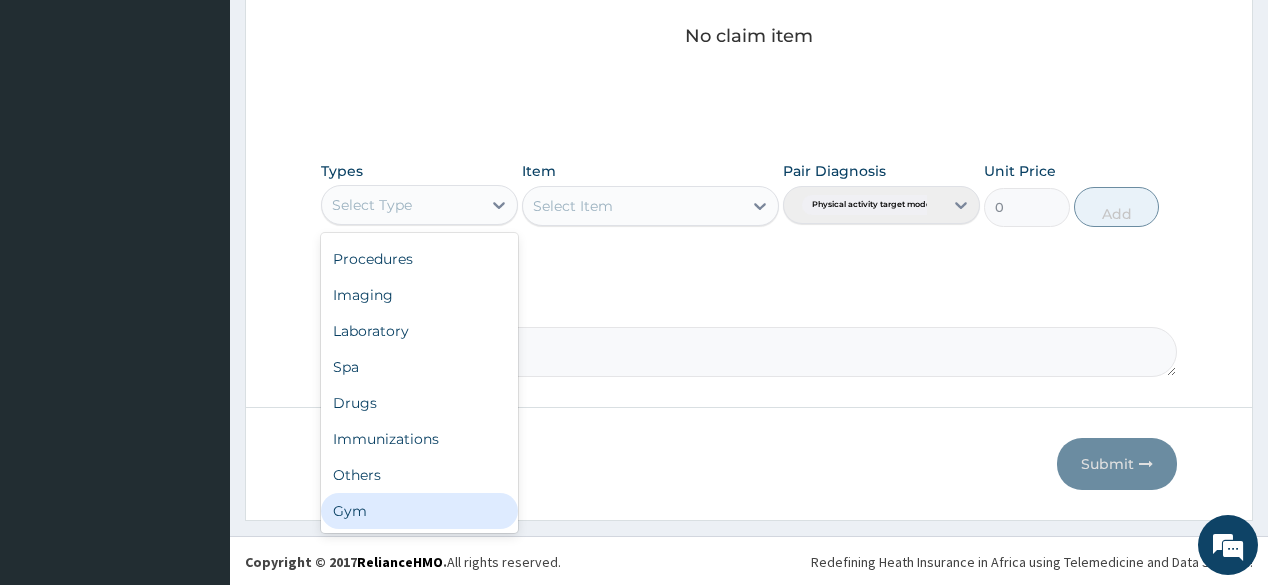 click on "Gym" at bounding box center [419, 511] 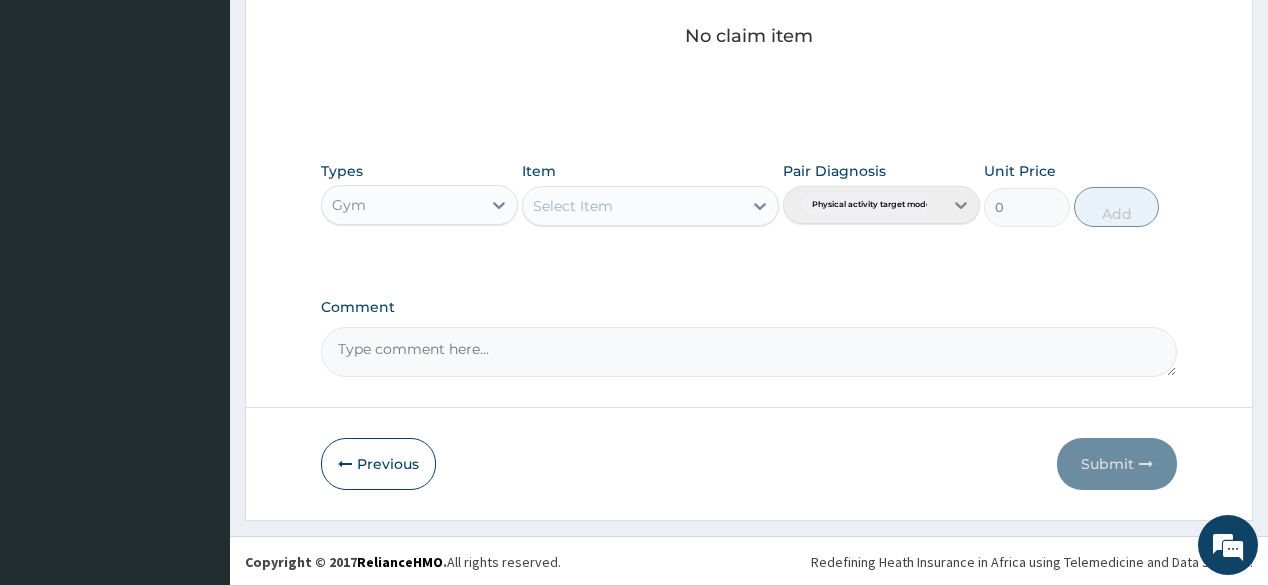 click on "Select Item" at bounding box center [632, 206] 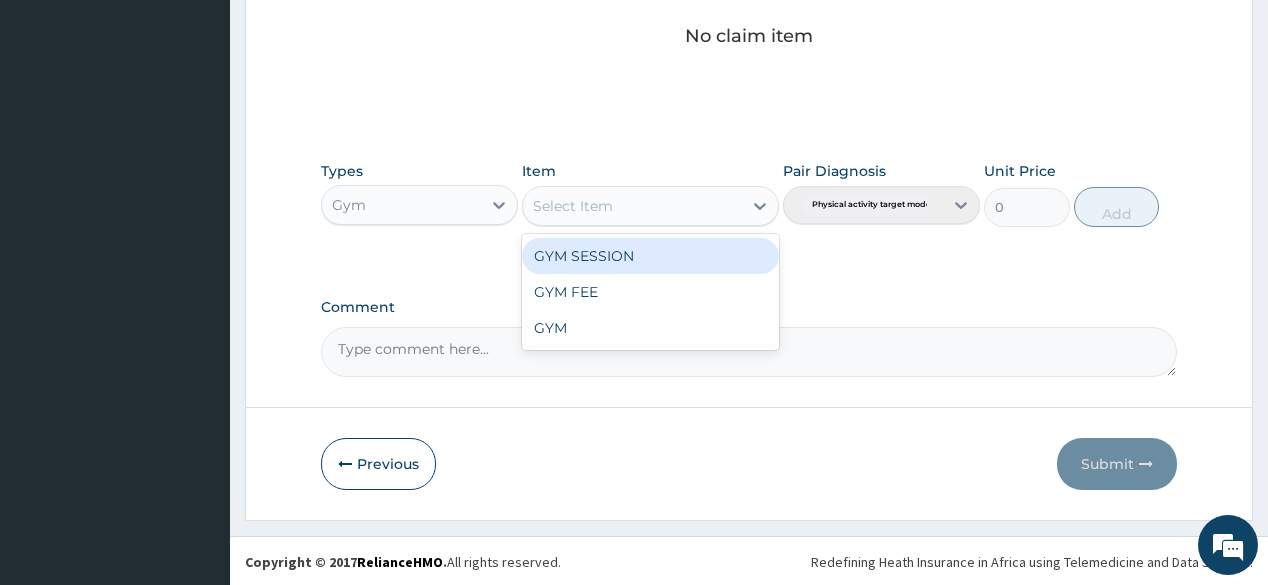 click on "GYM SESSION" at bounding box center [650, 256] 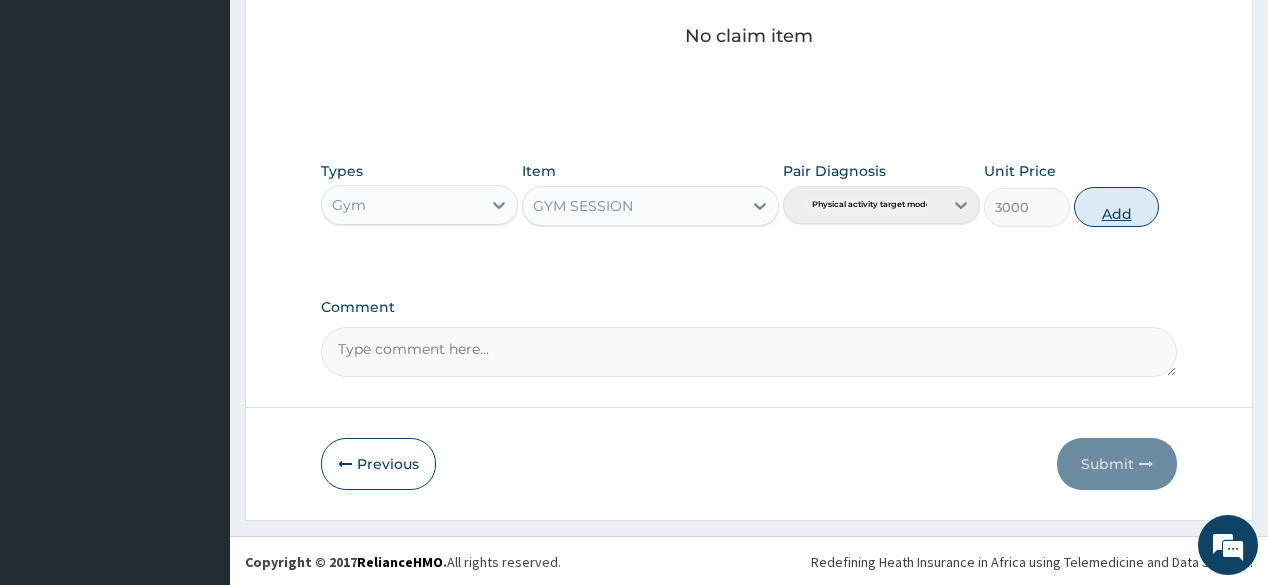 click on "Add" at bounding box center (1117, 207) 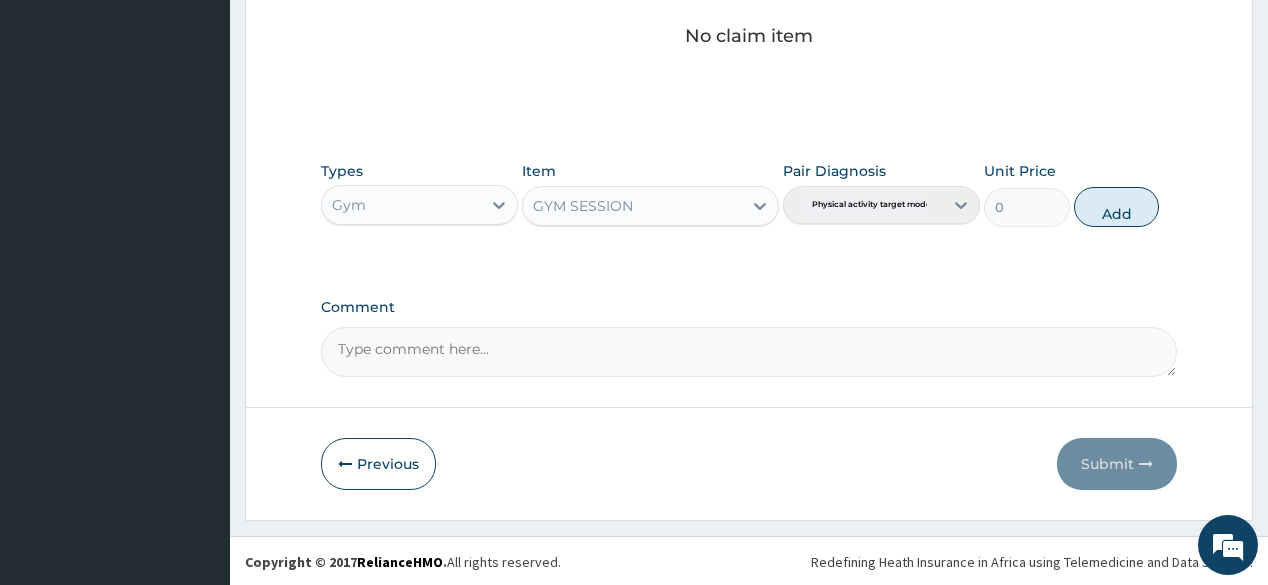 scroll, scrollTop: 771, scrollLeft: 0, axis: vertical 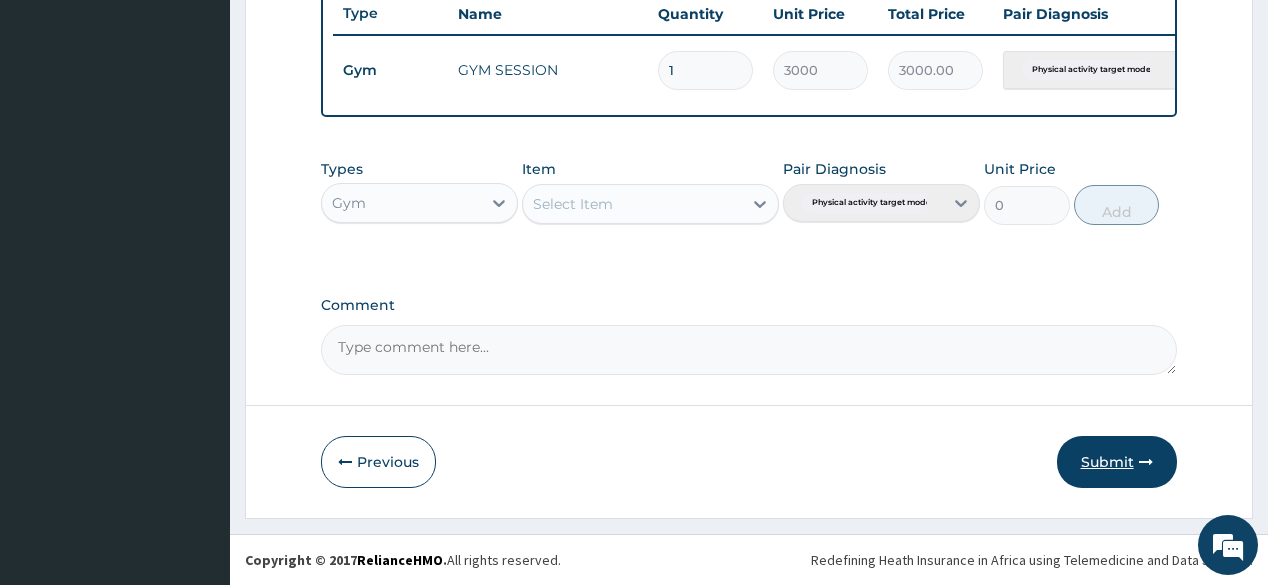 click on "Submit" at bounding box center [1117, 462] 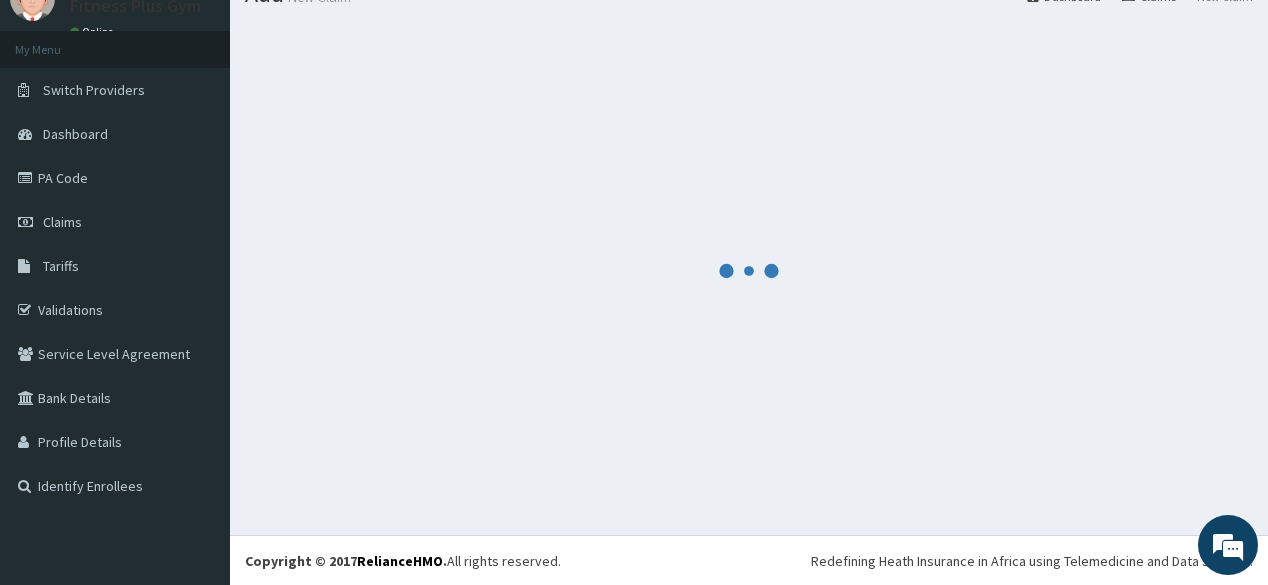 scroll, scrollTop: 771, scrollLeft: 0, axis: vertical 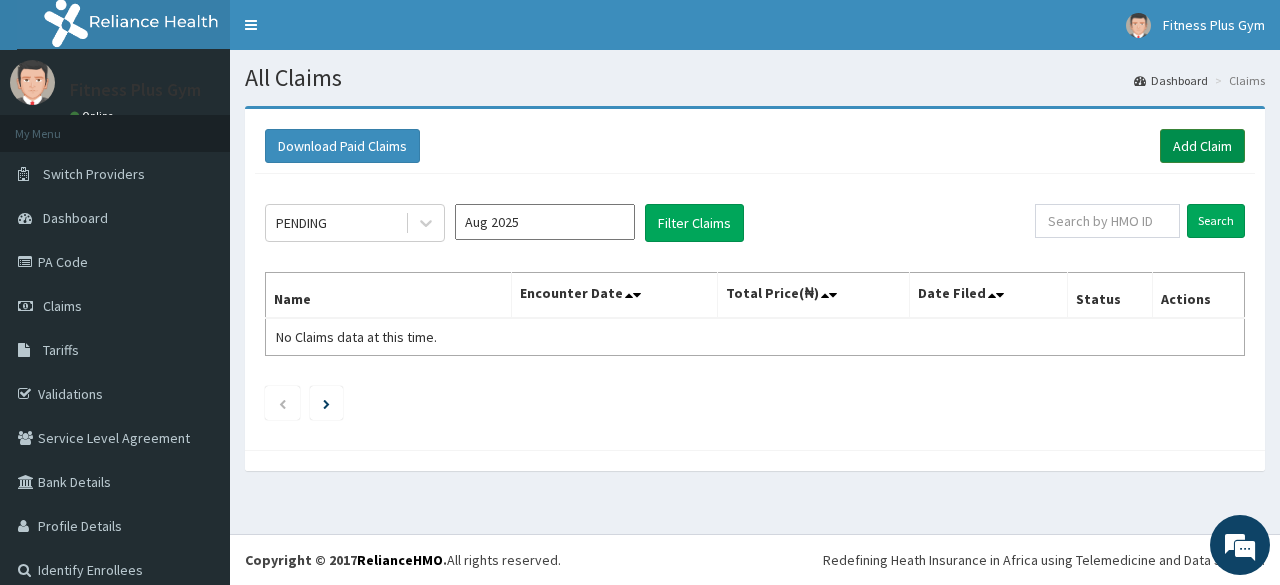click on "Add Claim" at bounding box center [1202, 146] 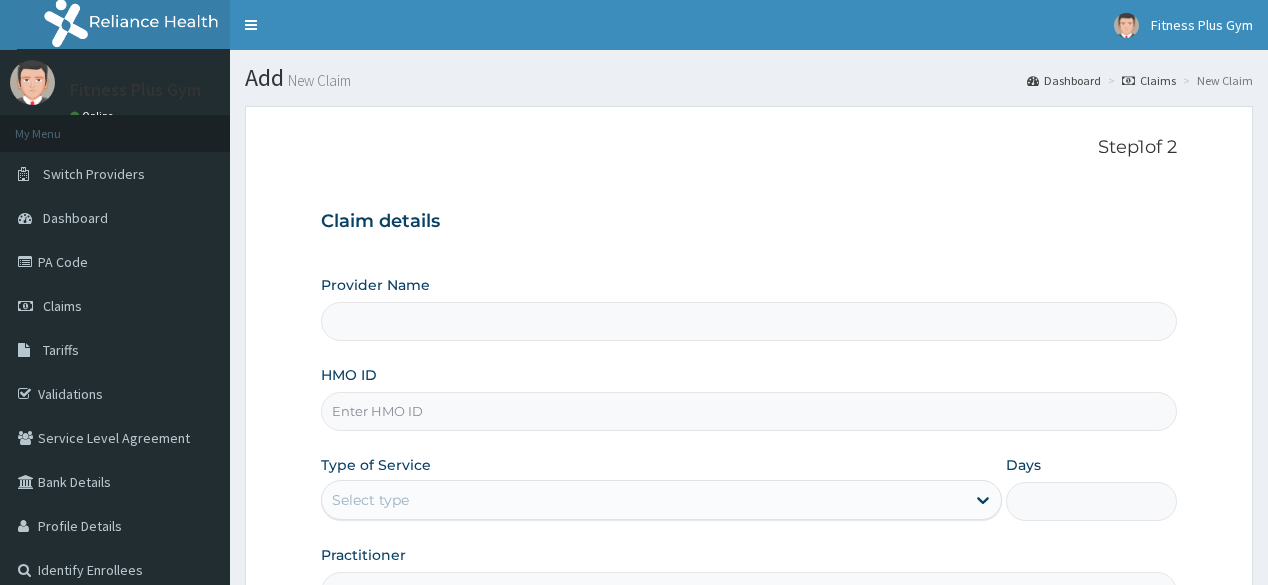 scroll, scrollTop: 0, scrollLeft: 0, axis: both 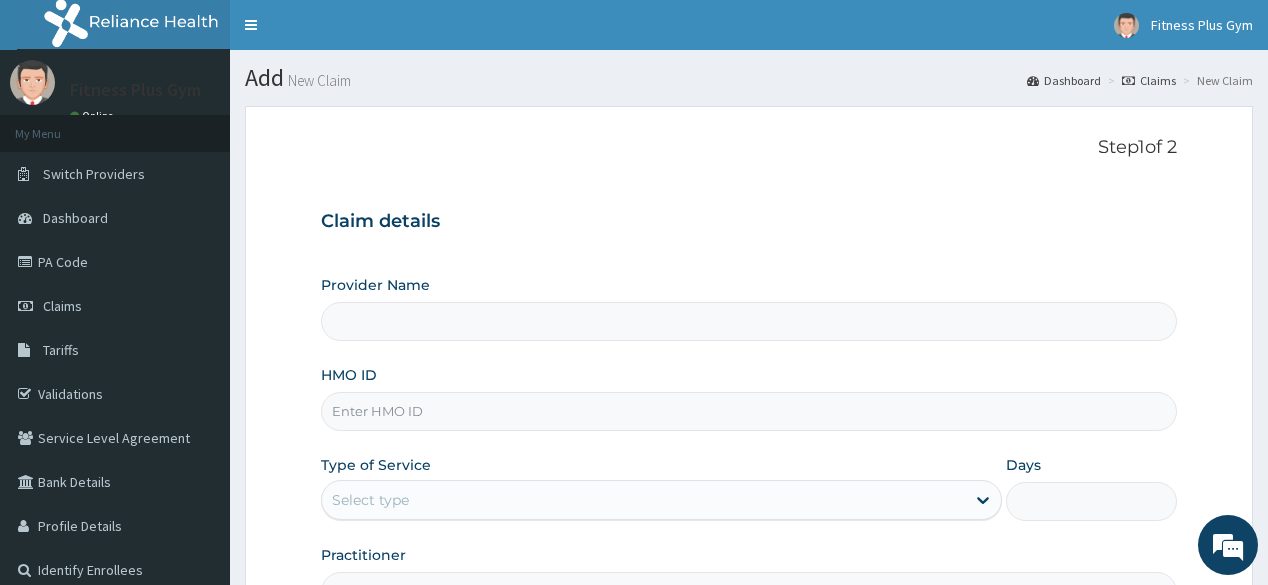 type on "Fitness plus Gym" 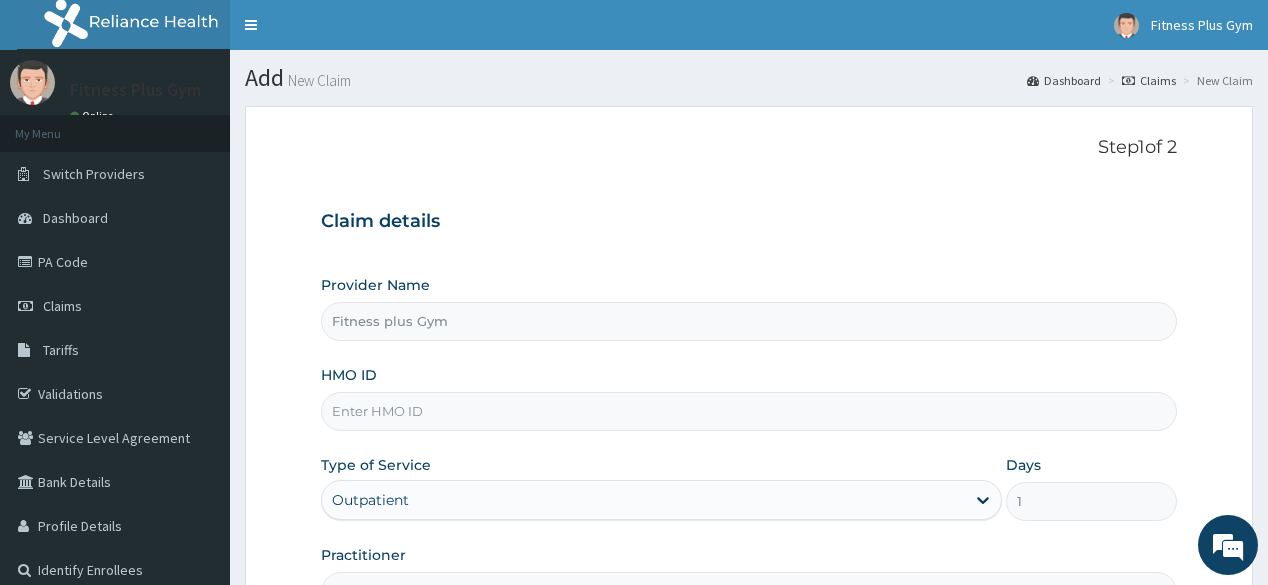 click on "HMO ID" at bounding box center (748, 411) 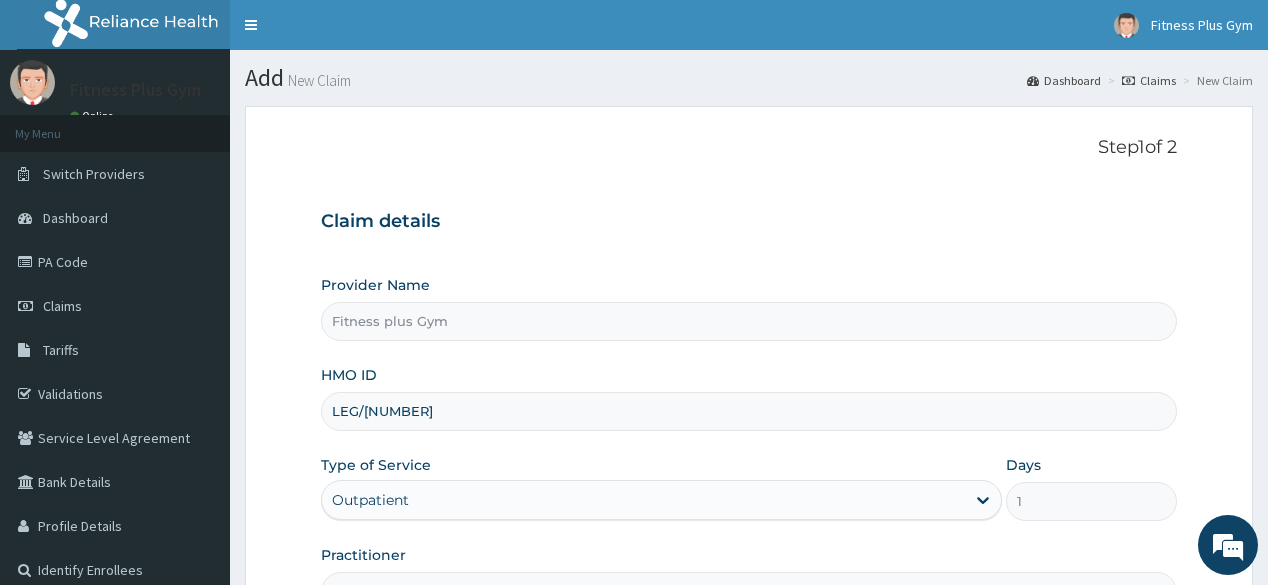 scroll, scrollTop: 0, scrollLeft: 0, axis: both 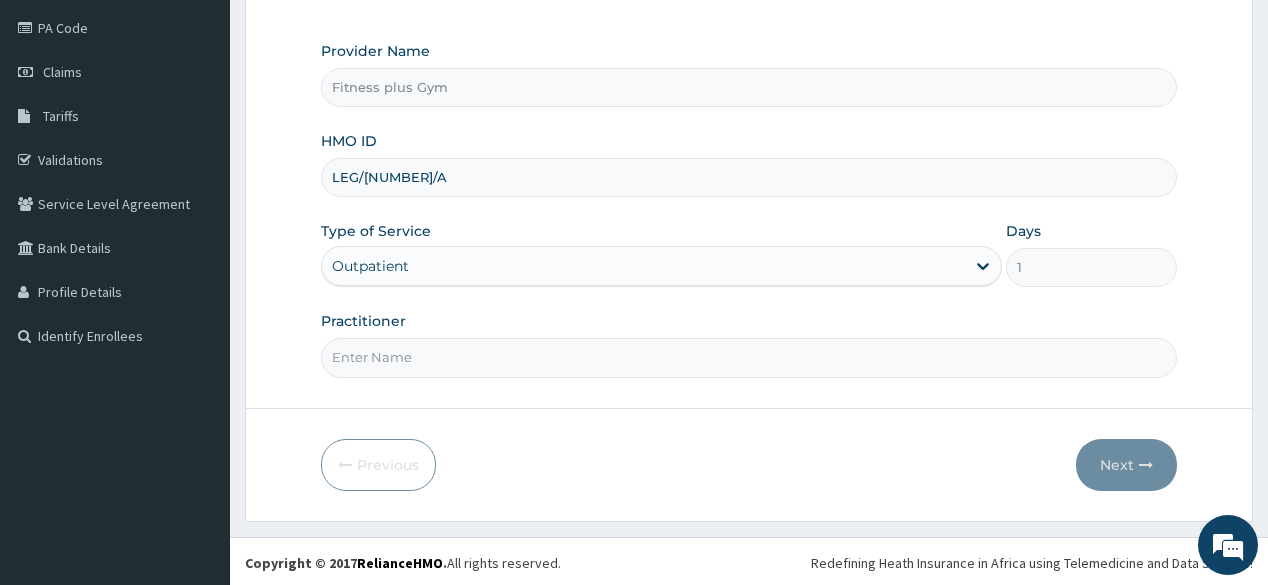 type on "LEG/[NUMBER]/A" 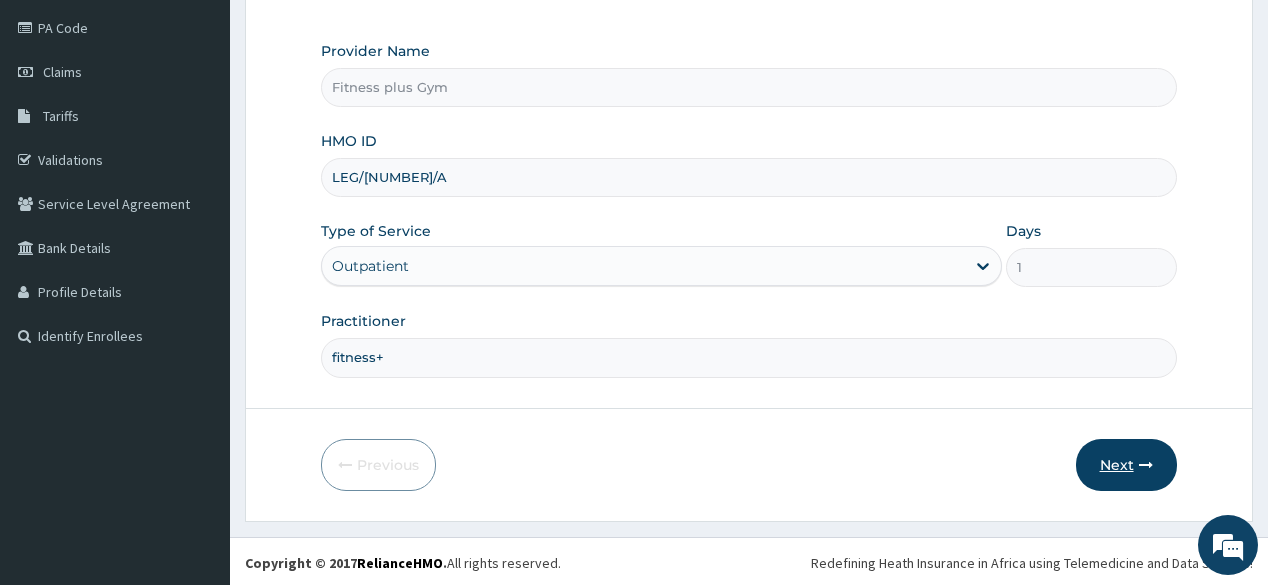 type on "fitness+" 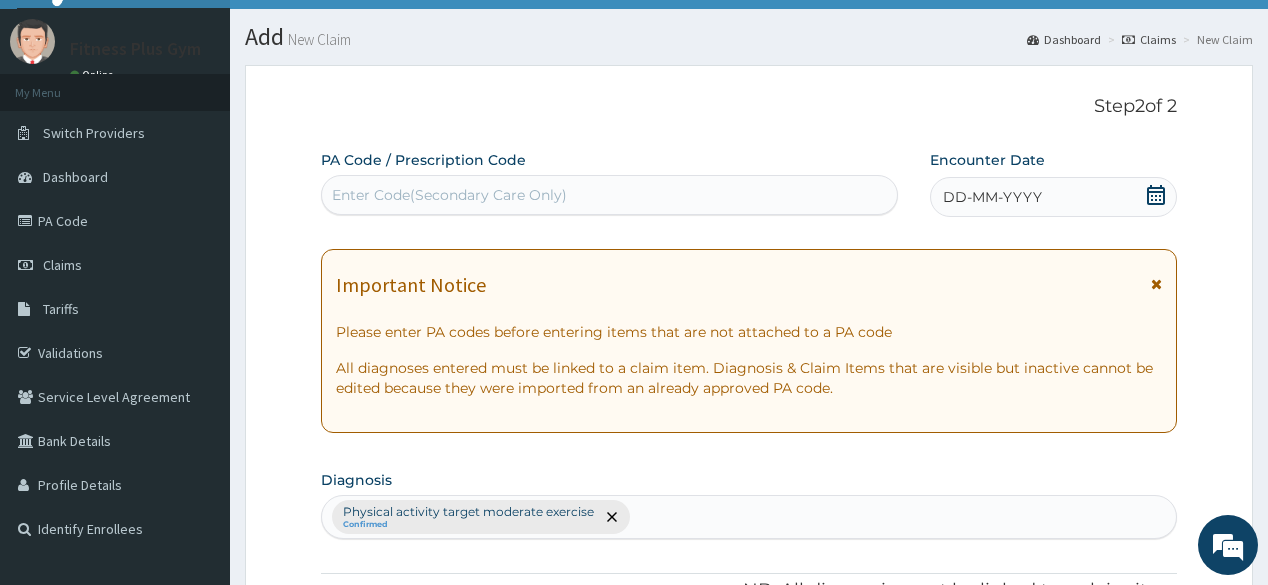 scroll, scrollTop: 0, scrollLeft: 0, axis: both 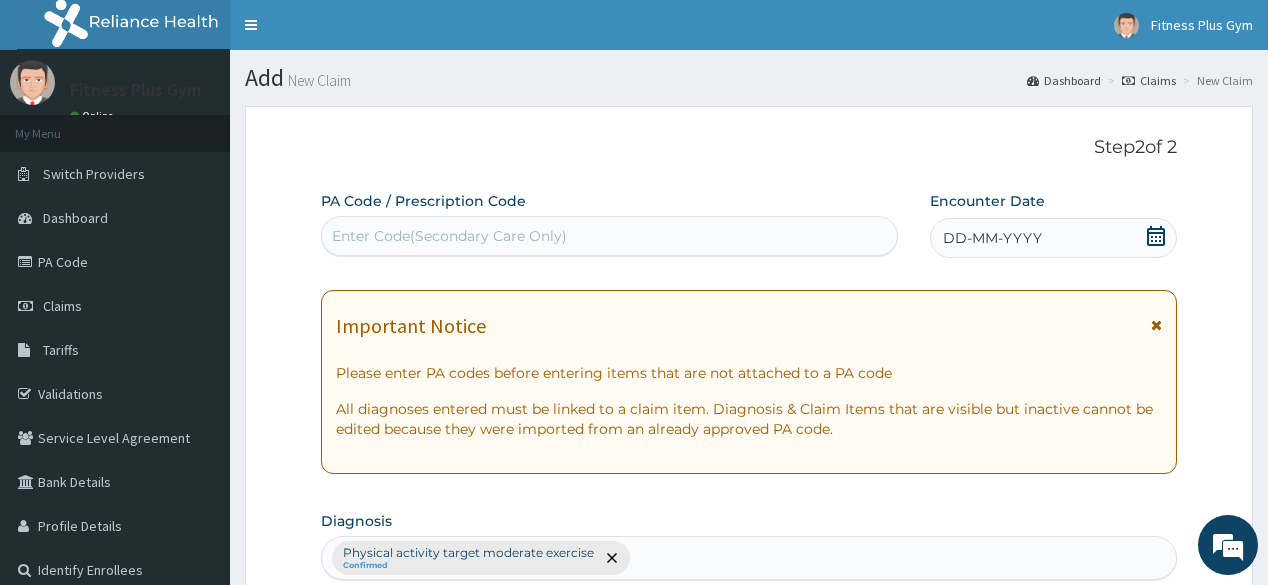 click on "Enter Code(Secondary Care Only)" at bounding box center (449, 236) 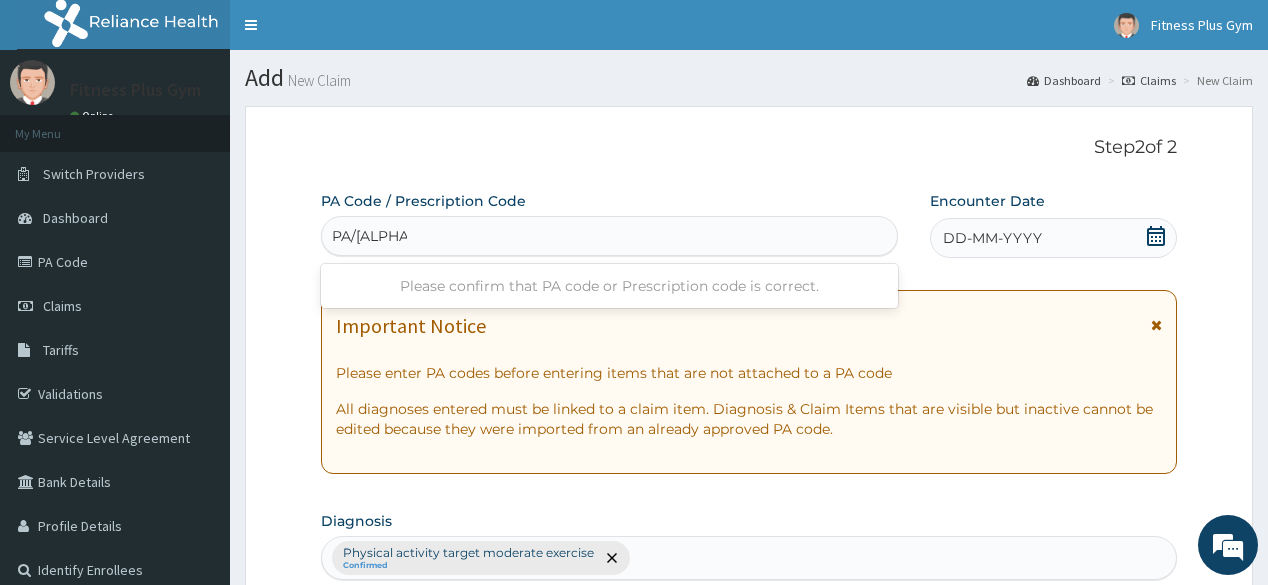 type on "[STATE]/7EBCB6" 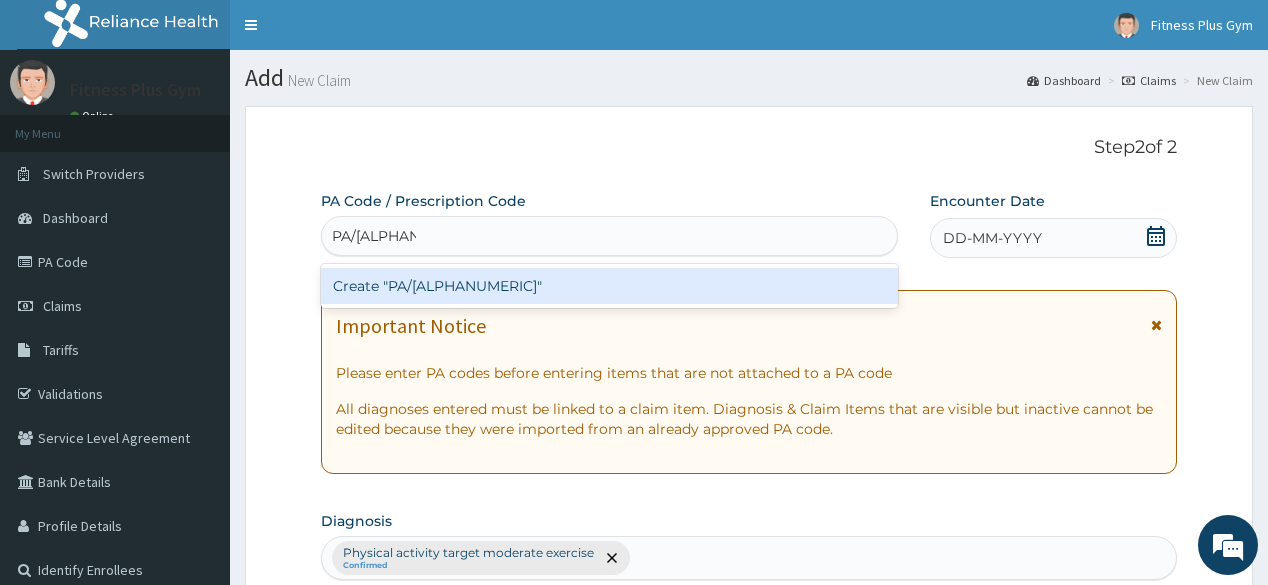 click on "Create "[STATE]/7EBCB6"" at bounding box center (609, 286) 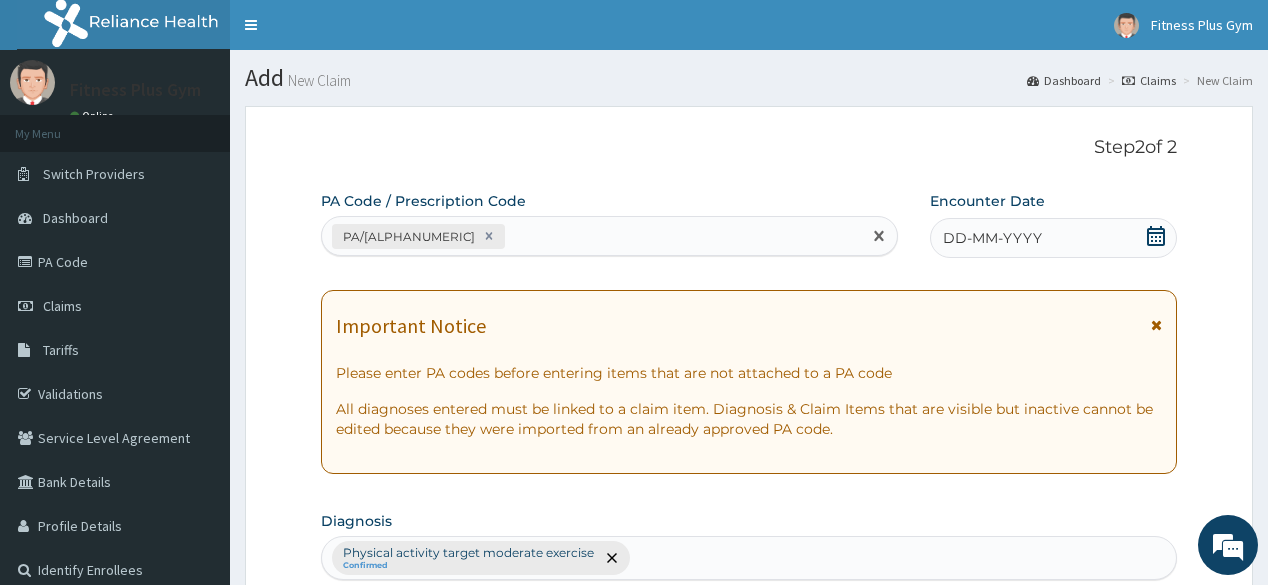 click on "DD-MM-YYYY" at bounding box center [1053, 238] 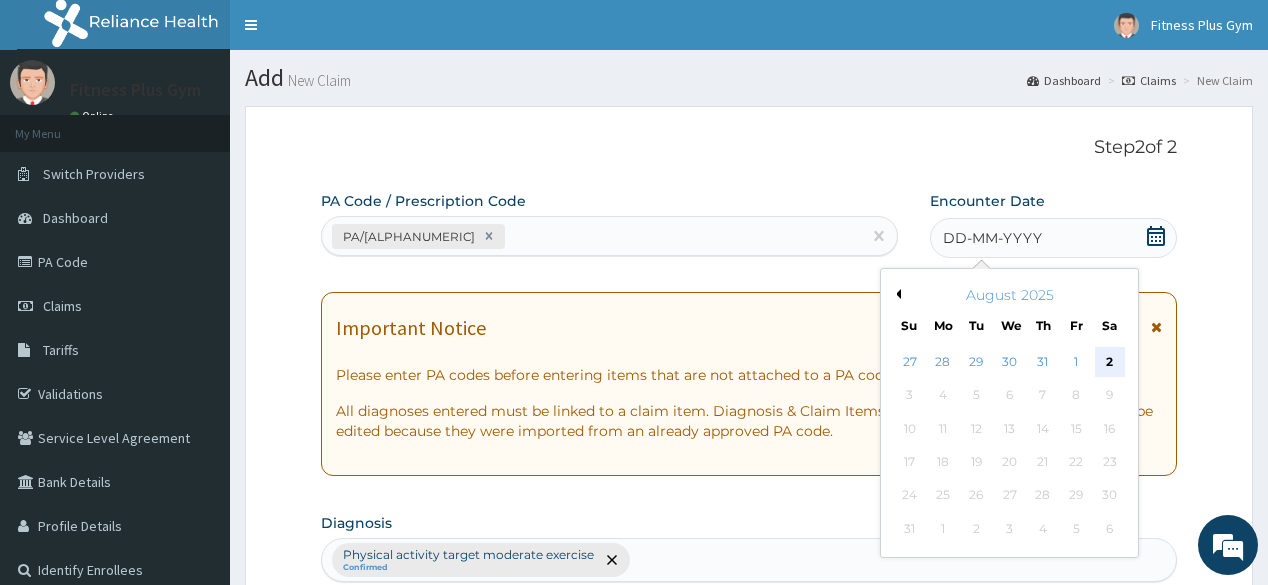 click on "2" at bounding box center [1109, 362] 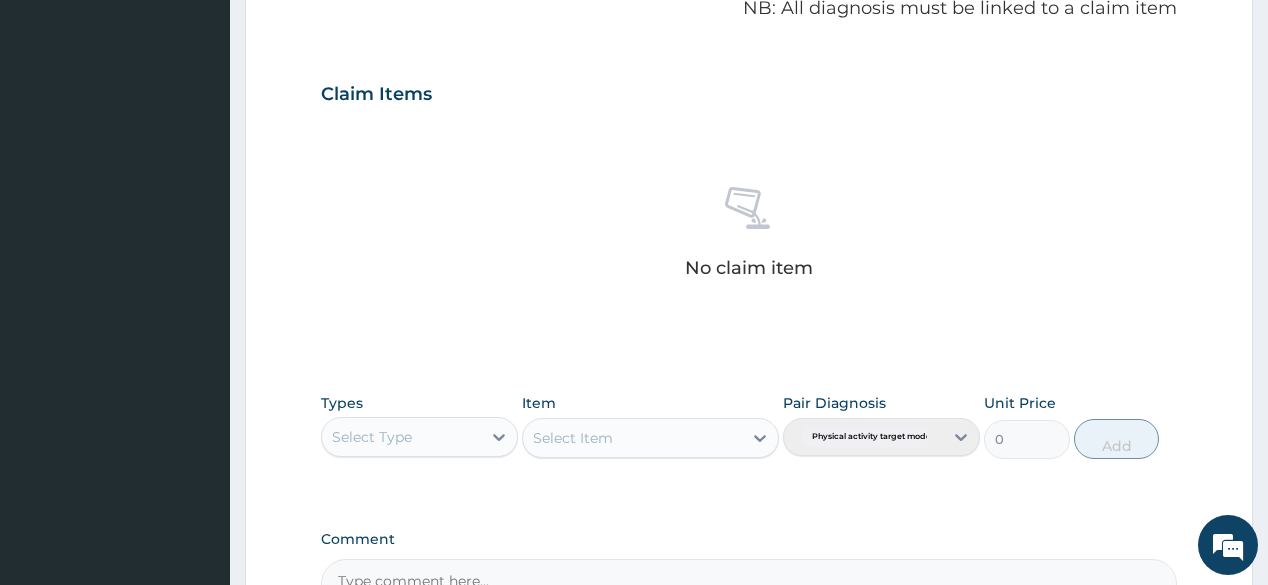 scroll, scrollTop: 640, scrollLeft: 0, axis: vertical 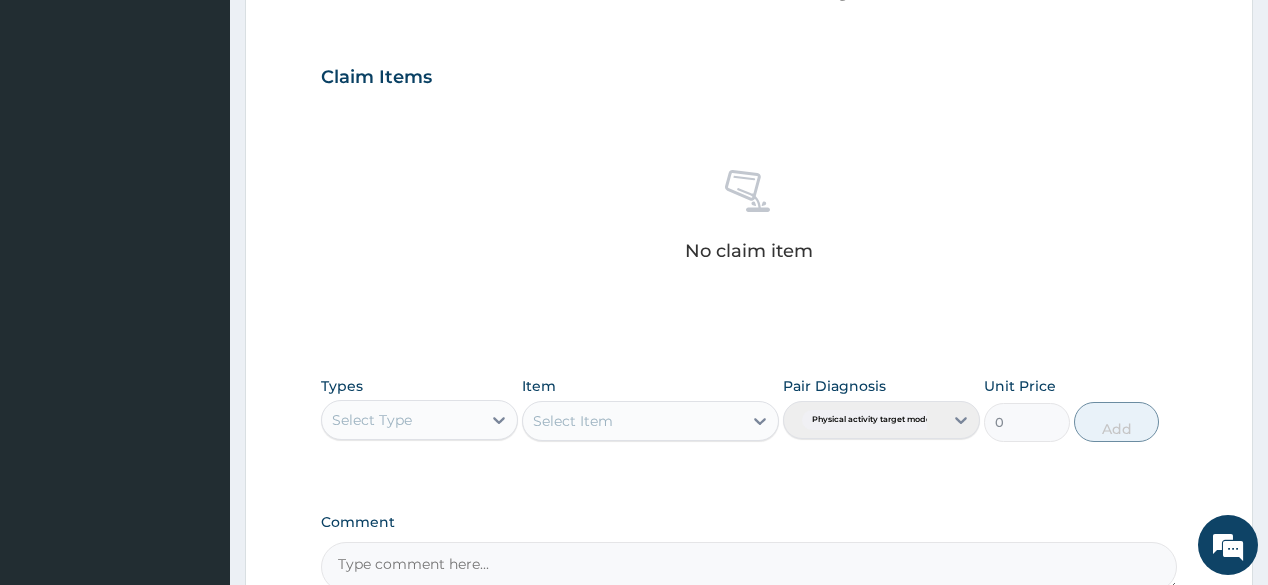 click on "Types Select Type" at bounding box center (419, 409) 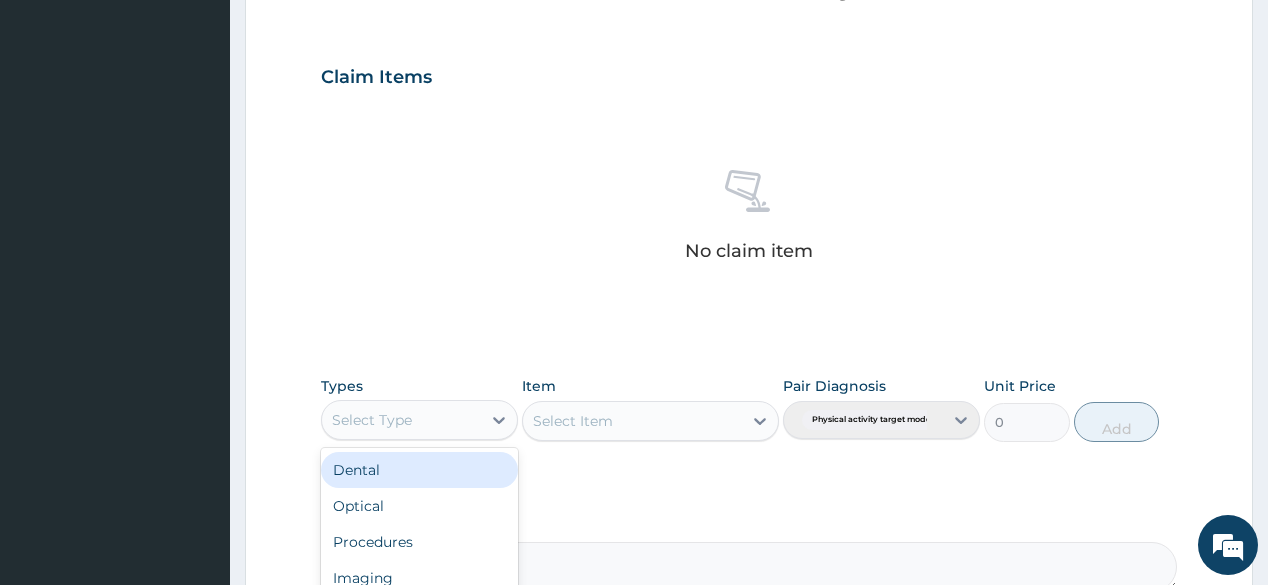 click on "Select Type" at bounding box center [401, 420] 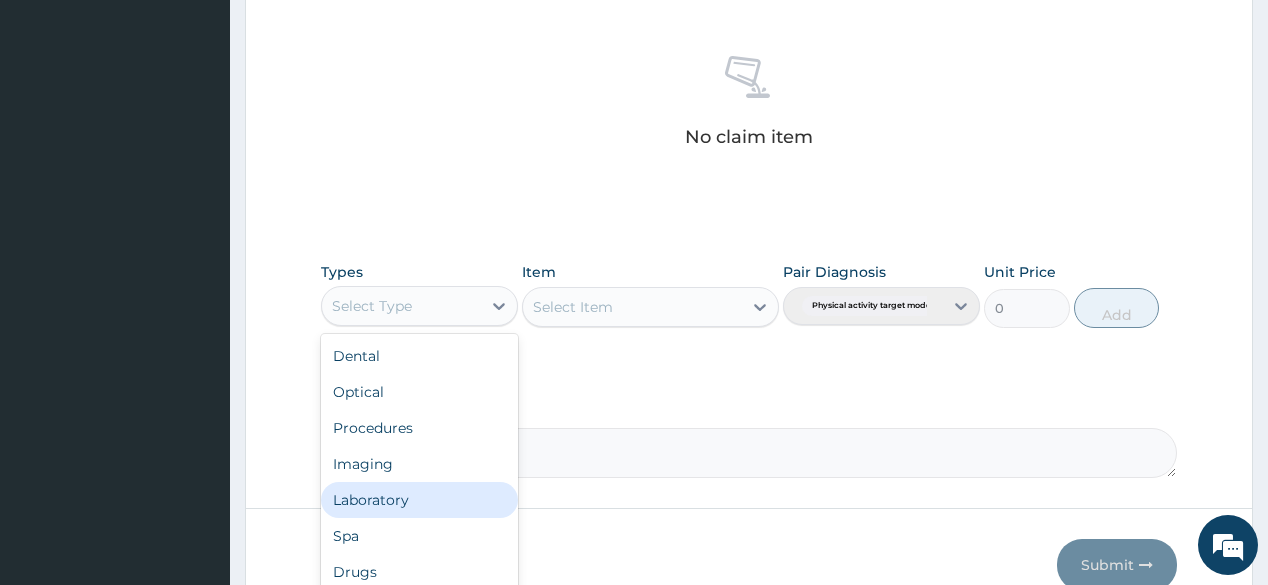 scroll, scrollTop: 855, scrollLeft: 0, axis: vertical 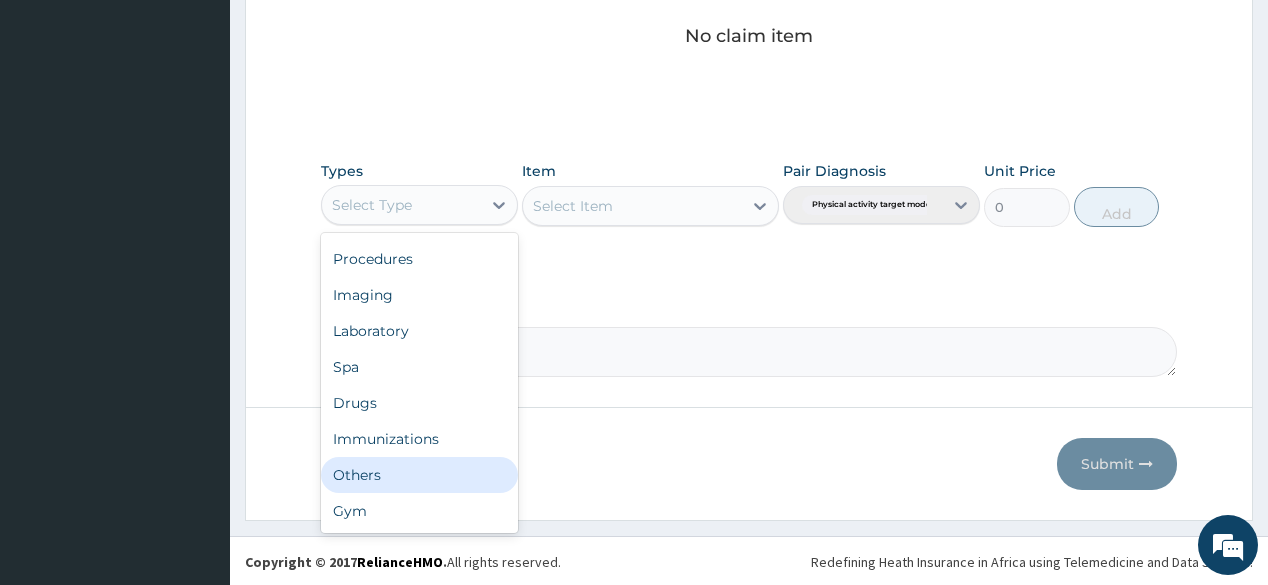 click on "Others" at bounding box center [419, 475] 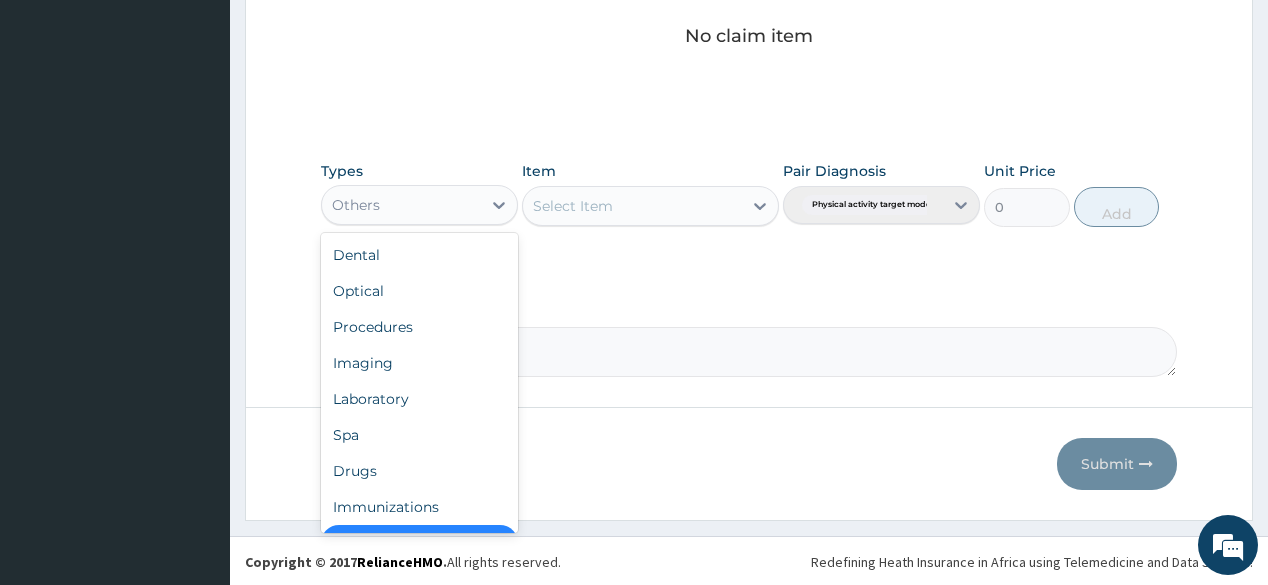 drag, startPoint x: 432, startPoint y: 206, endPoint x: 410, endPoint y: 312, distance: 108.25895 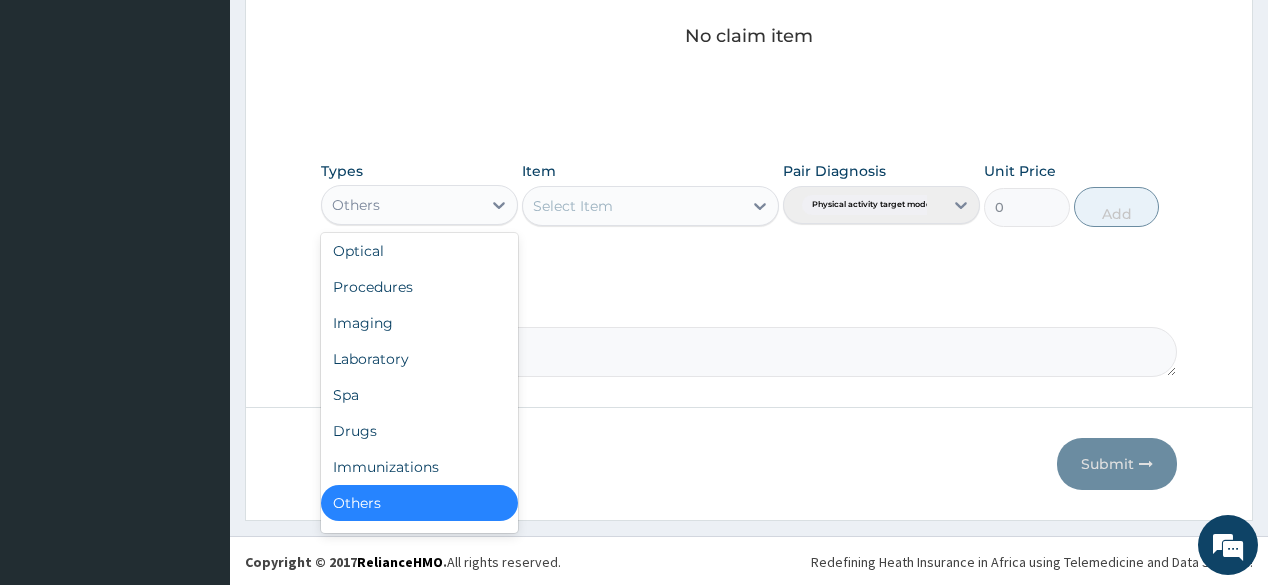 scroll, scrollTop: 68, scrollLeft: 0, axis: vertical 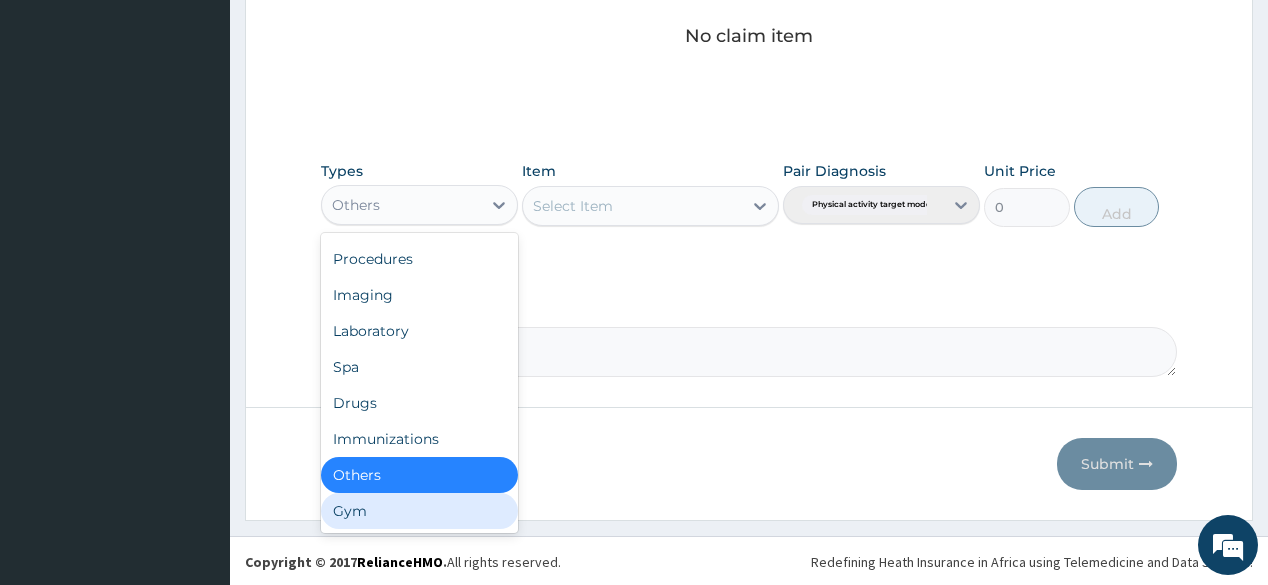 drag, startPoint x: 411, startPoint y: 515, endPoint x: 411, endPoint y: 451, distance: 64 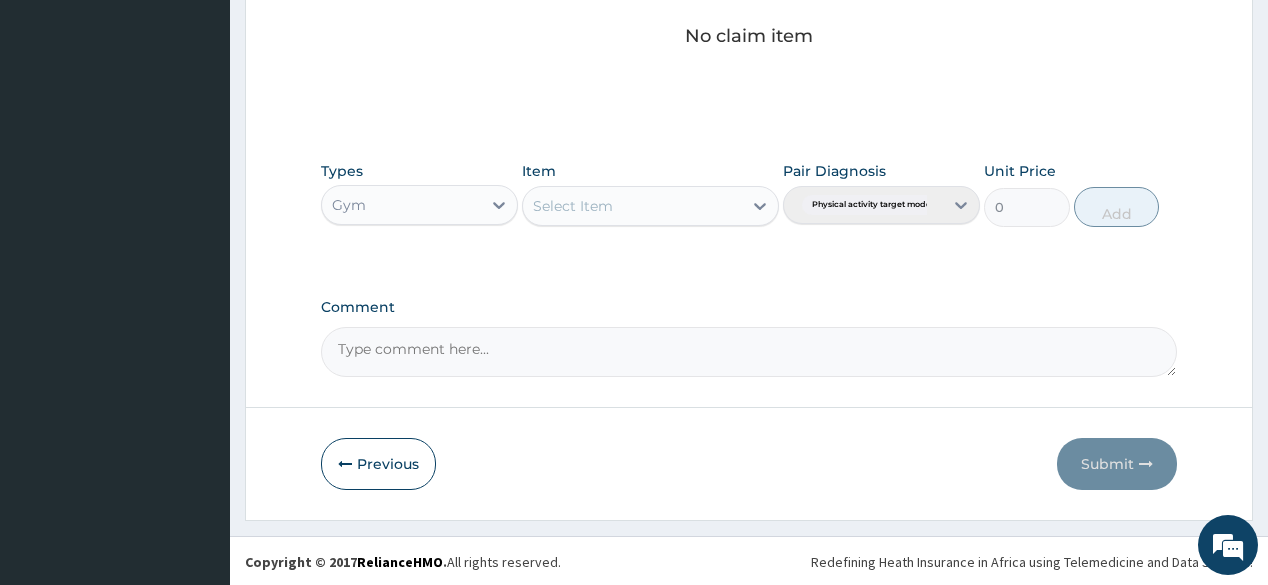 click on "Select Item" at bounding box center (632, 206) 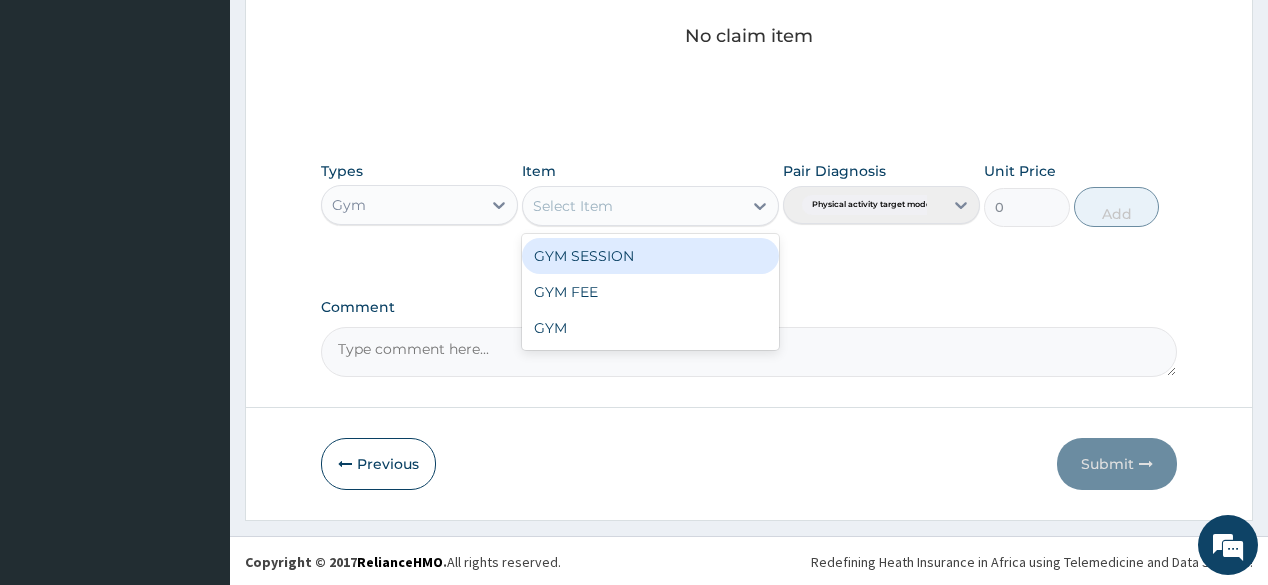 click on "GYM SESSION" at bounding box center (650, 256) 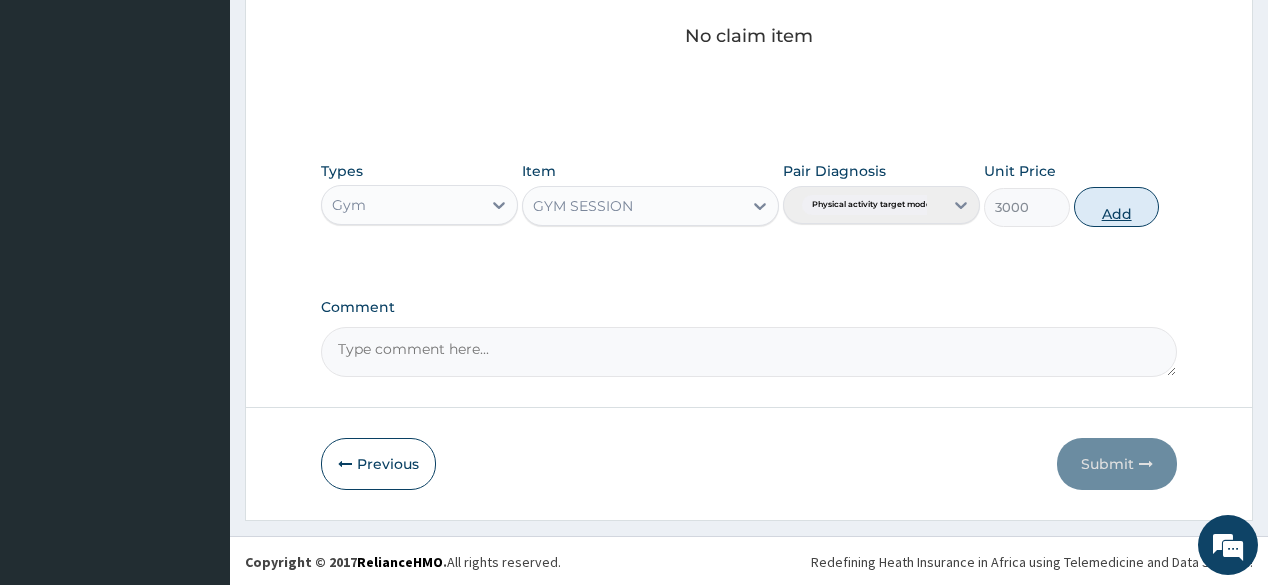 click on "Add" at bounding box center (1117, 207) 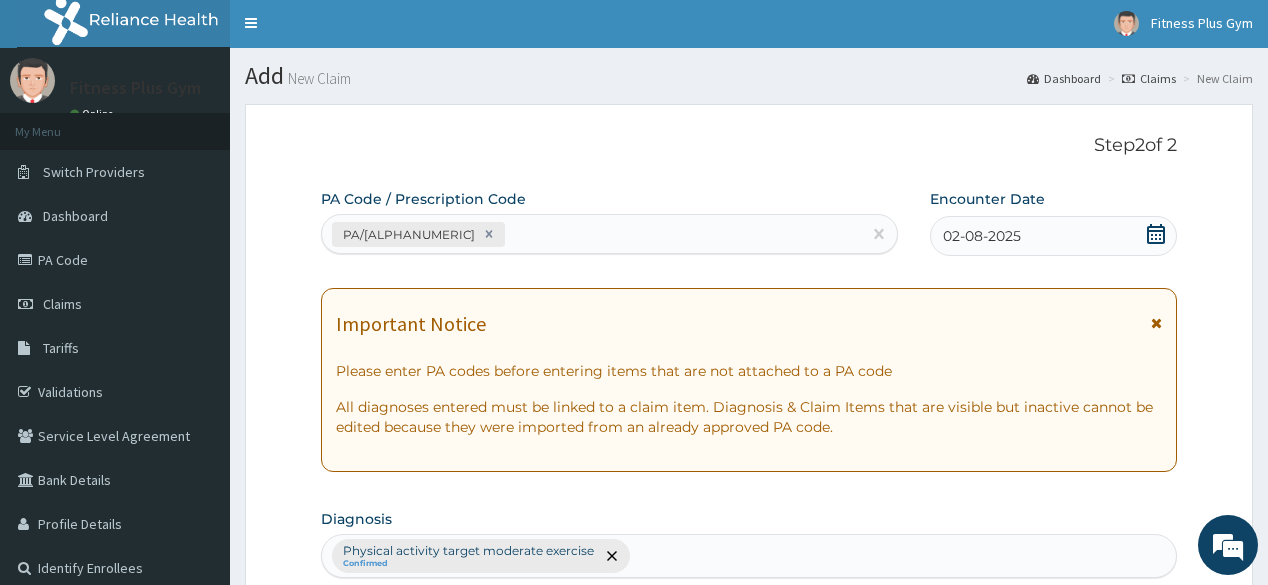 scroll, scrollTop: 0, scrollLeft: 0, axis: both 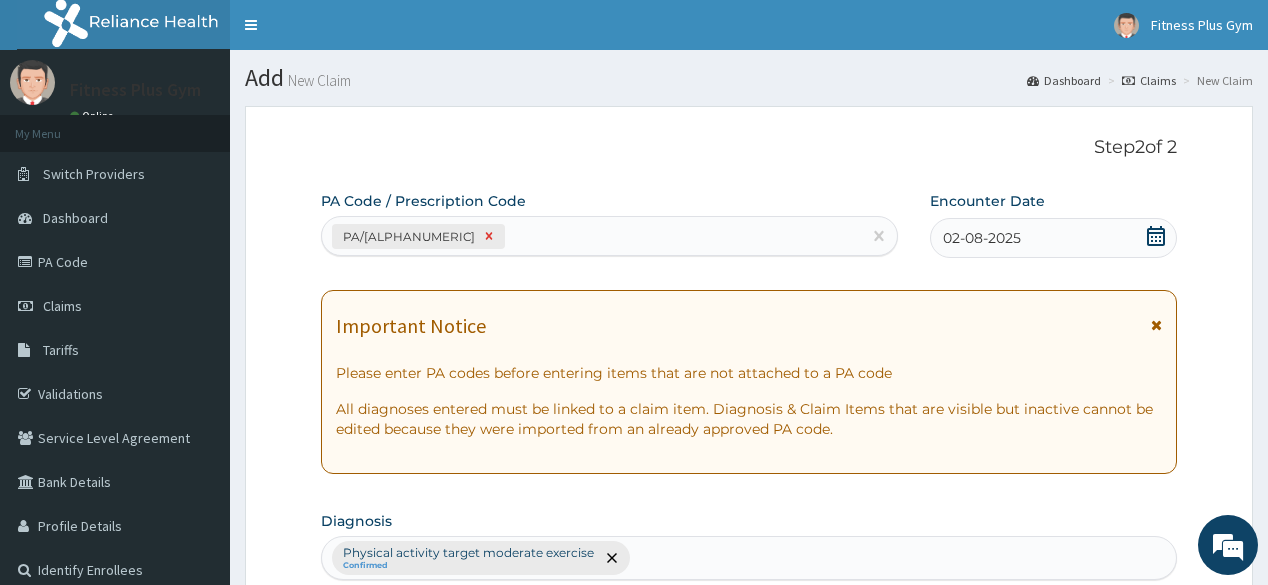 click 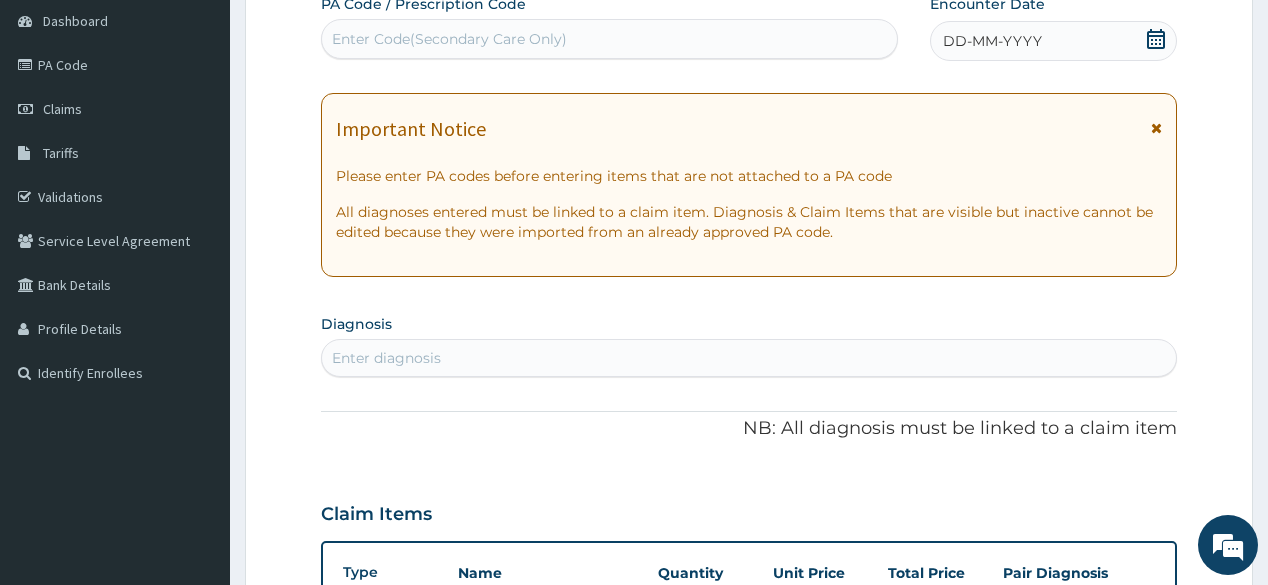 scroll, scrollTop: 52, scrollLeft: 0, axis: vertical 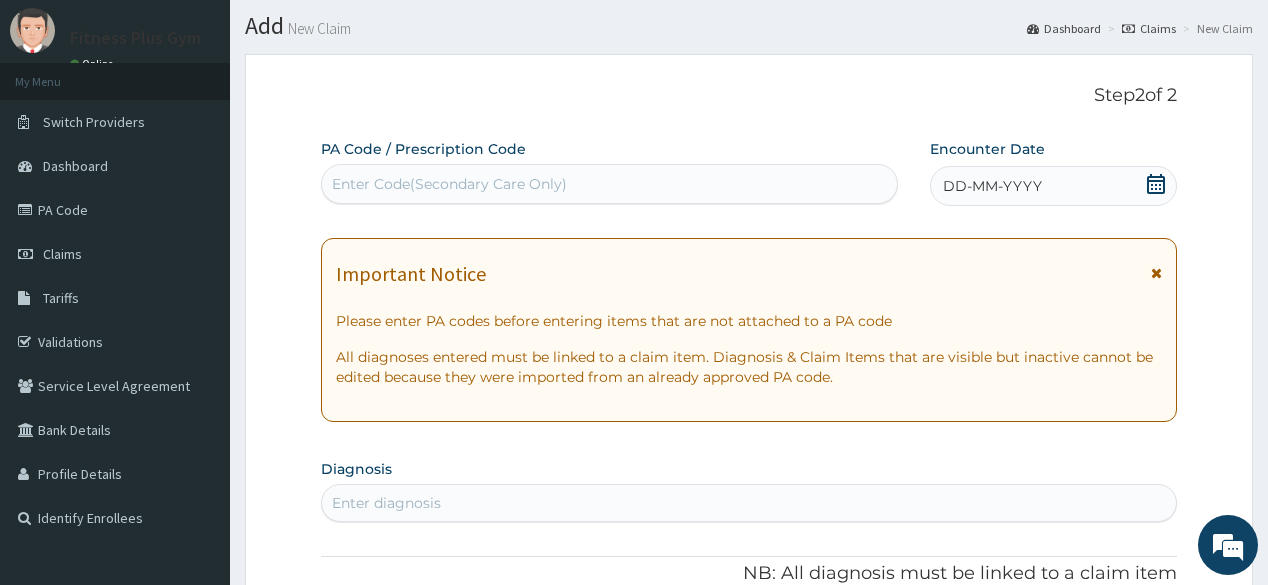 click on "Enter Code(Secondary Care Only)" at bounding box center (609, 184) 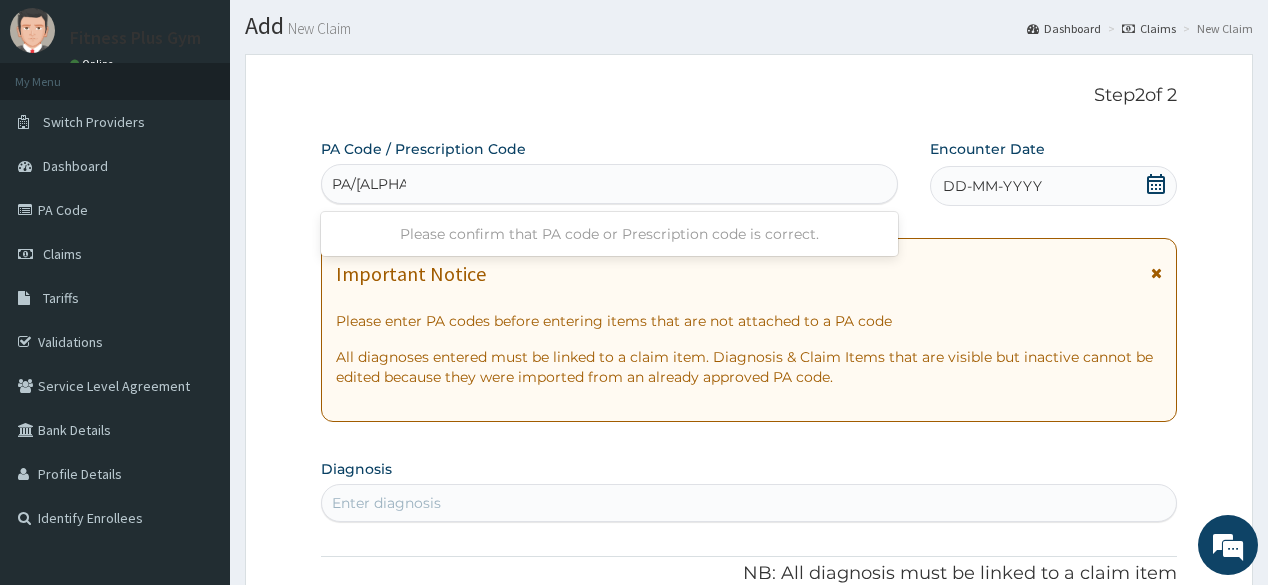 type on "PA/EE4D90" 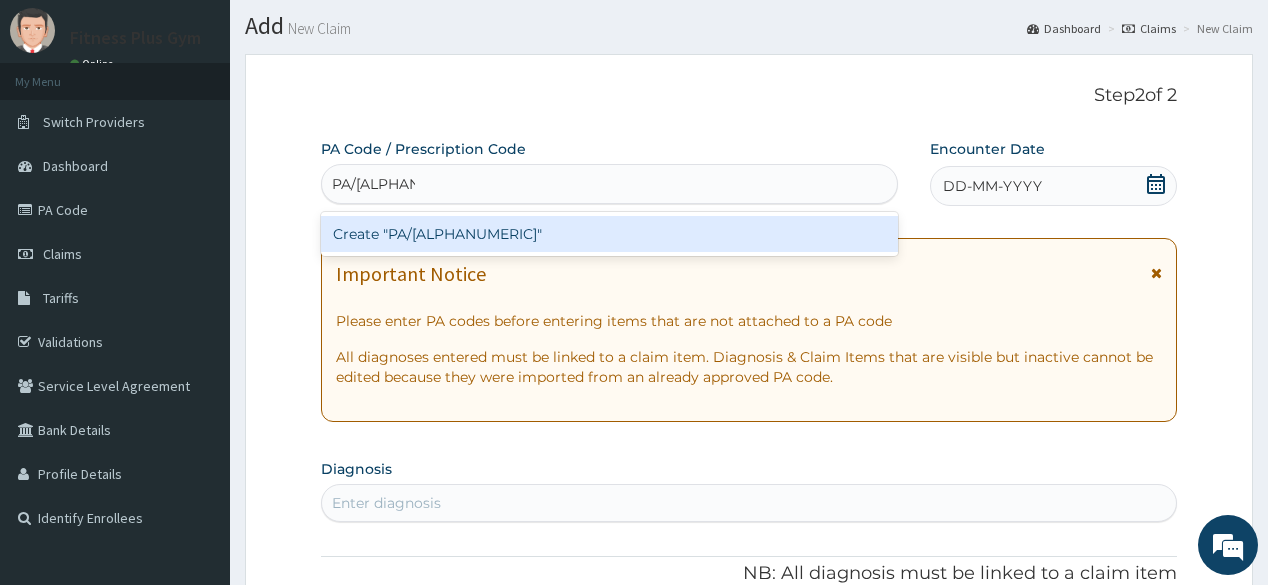click on "Create "PA/EE4D90"" at bounding box center (609, 234) 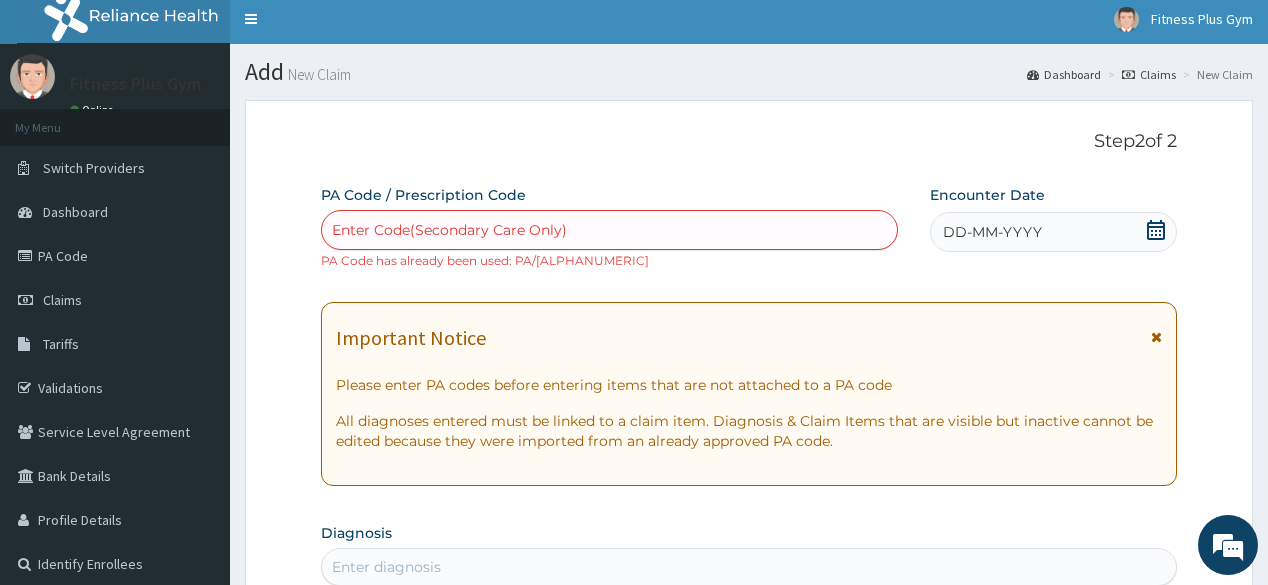 scroll, scrollTop: 0, scrollLeft: 0, axis: both 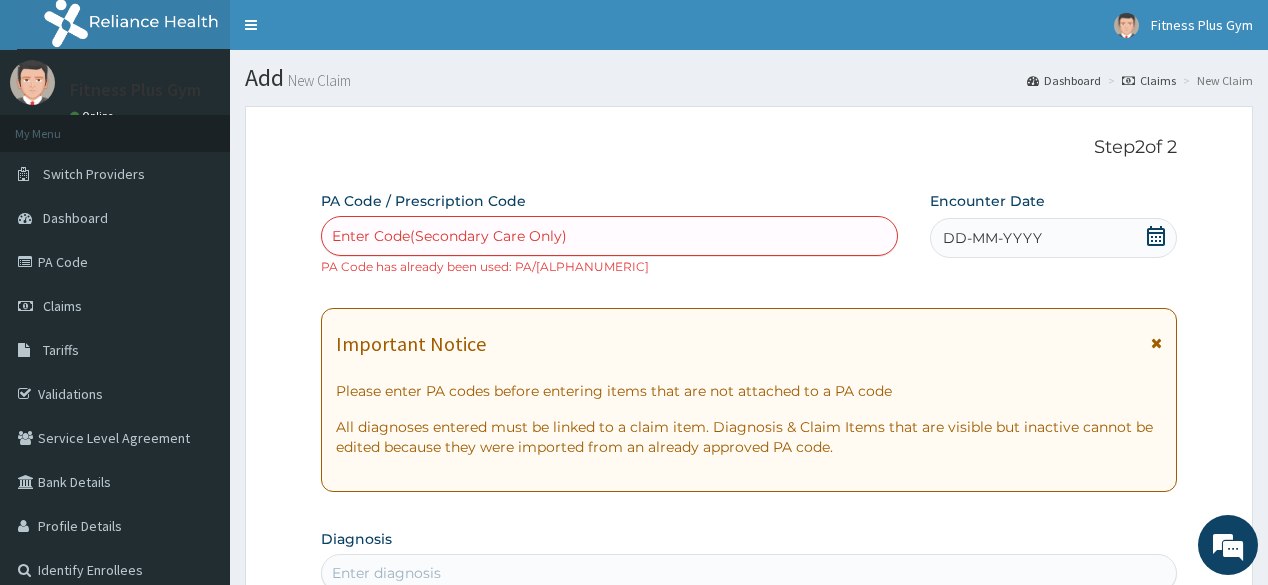 click on "Enter Code(Secondary Care Only)" at bounding box center (449, 236) 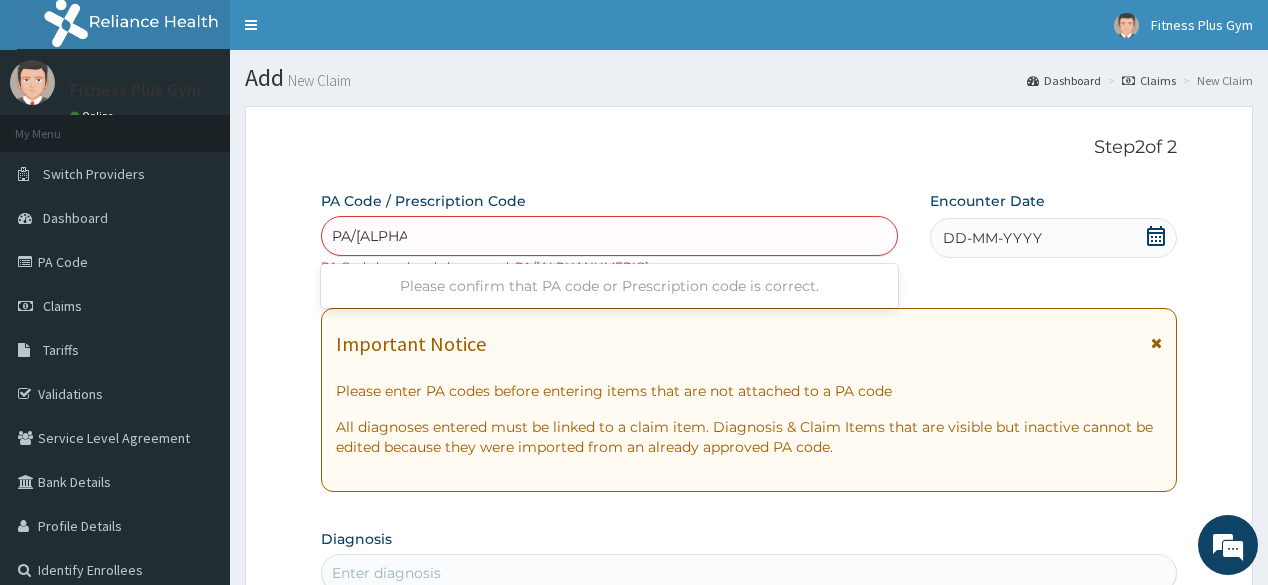type on "PA/7EBCB6" 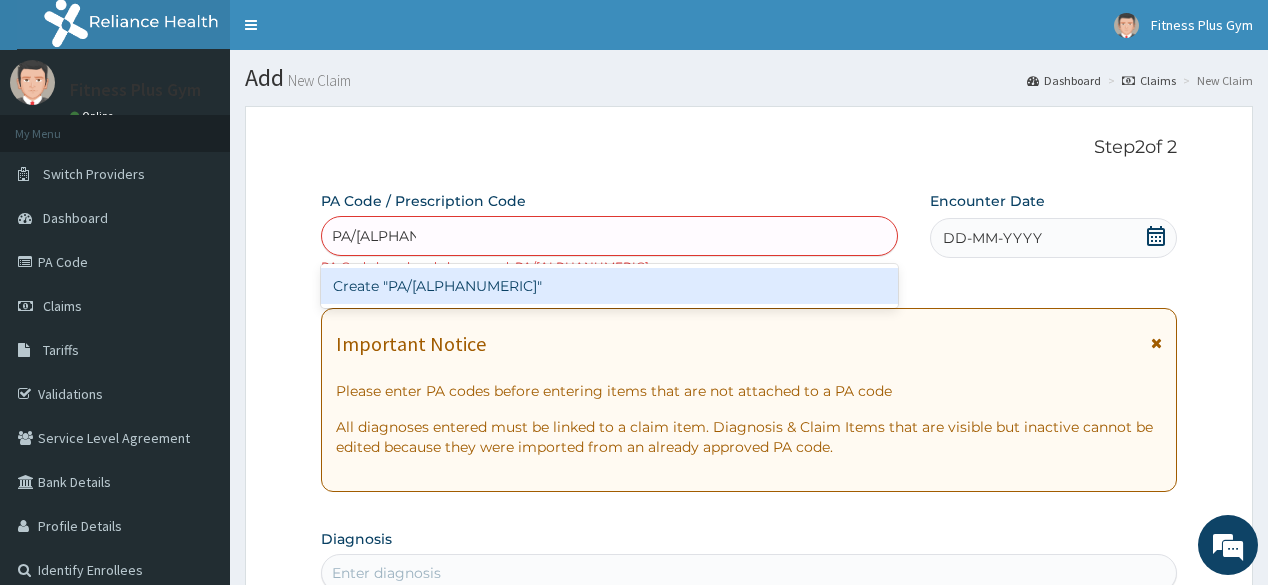 click on "Create "PA/7EBCB6"" at bounding box center [609, 286] 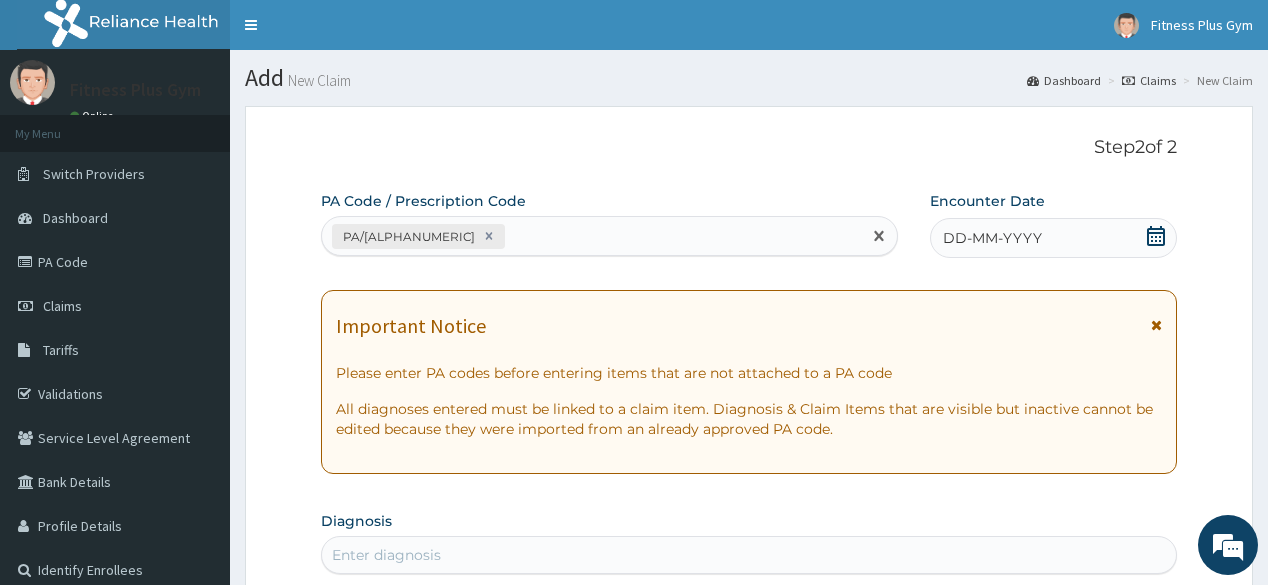 click on "DD-MM-YYYY" at bounding box center (992, 238) 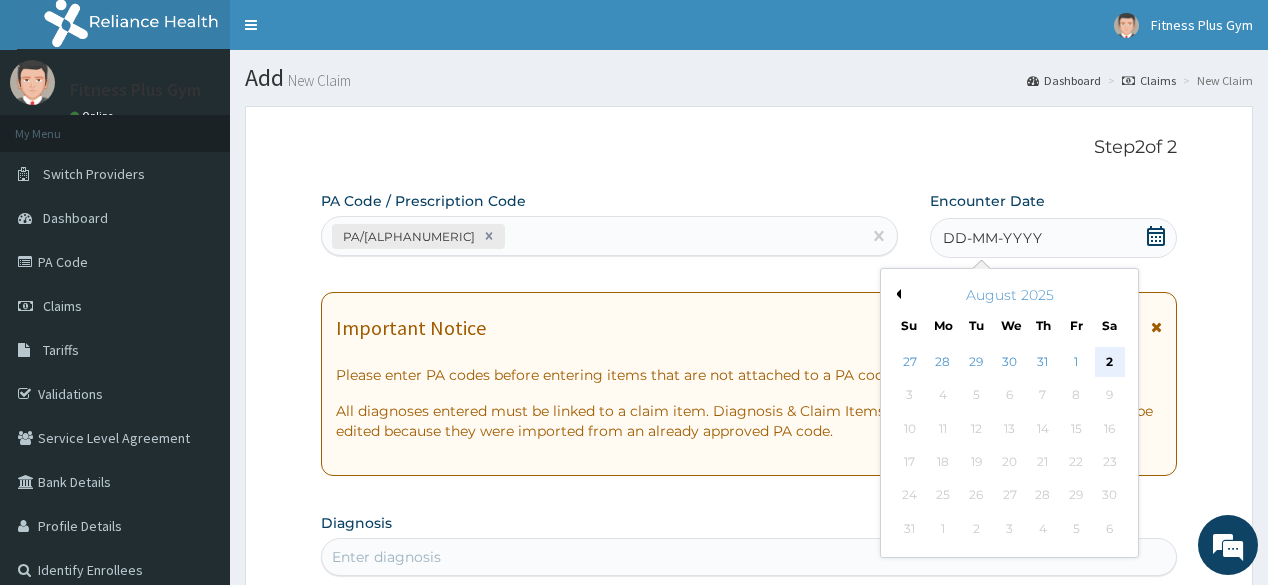 click on "2" at bounding box center [1109, 362] 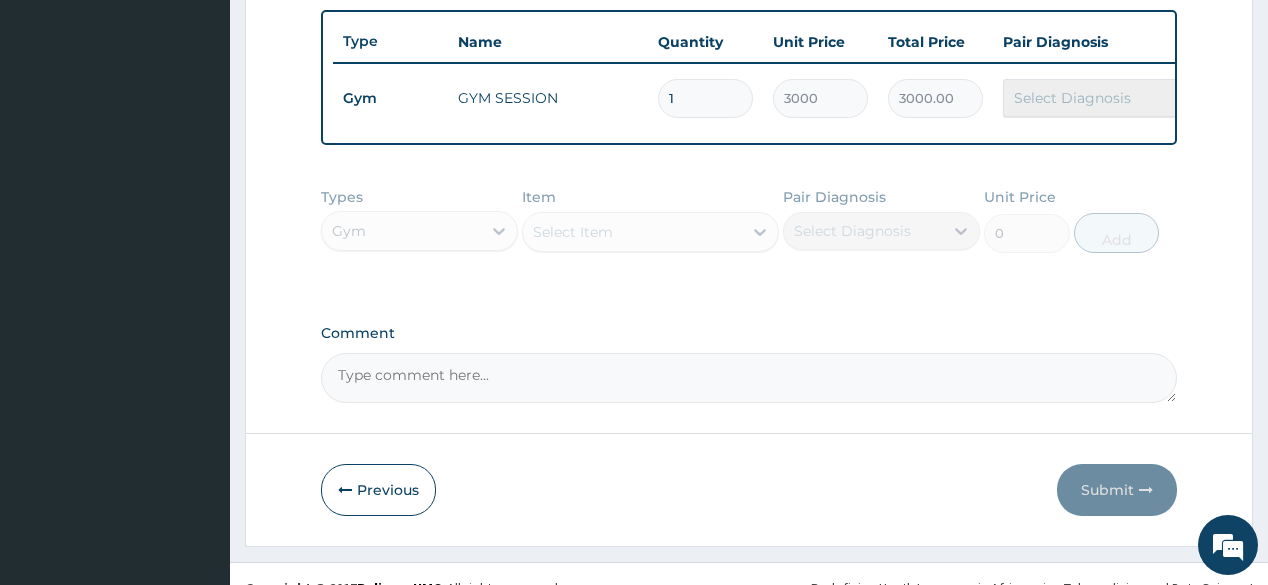 scroll, scrollTop: 765, scrollLeft: 0, axis: vertical 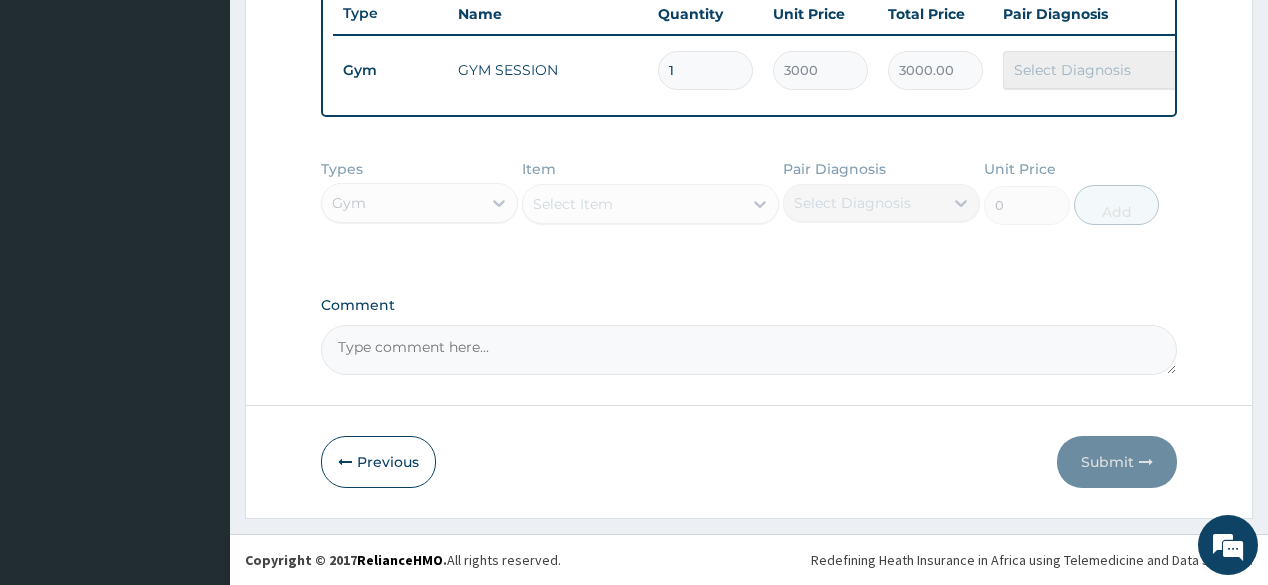 click on "Types Gym Item Select Item Pair Diagnosis Select Diagnosis Unit Price 0 Add" at bounding box center [748, 207] 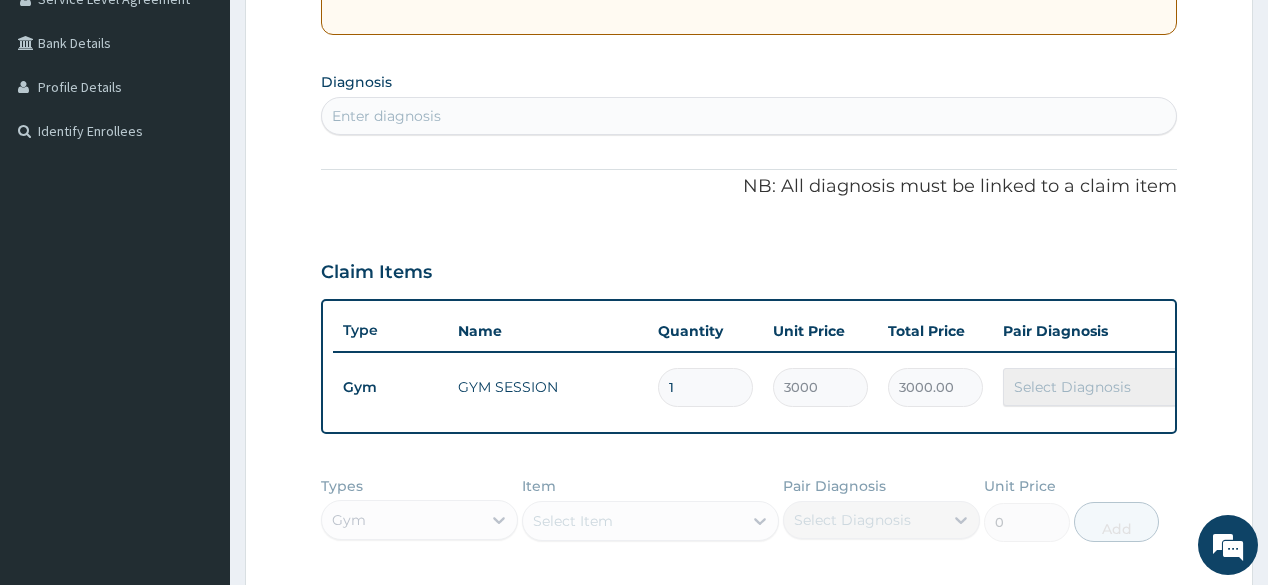 scroll, scrollTop: 365, scrollLeft: 0, axis: vertical 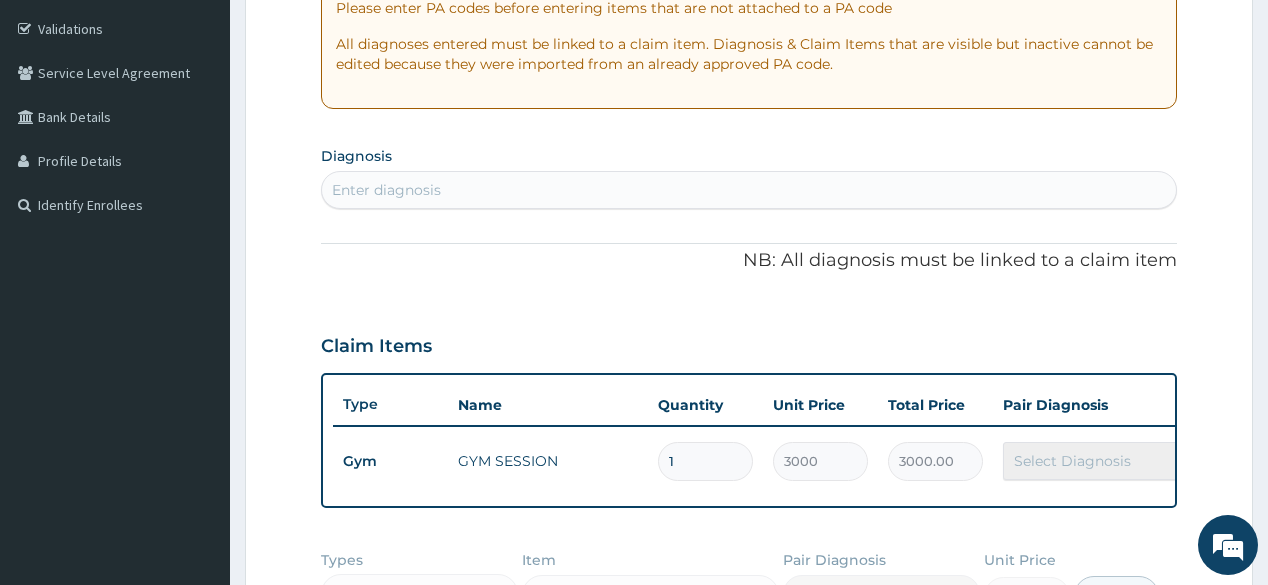 drag, startPoint x: 929, startPoint y: 178, endPoint x: 953, endPoint y: 399, distance: 222.29935 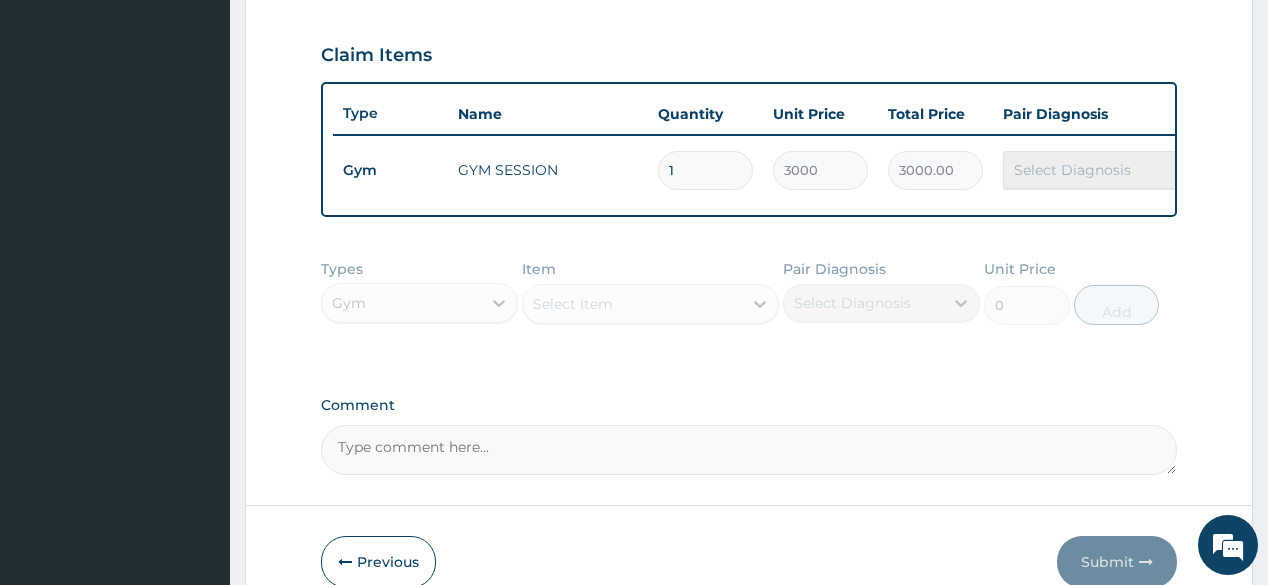 scroll, scrollTop: 765, scrollLeft: 0, axis: vertical 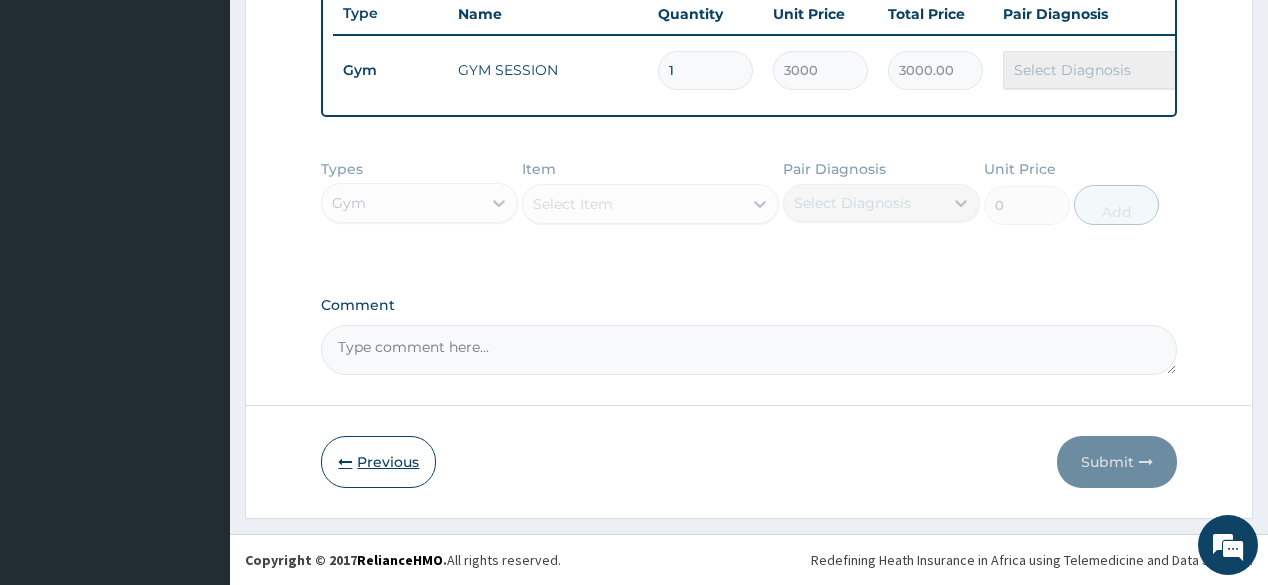 click on "Previous" at bounding box center (378, 462) 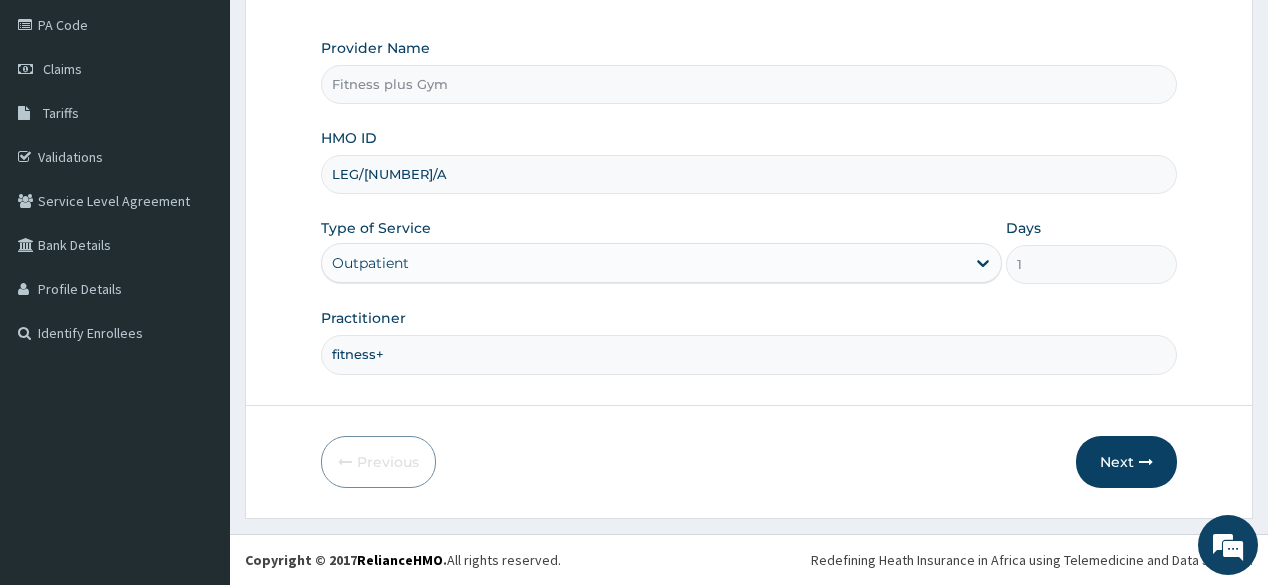 scroll, scrollTop: 234, scrollLeft: 0, axis: vertical 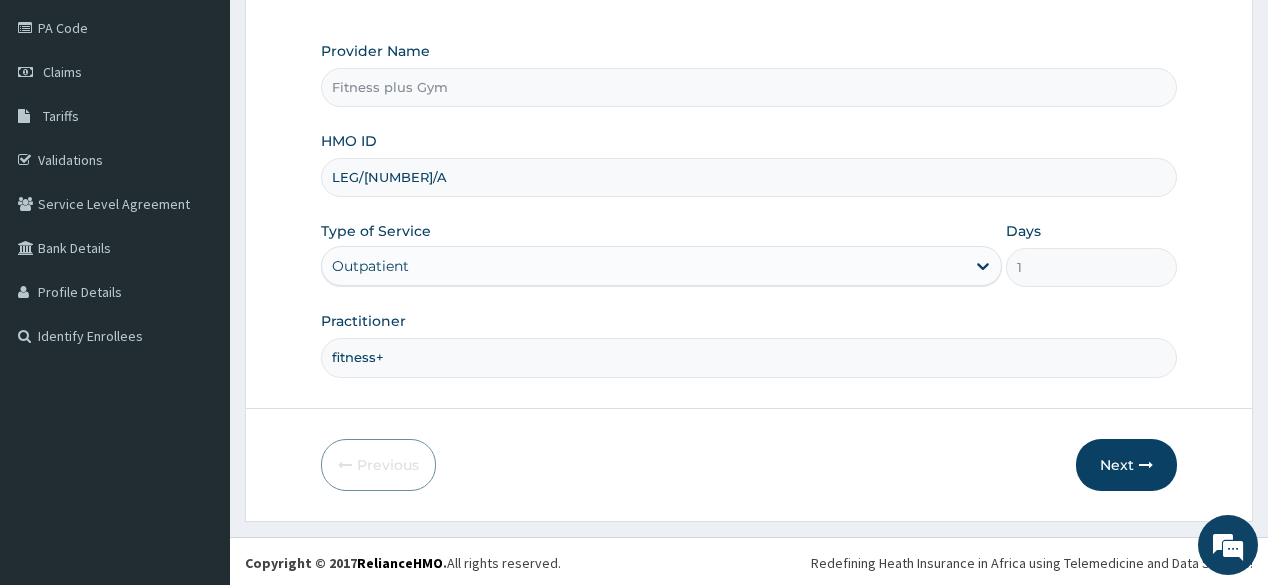 drag, startPoint x: 426, startPoint y: 180, endPoint x: 308, endPoint y: 168, distance: 118.6086 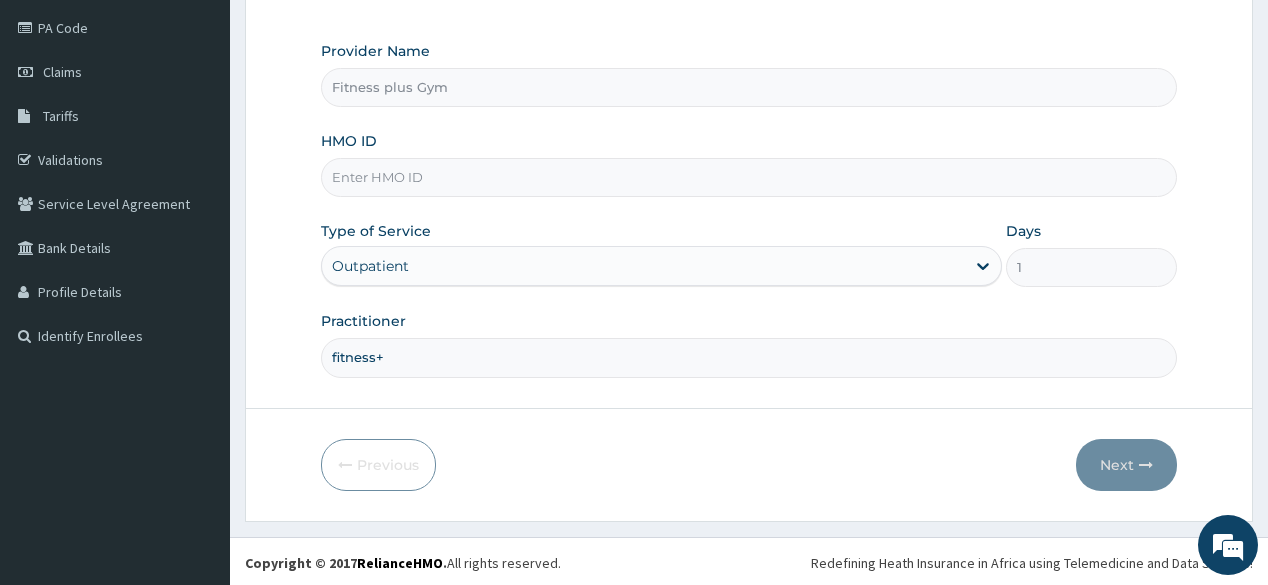 click on "Step  1  of 2 Claim details Provider Name Fitness plus Gym HMO ID Type of Service Outpatient Days 1 Practitioner fitness+     Previous   Next" at bounding box center (749, 196) 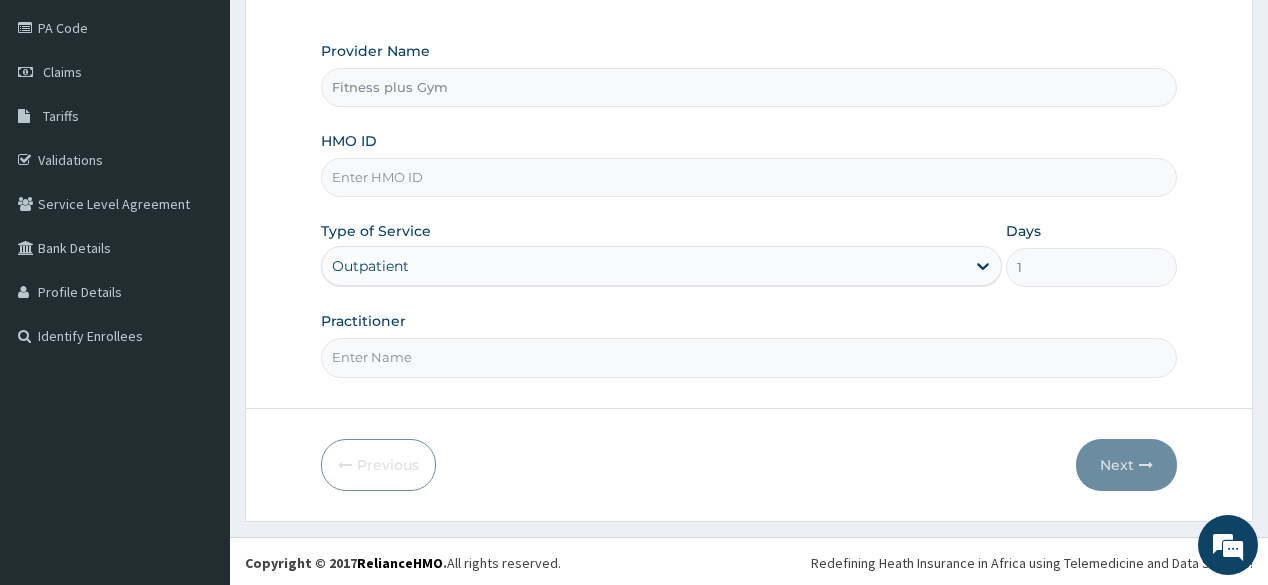scroll, scrollTop: 234, scrollLeft: 0, axis: vertical 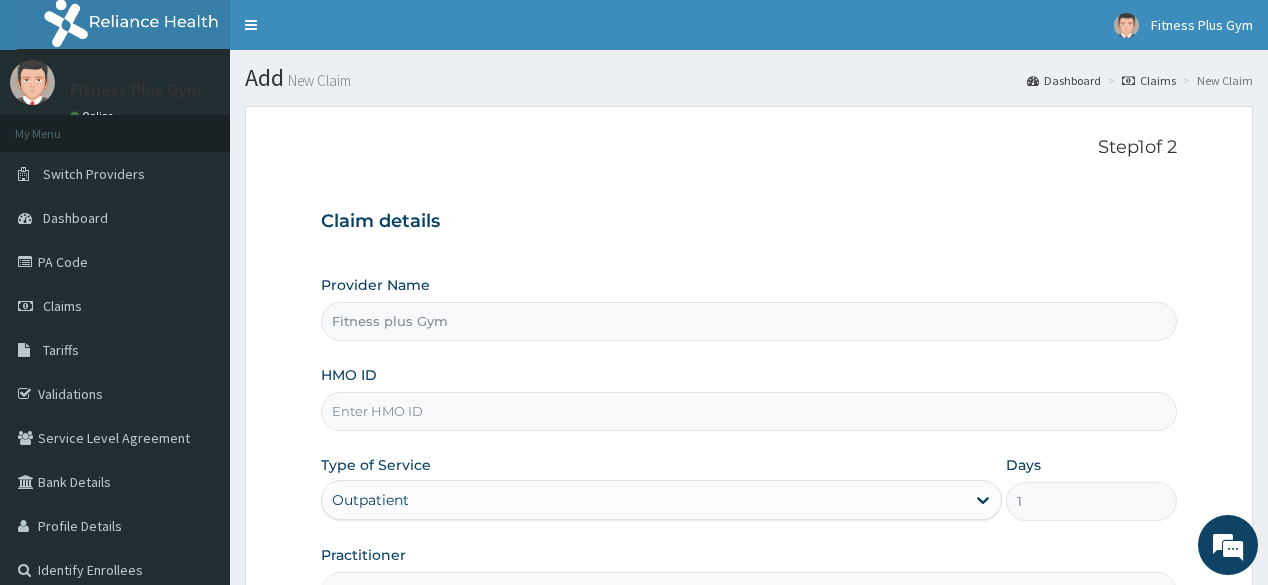 click on "HMO ID" at bounding box center (748, 411) 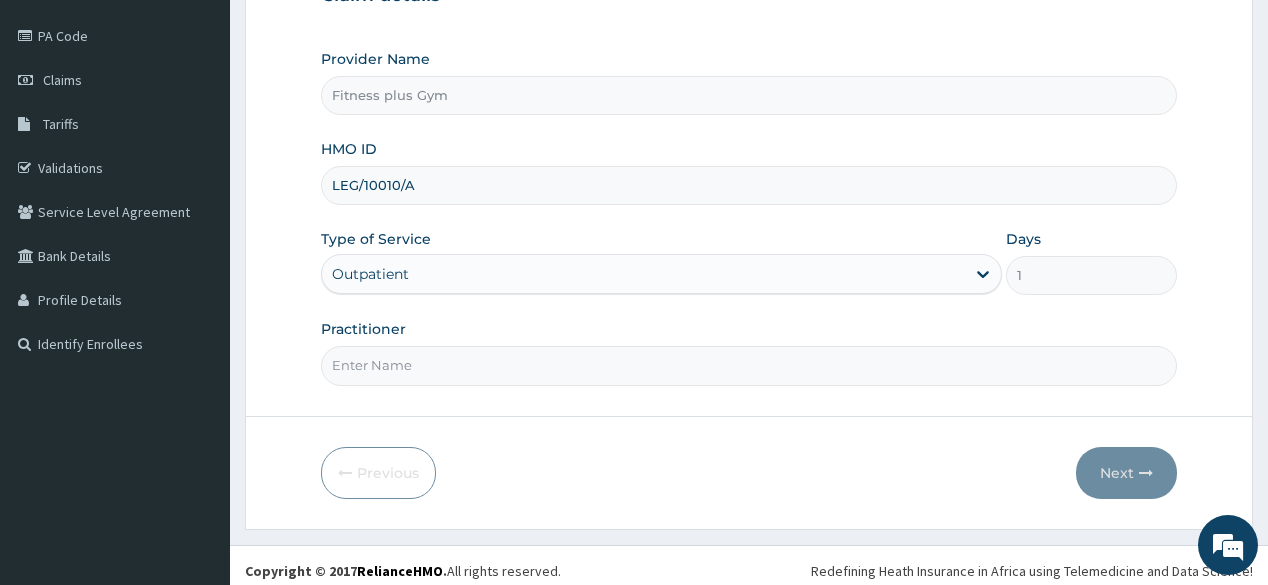 scroll, scrollTop: 234, scrollLeft: 0, axis: vertical 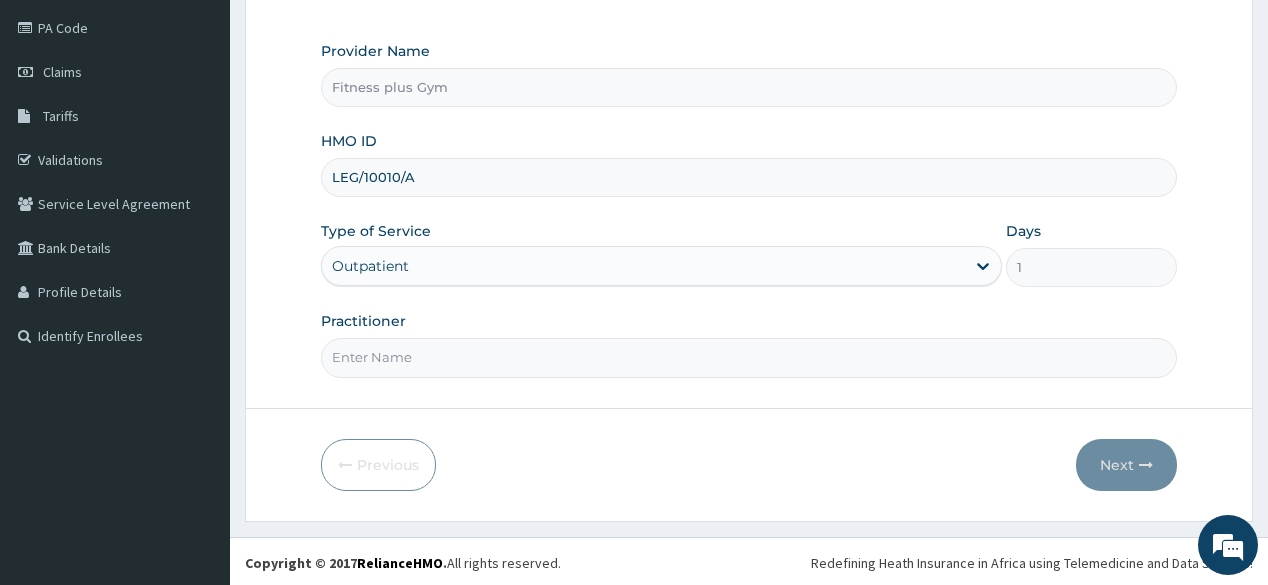 type on "LEG/10010/A" 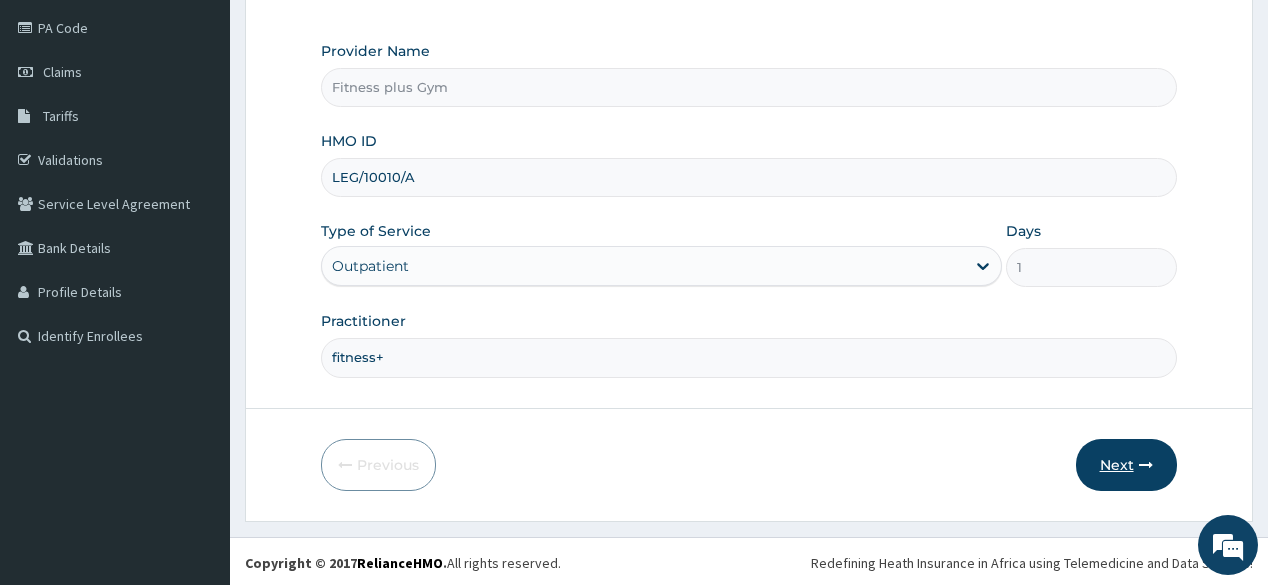 type on "fitness+" 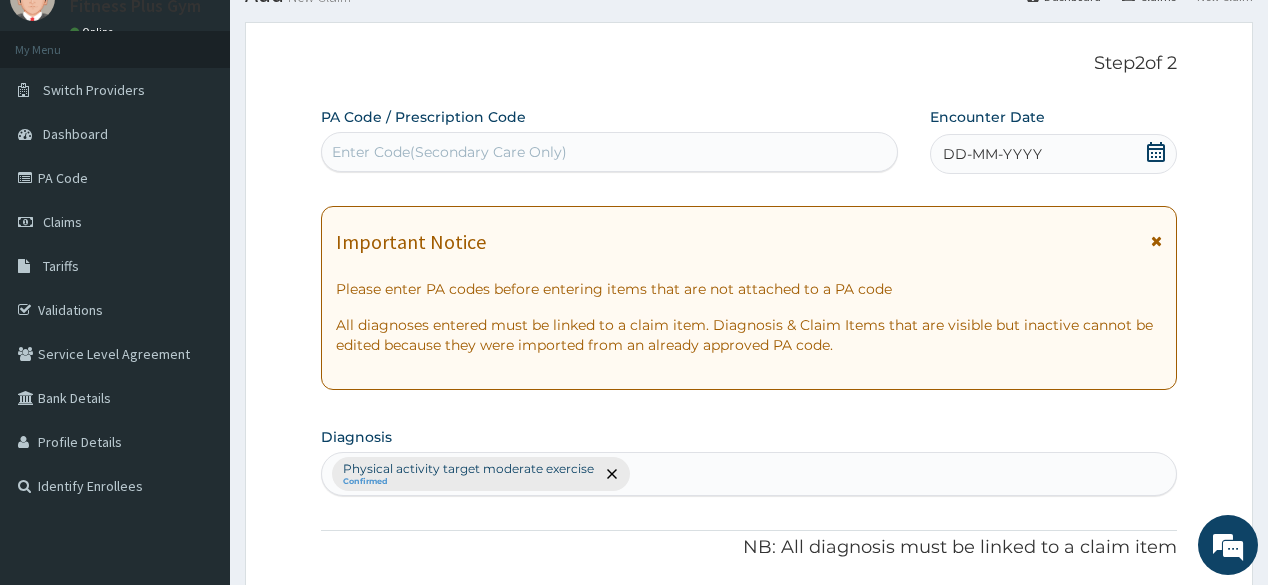 scroll, scrollTop: 0, scrollLeft: 0, axis: both 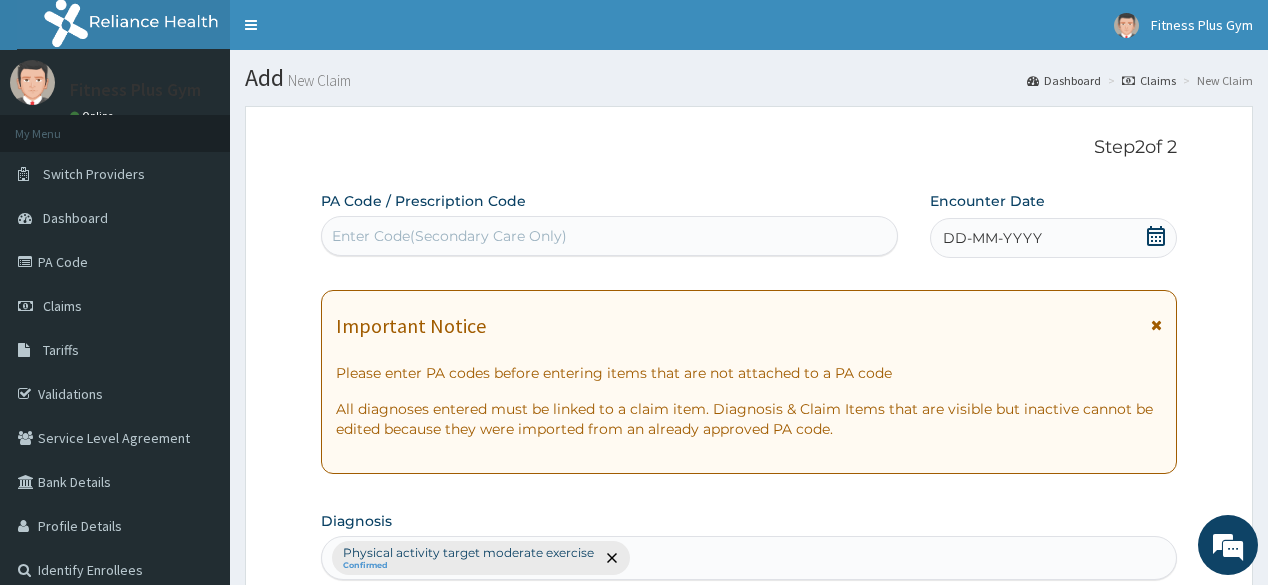 click on "Enter Code(Secondary Care Only)" at bounding box center [609, 236] 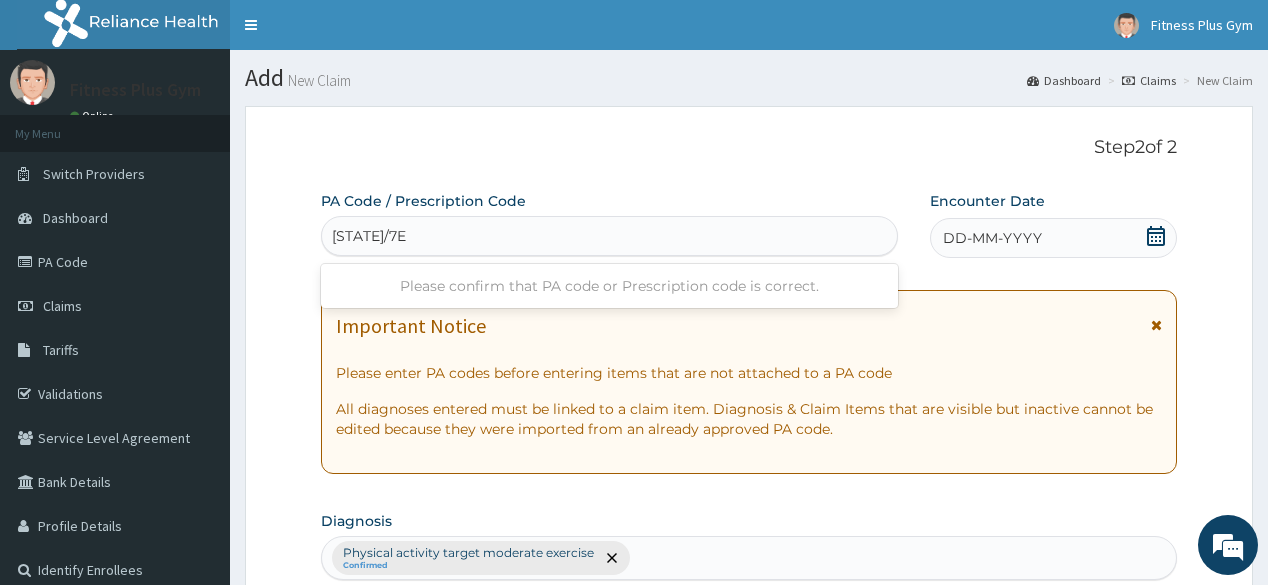 type on "PA/7EBCB6" 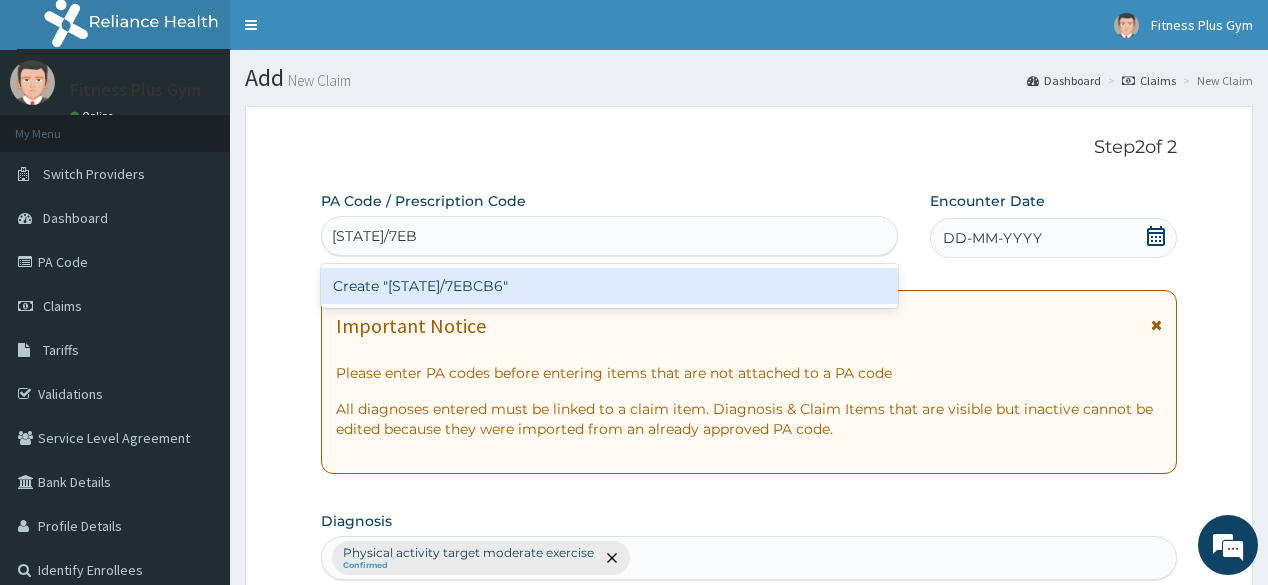 click on "Create "PA/7EBCB6"" at bounding box center (609, 286) 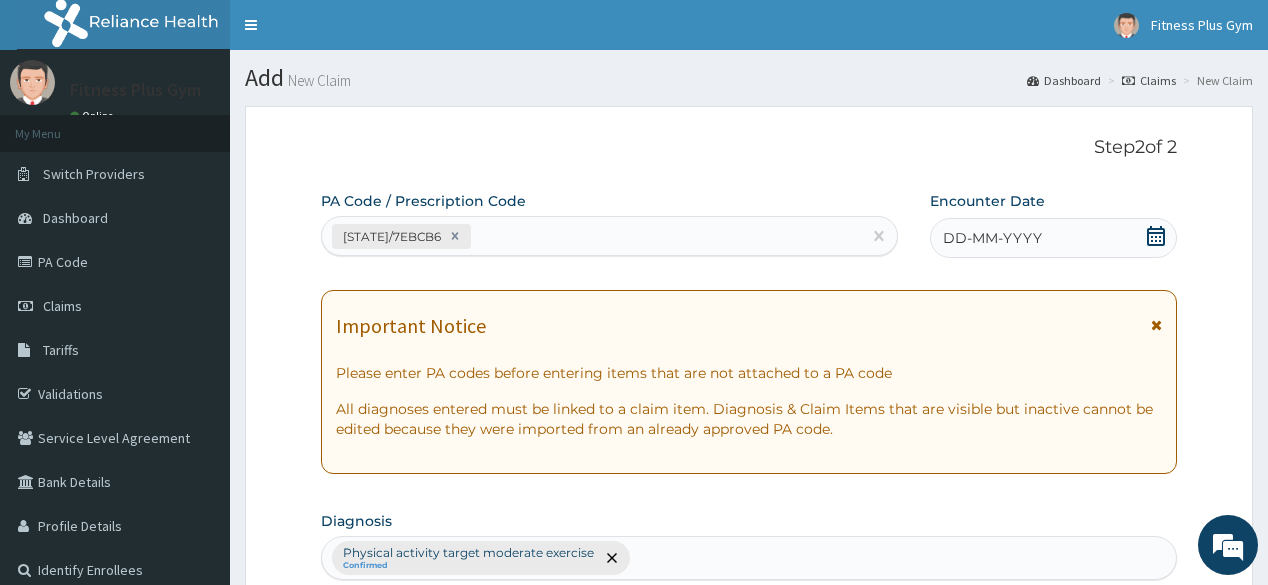 click on "DD-MM-YYYY" at bounding box center (992, 238) 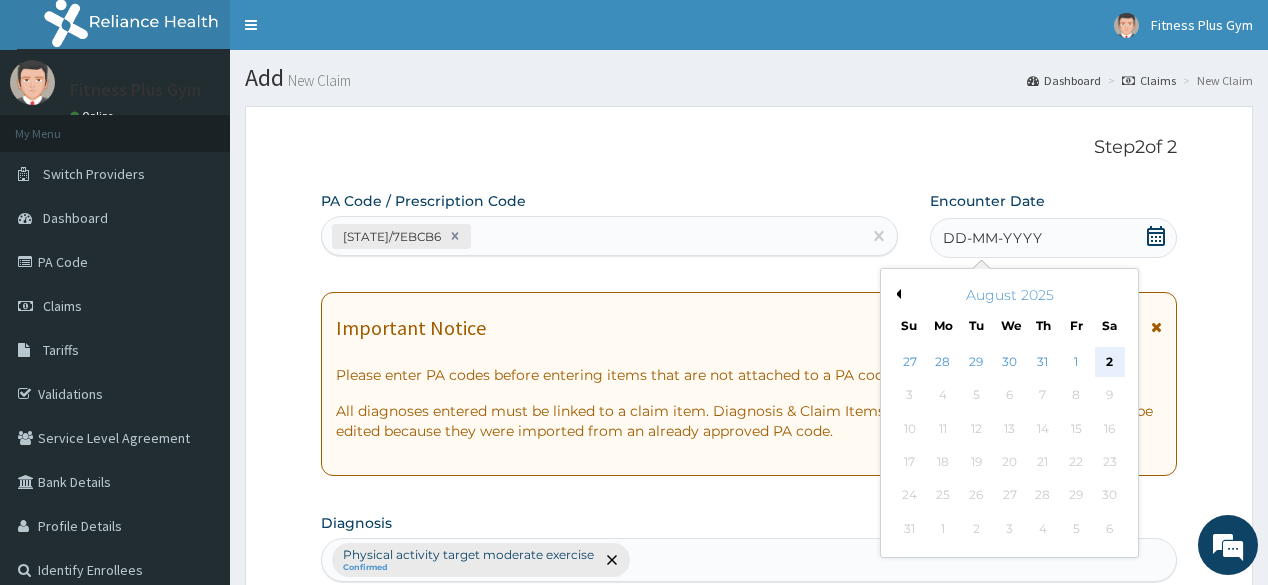 click on "2" at bounding box center [1109, 362] 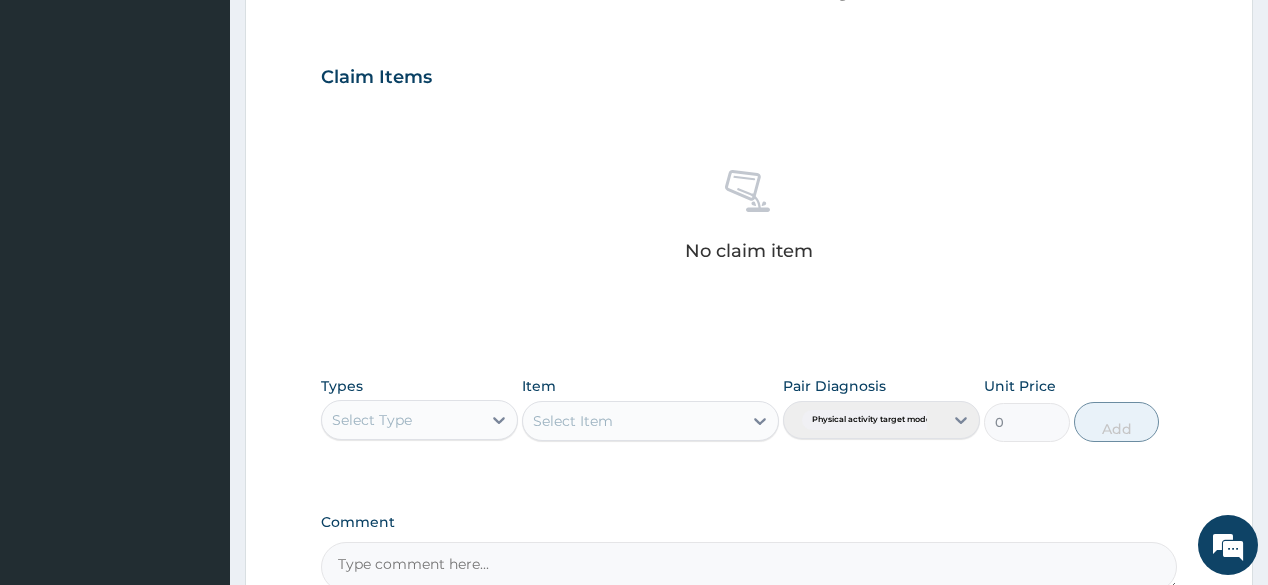 click on "Select Type" at bounding box center [419, 420] 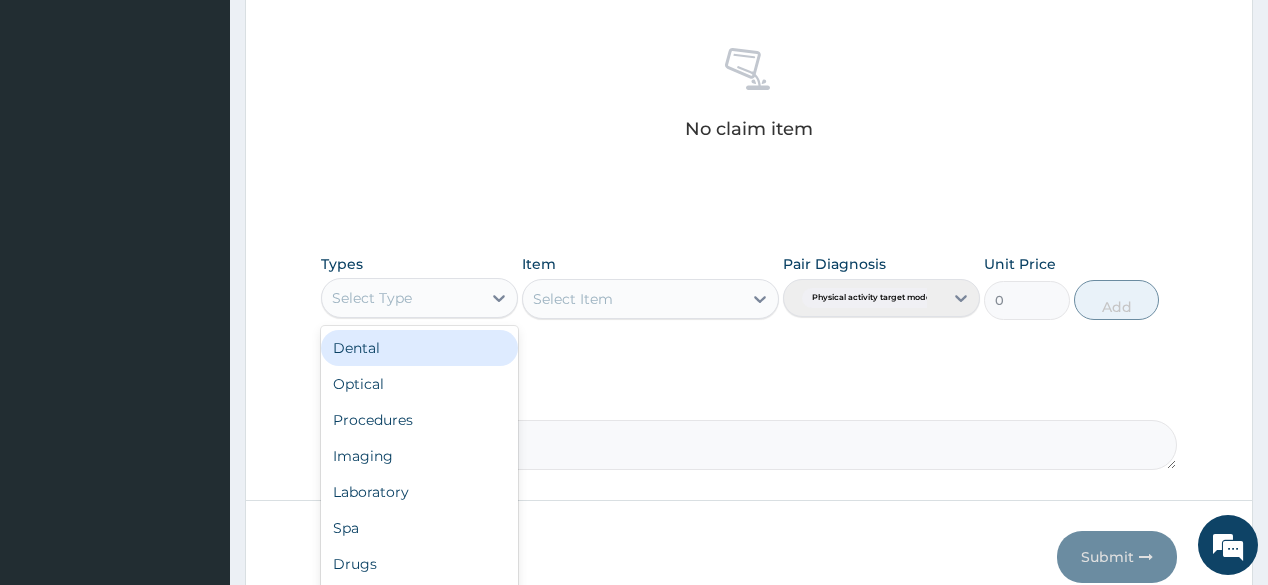 scroll, scrollTop: 855, scrollLeft: 0, axis: vertical 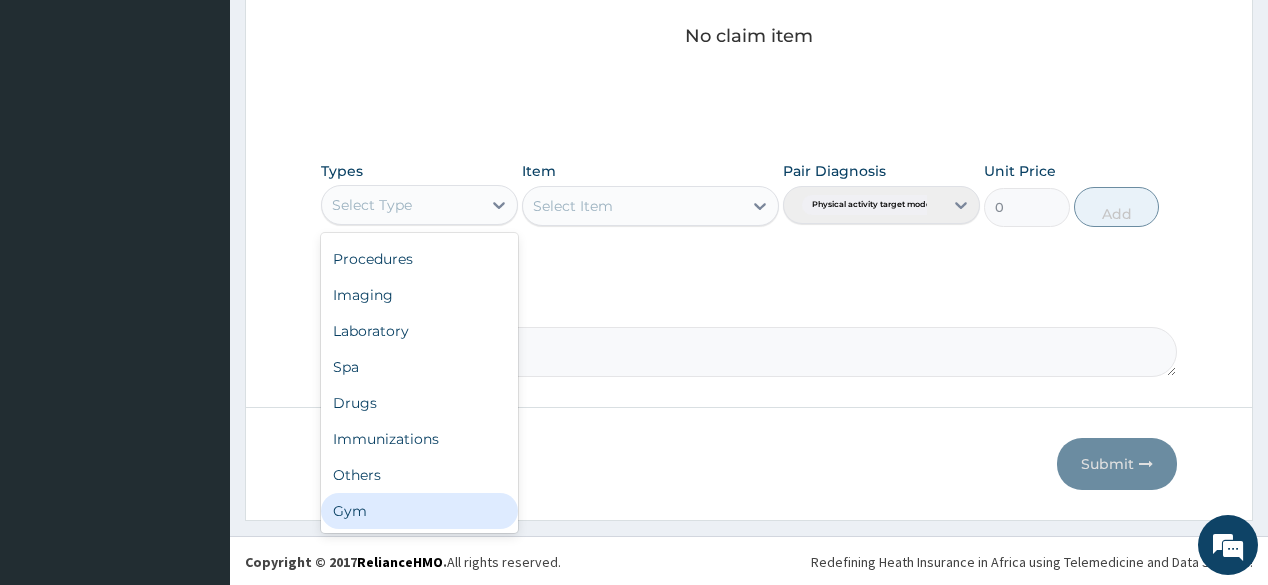 drag, startPoint x: 446, startPoint y: 513, endPoint x: 687, endPoint y: 231, distance: 370.95148 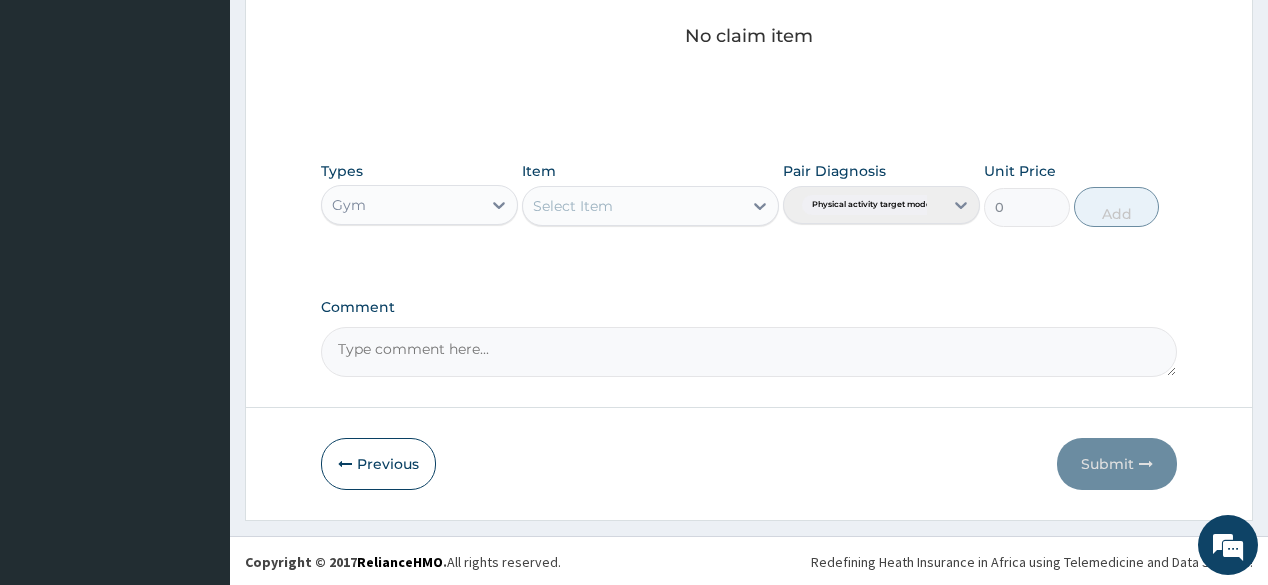 drag, startPoint x: 705, startPoint y: 199, endPoint x: 699, endPoint y: 217, distance: 18.973665 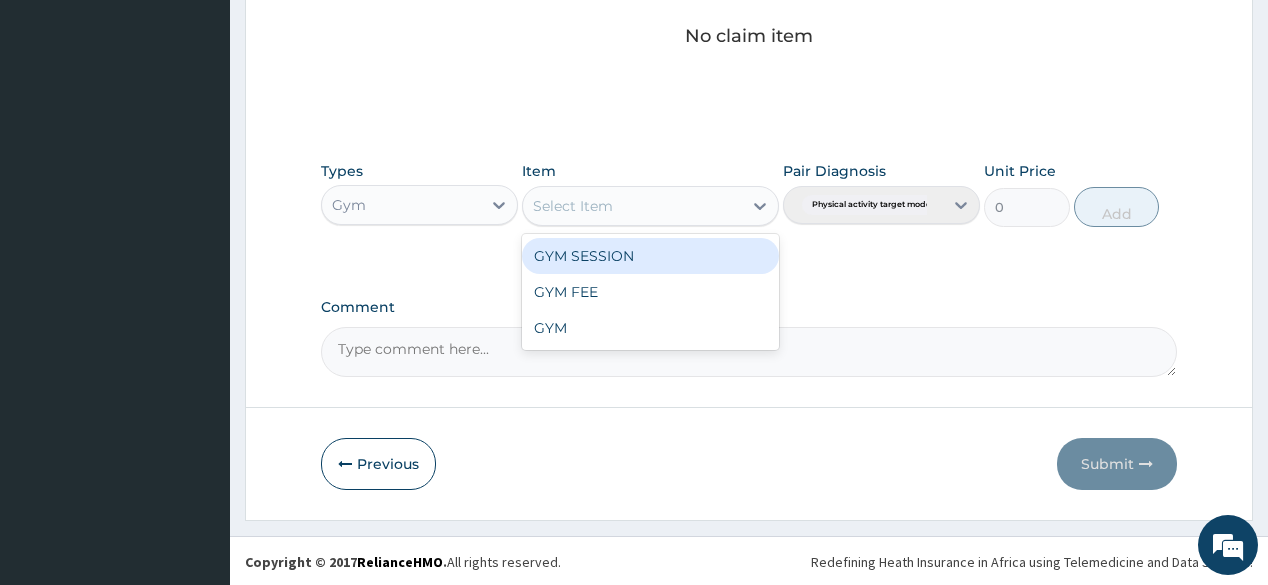 click on "GYM SESSION" at bounding box center (650, 256) 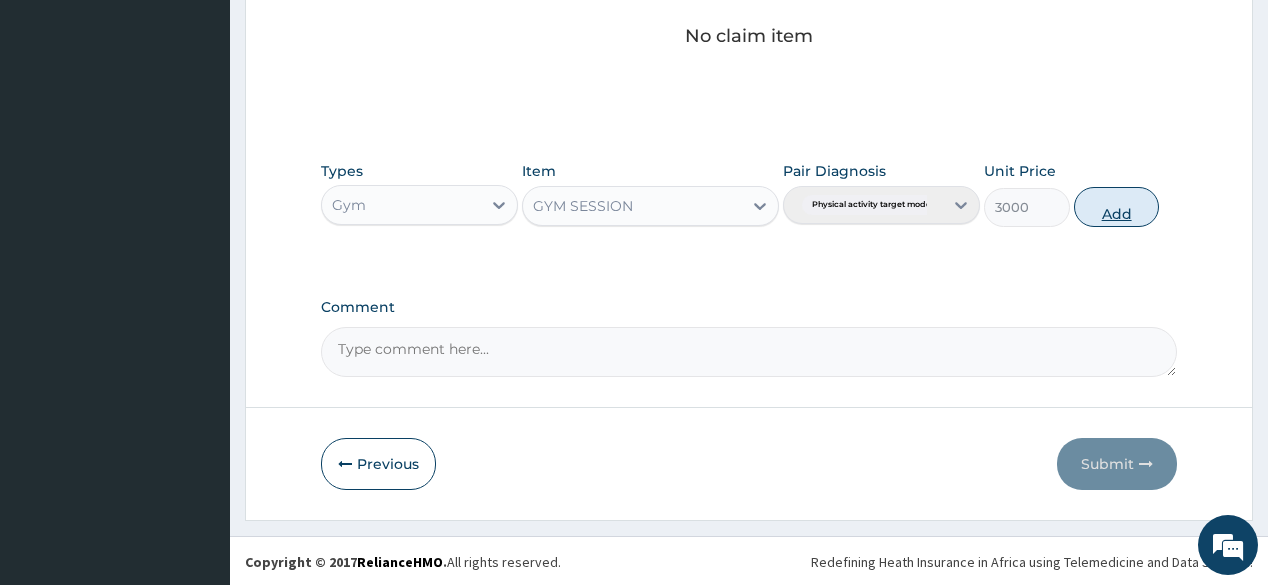 click on "Add" at bounding box center (1117, 207) 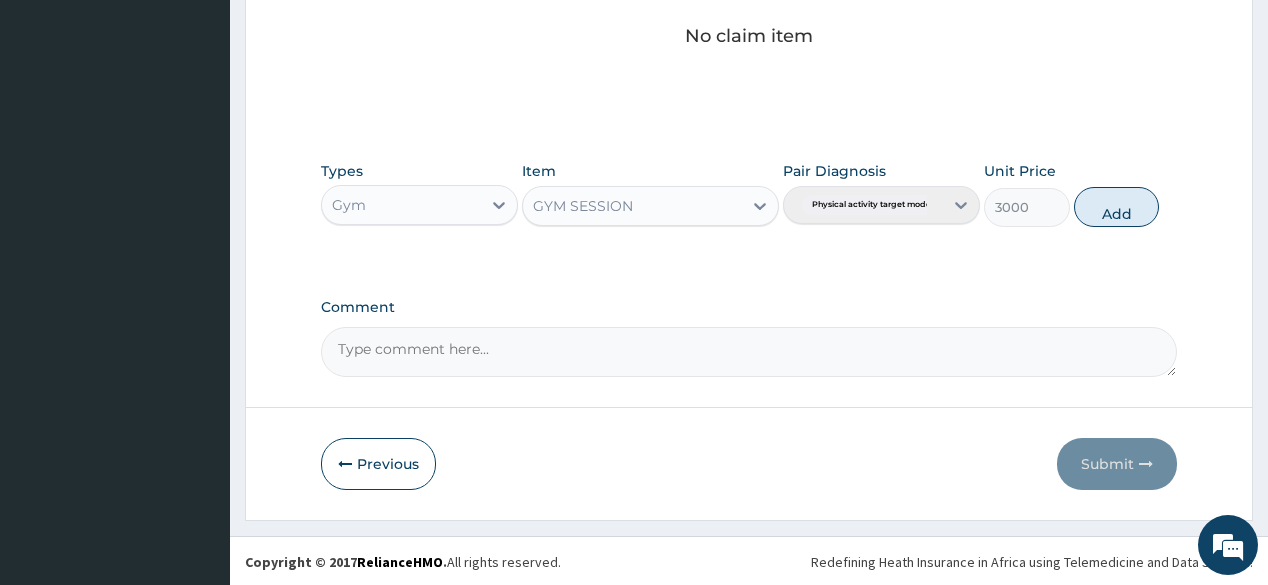 type on "0" 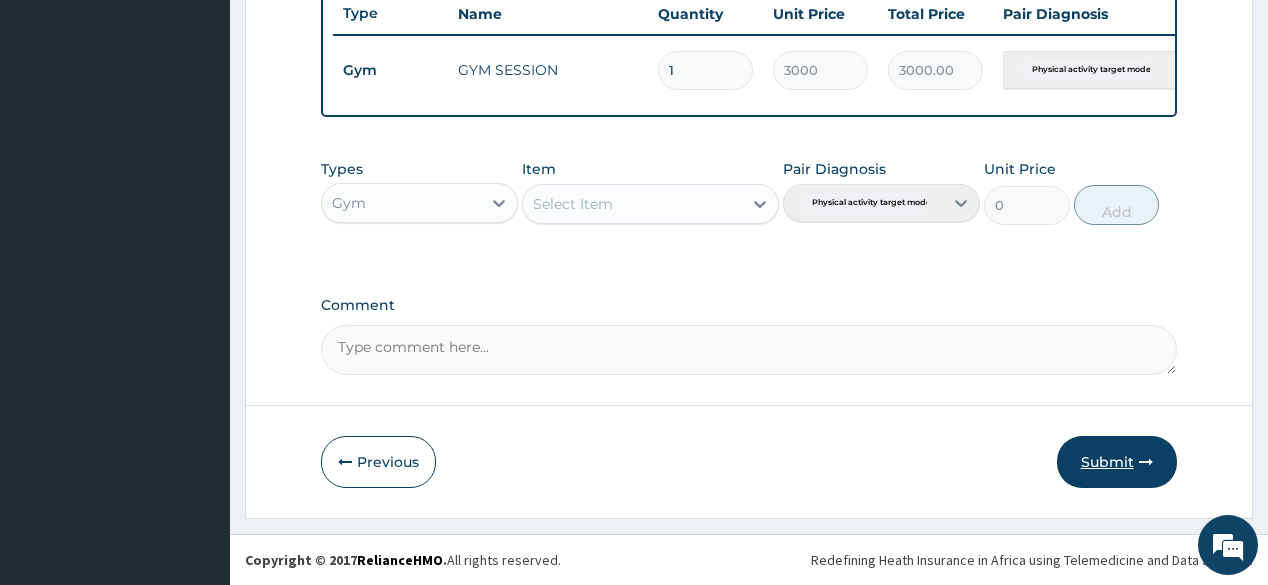 click on "Submit" at bounding box center (1117, 462) 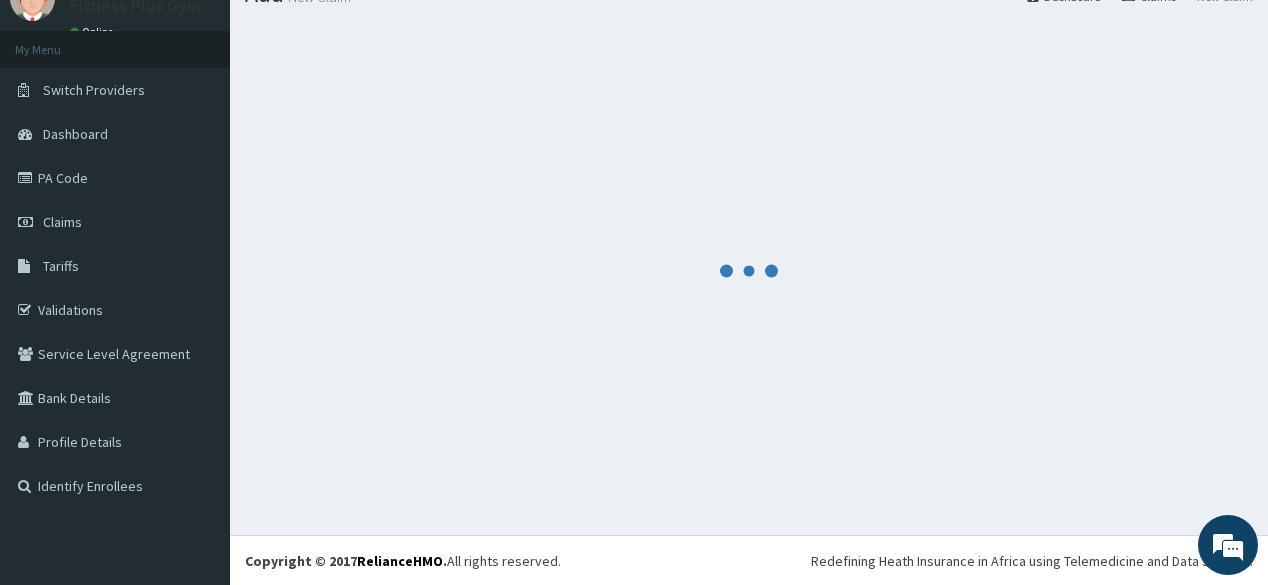 scroll, scrollTop: 771, scrollLeft: 0, axis: vertical 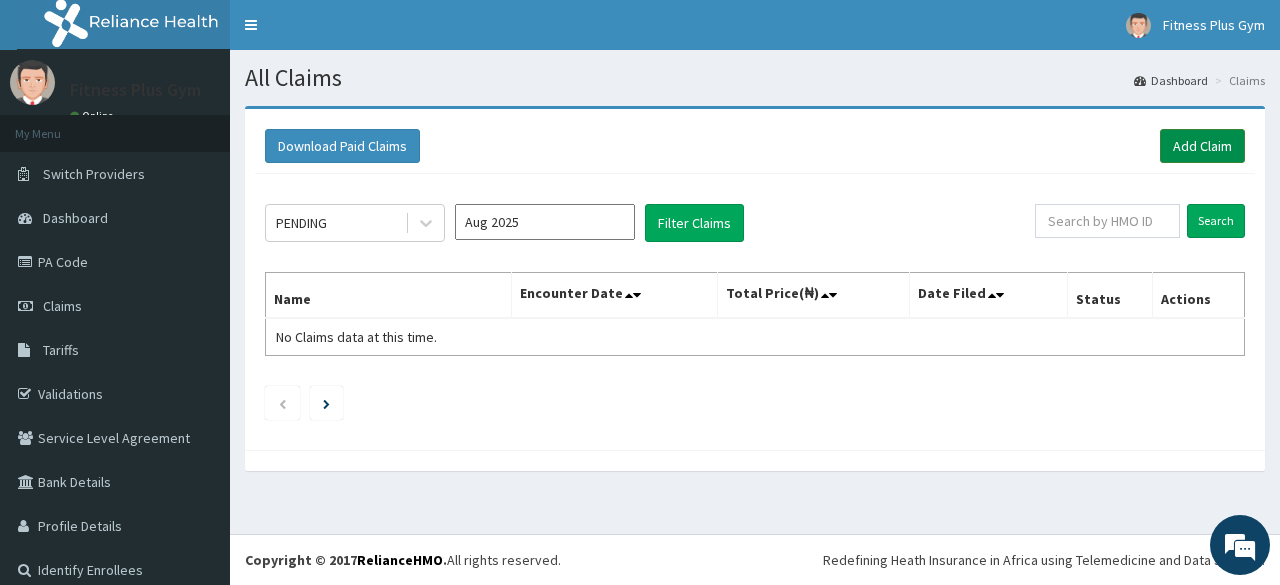 click on "Add Claim" at bounding box center [1202, 146] 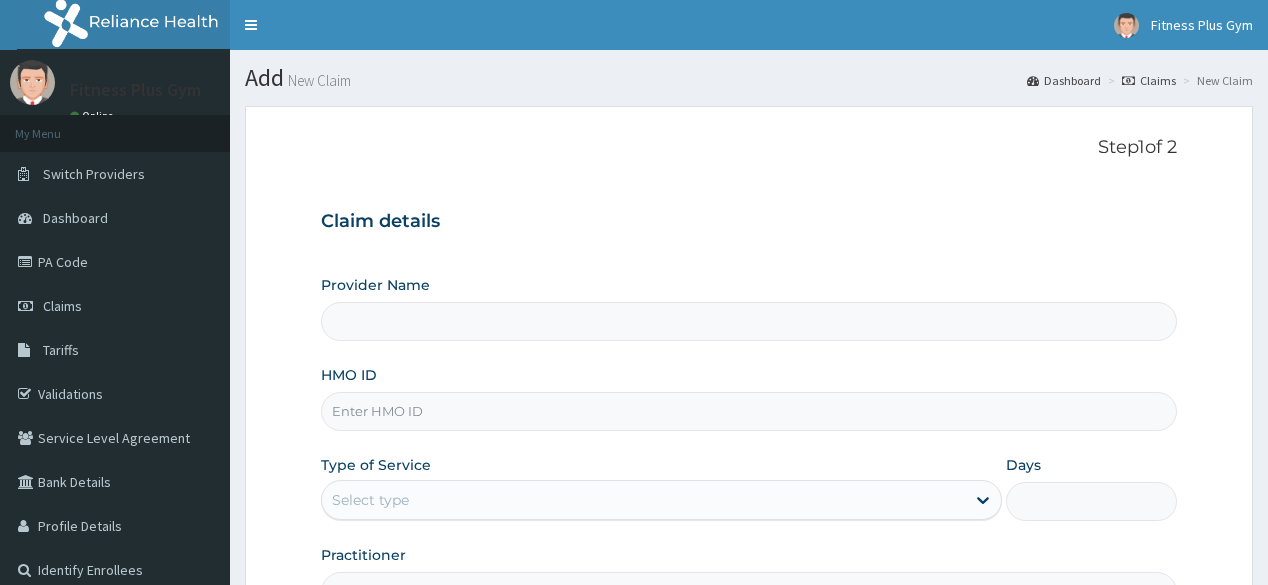 scroll, scrollTop: 0, scrollLeft: 0, axis: both 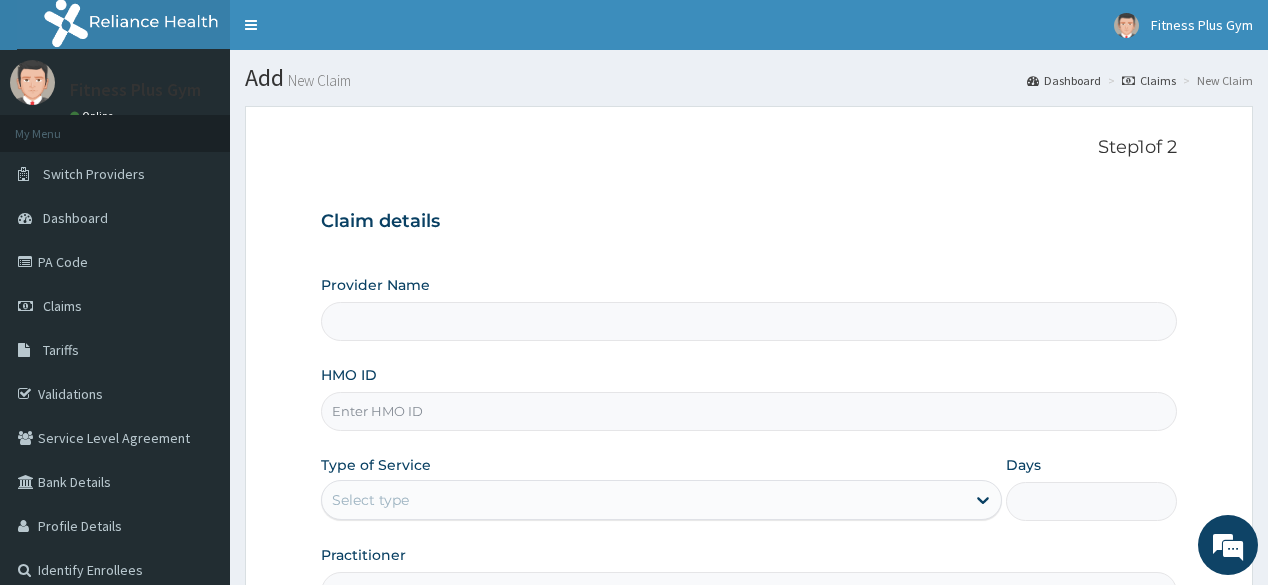 type on "Fitness plus Gym" 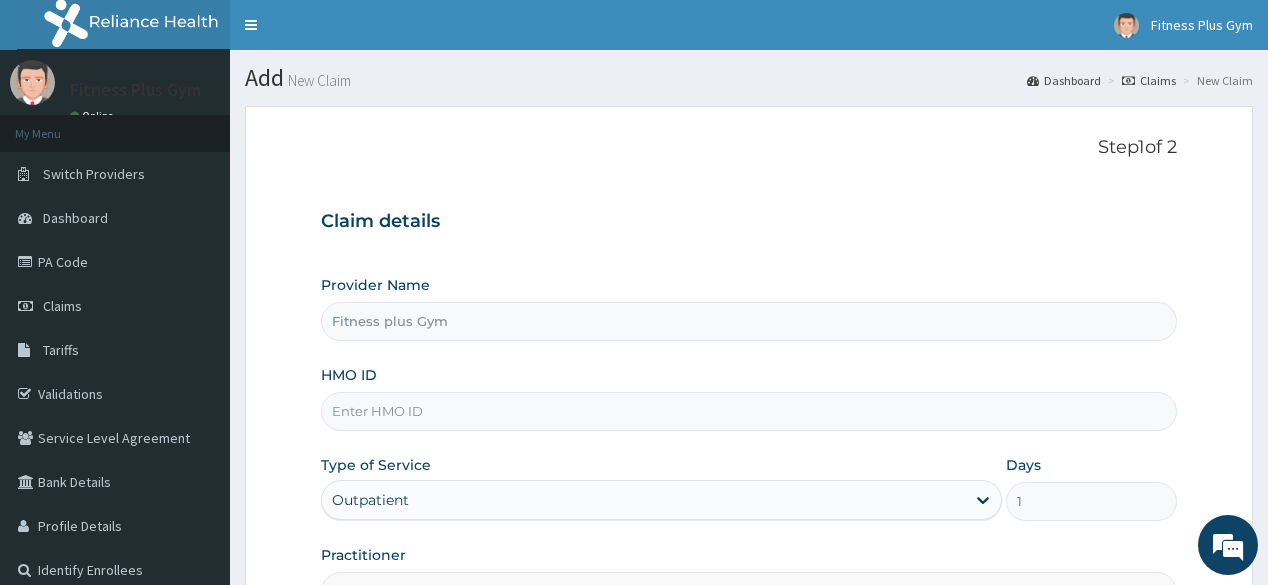 click on "HMO ID" at bounding box center [748, 411] 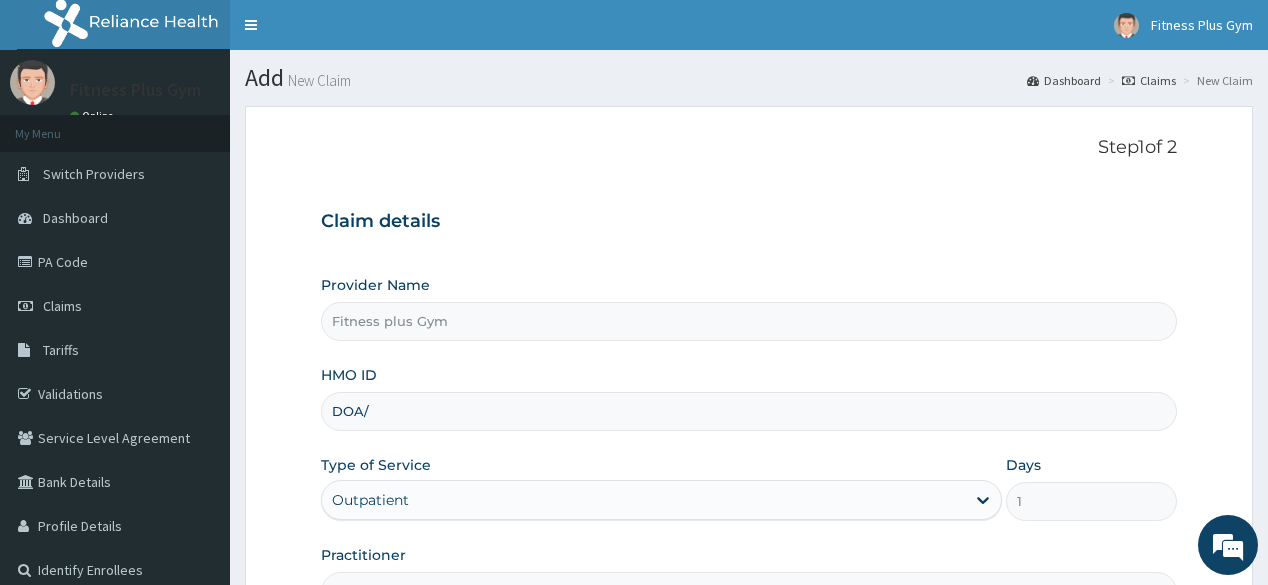 scroll, scrollTop: 0, scrollLeft: 0, axis: both 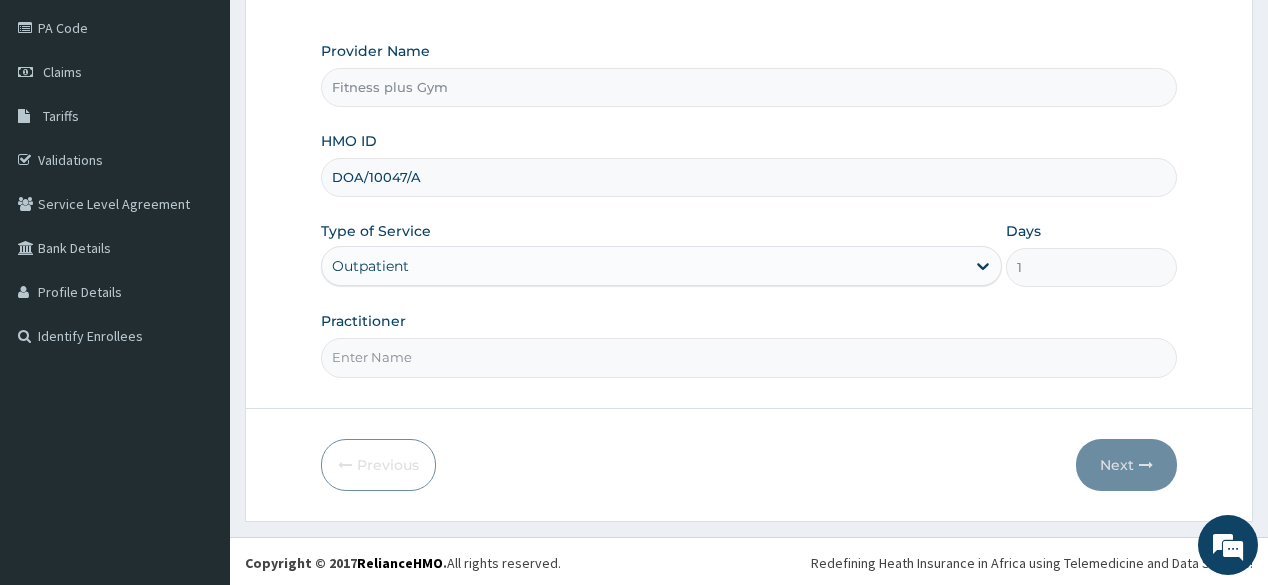 drag, startPoint x: 484, startPoint y: 358, endPoint x: 501, endPoint y: 422, distance: 66.21933 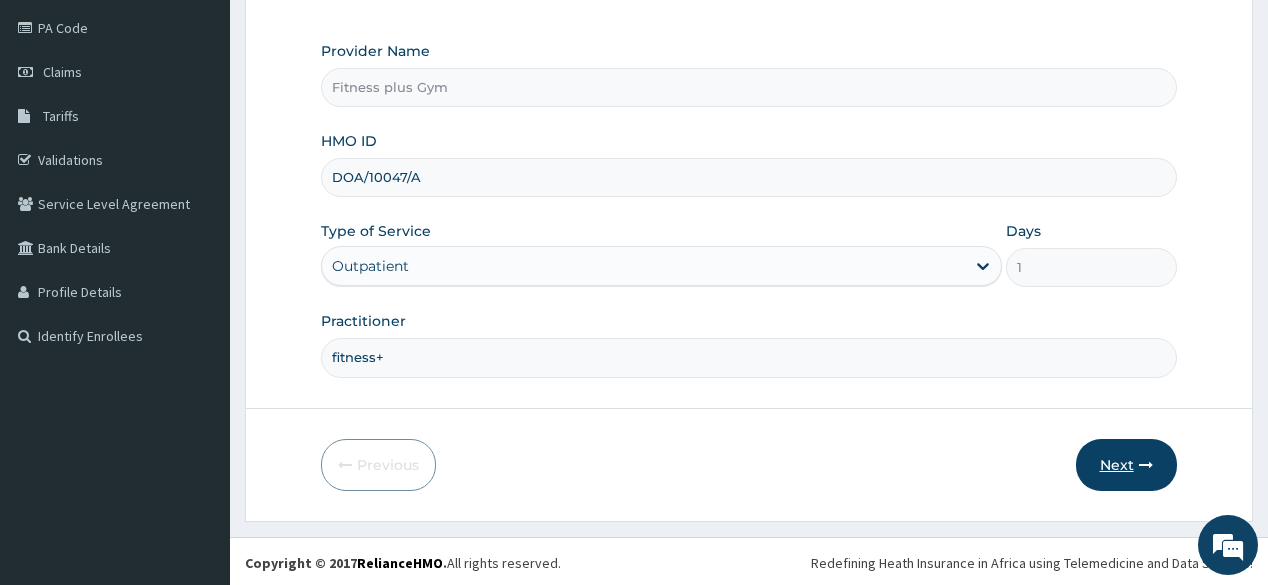 type on "fitness+" 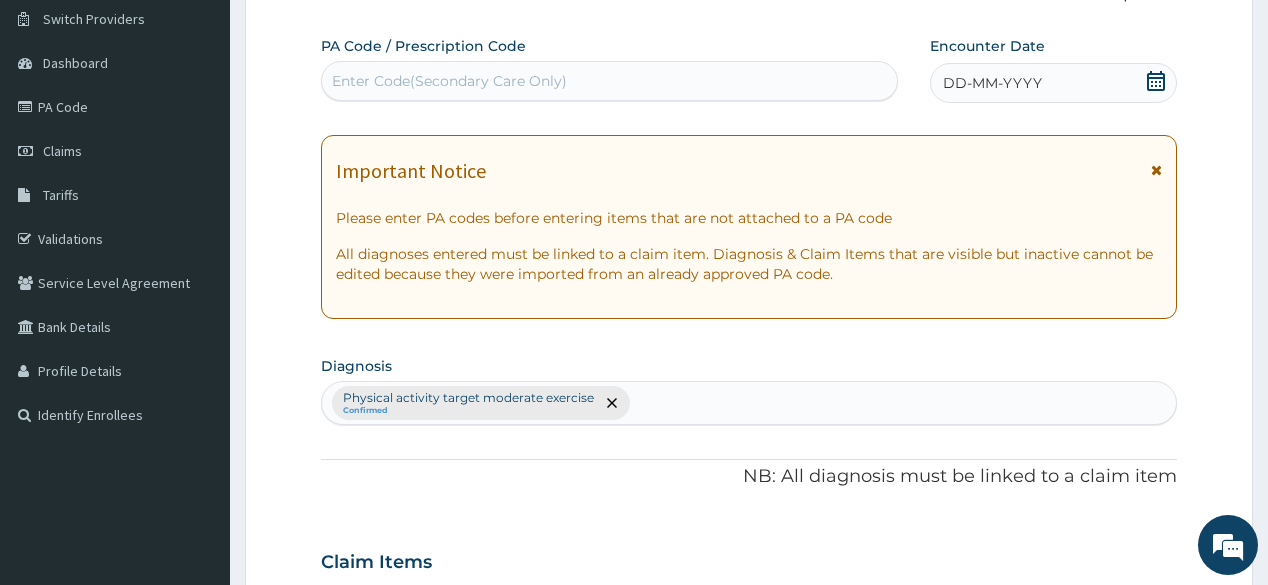 scroll, scrollTop: 0, scrollLeft: 0, axis: both 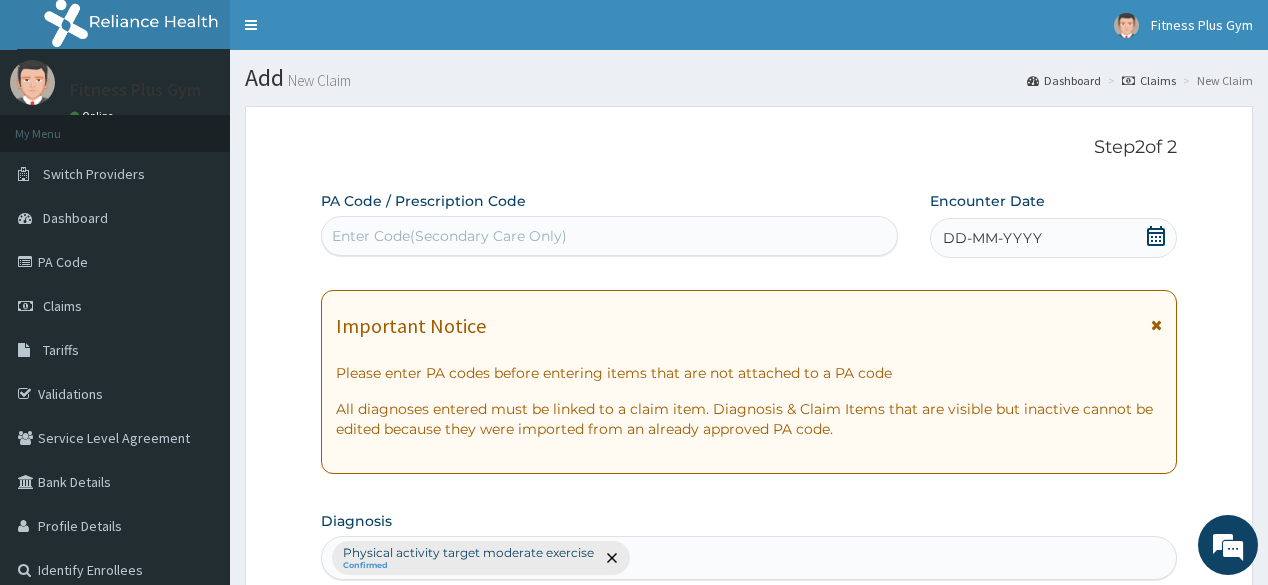 click on "Enter Code(Secondary Care Only)" at bounding box center [449, 236] 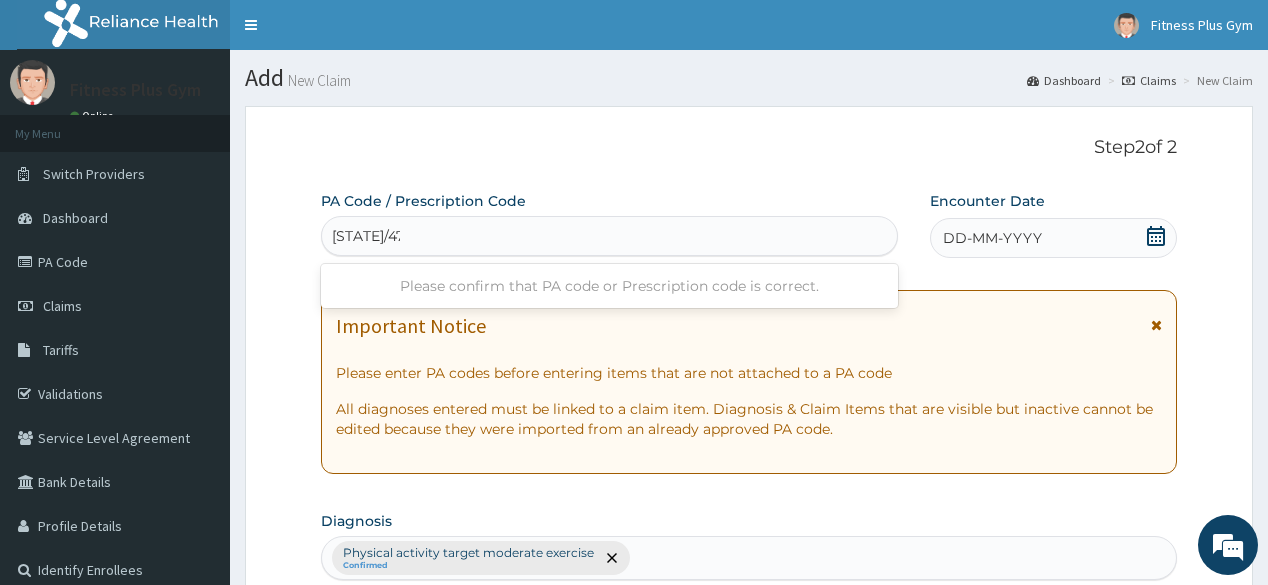 type on "PA/4742F7" 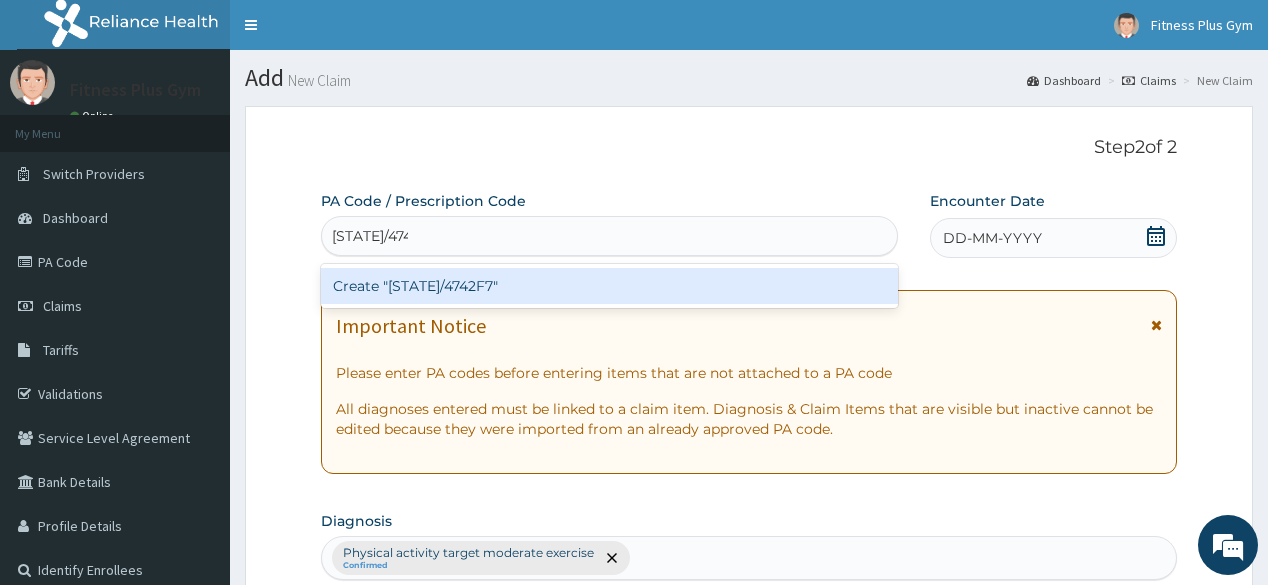 click on "Create "PA/4742F7"" at bounding box center [609, 286] 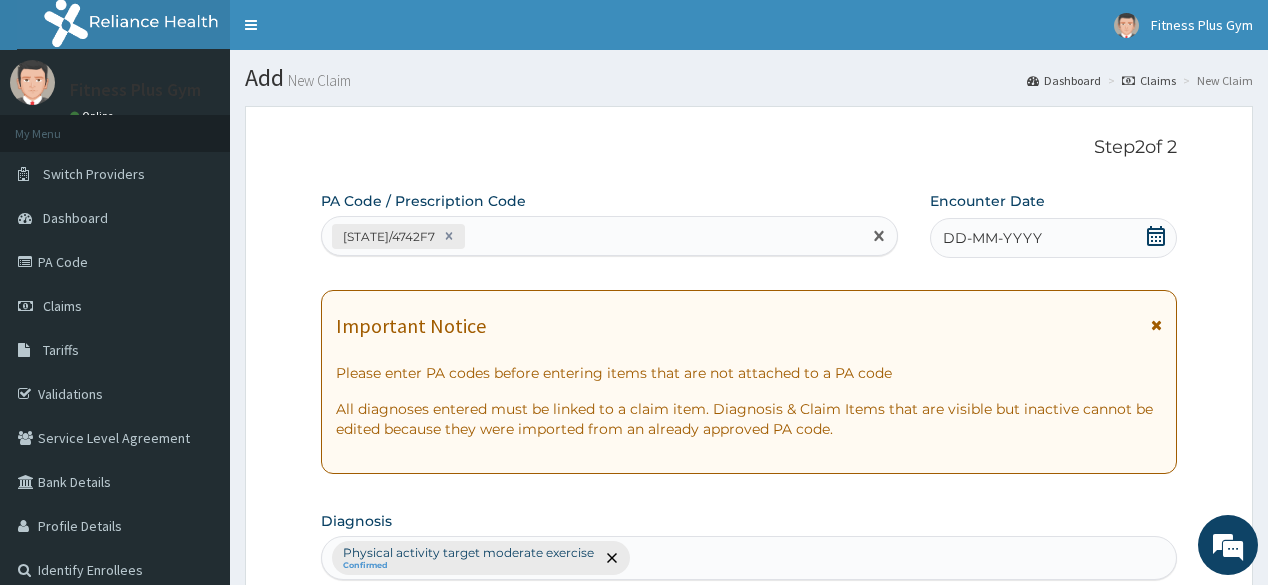 click on "DD-MM-YYYY" at bounding box center [1053, 238] 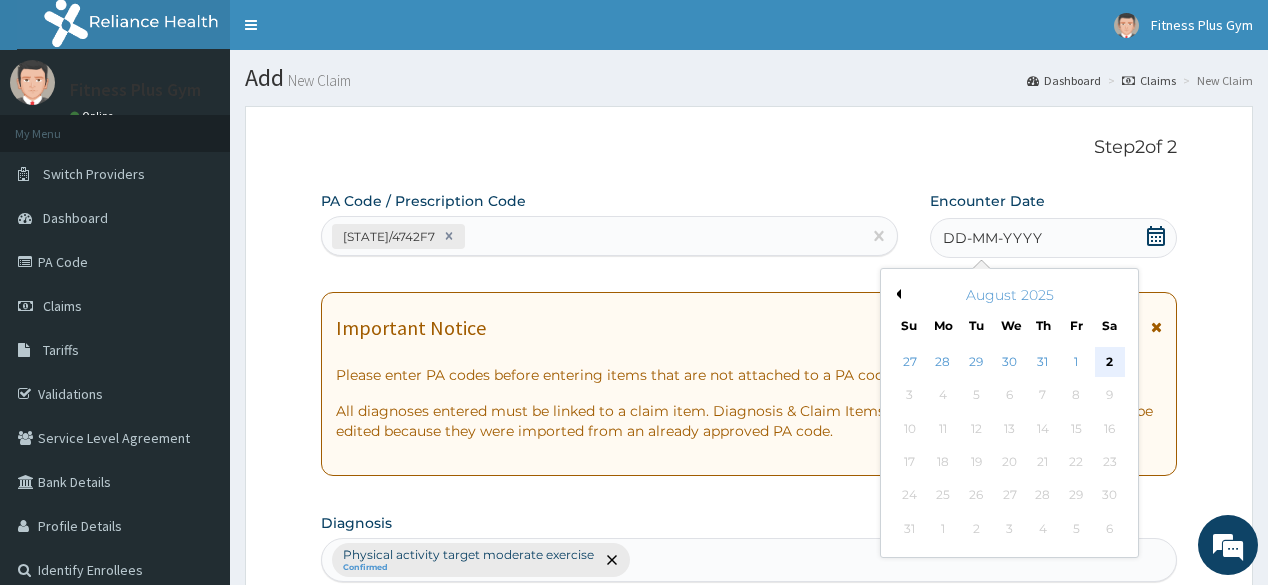 click on "2" at bounding box center (1109, 362) 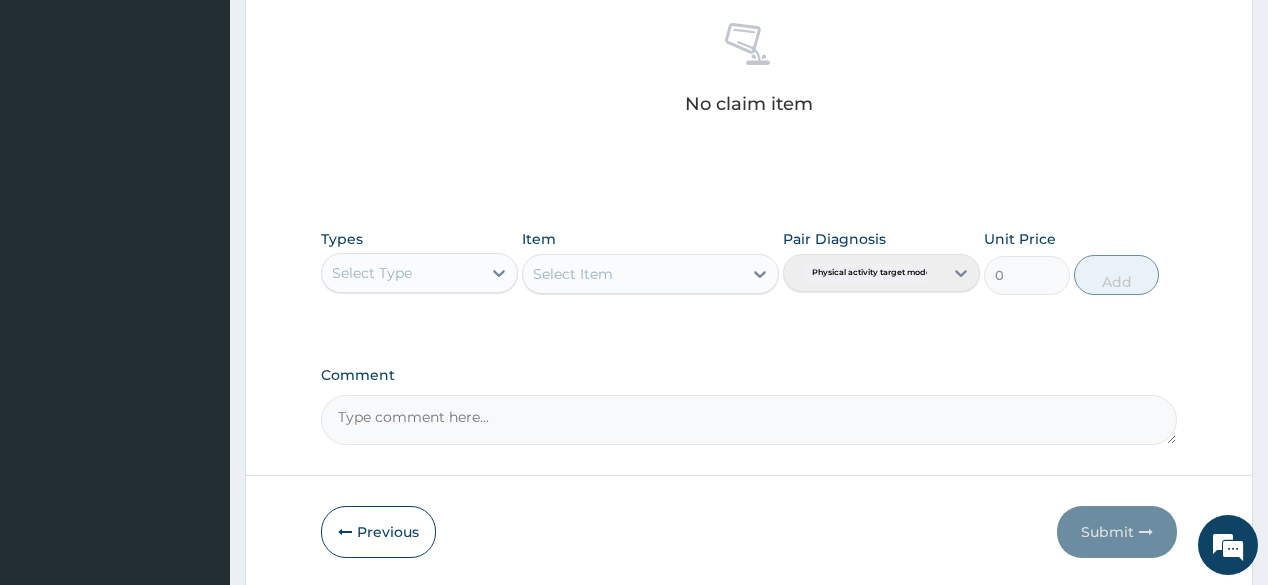 scroll, scrollTop: 800, scrollLeft: 0, axis: vertical 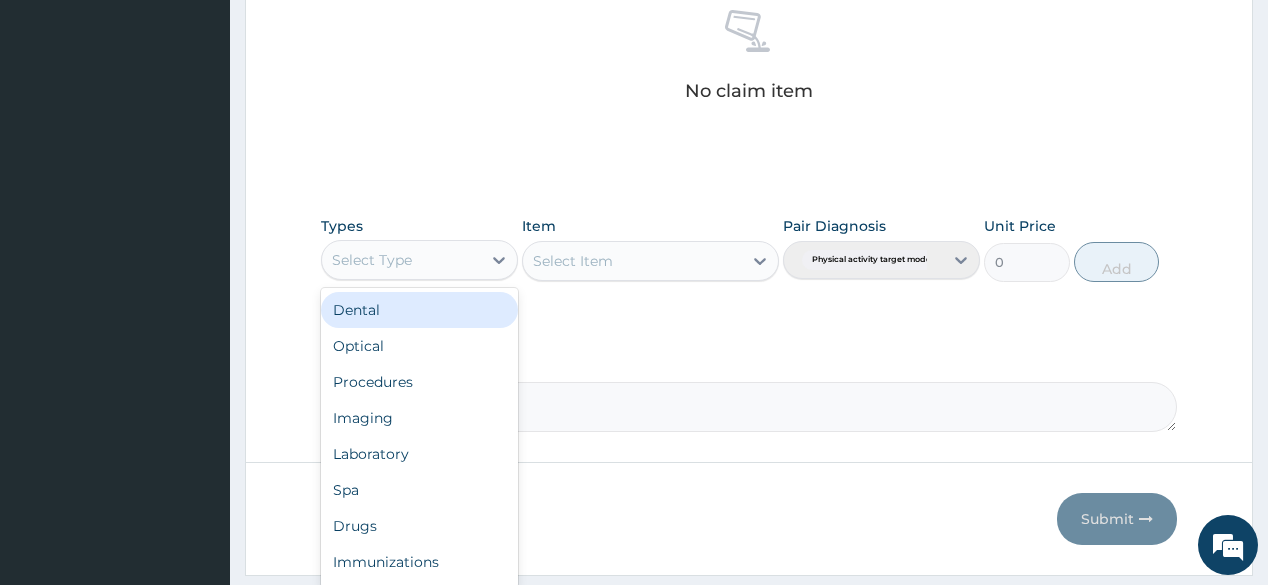 drag, startPoint x: 395, startPoint y: 248, endPoint x: 468, endPoint y: 359, distance: 132.8533 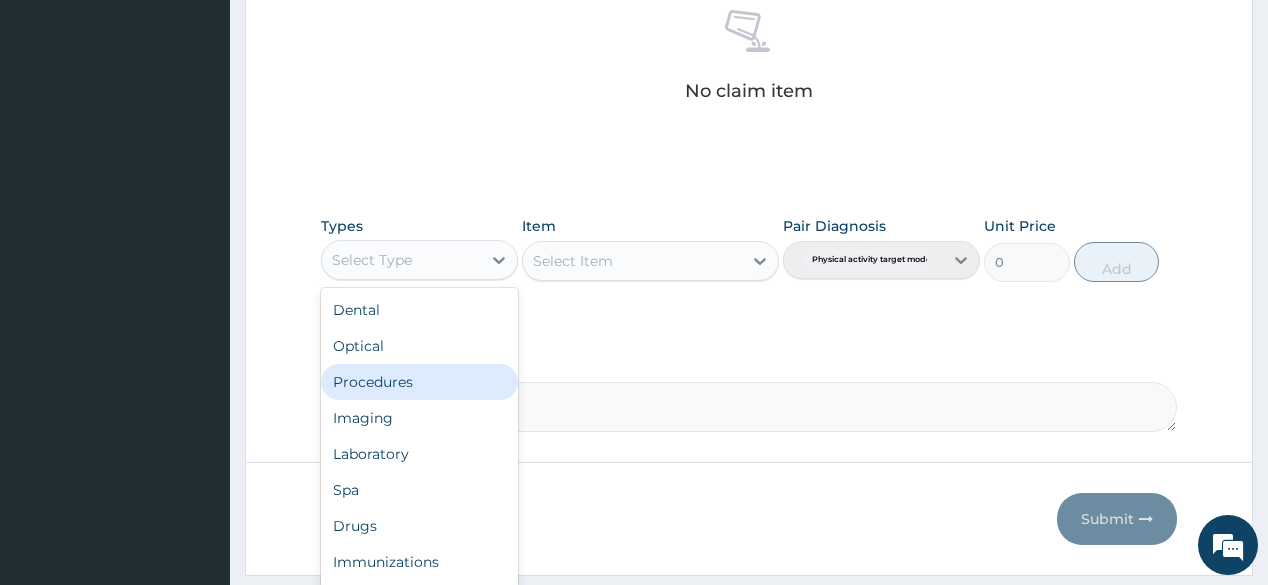 scroll, scrollTop: 68, scrollLeft: 0, axis: vertical 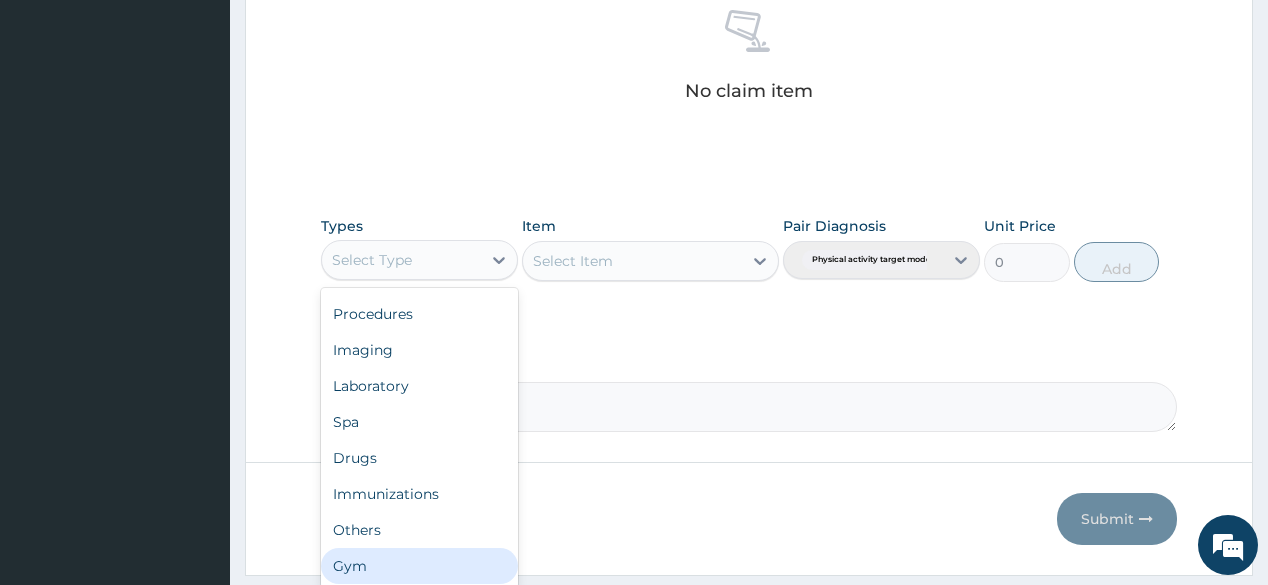 click on "Gym" at bounding box center (419, 566) 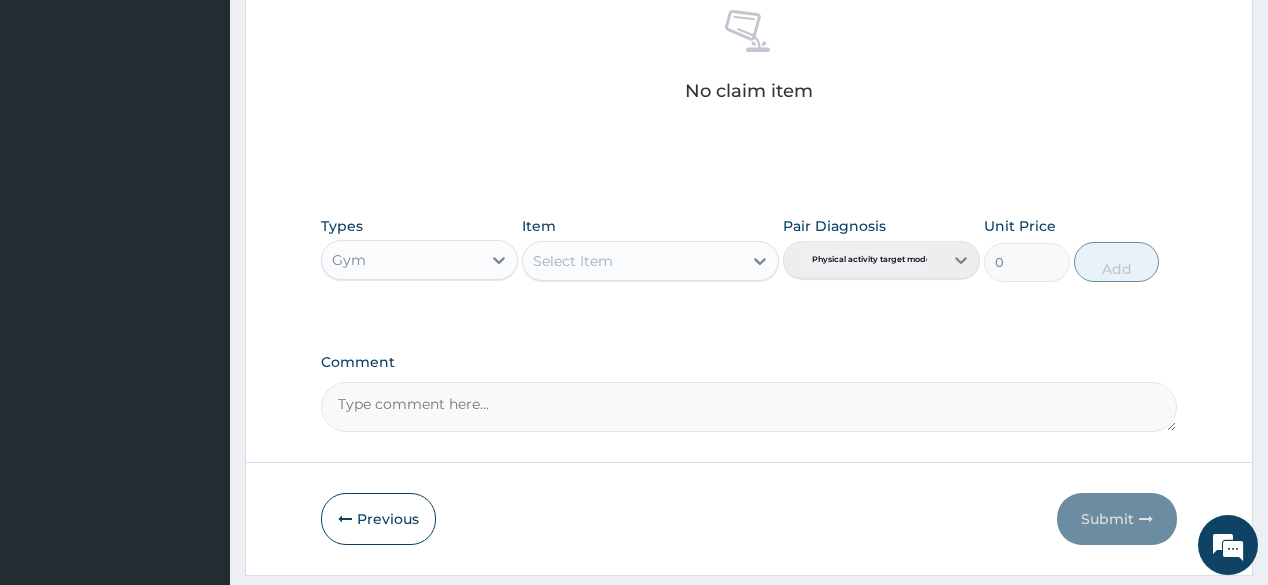 click on "Select Item" at bounding box center [632, 261] 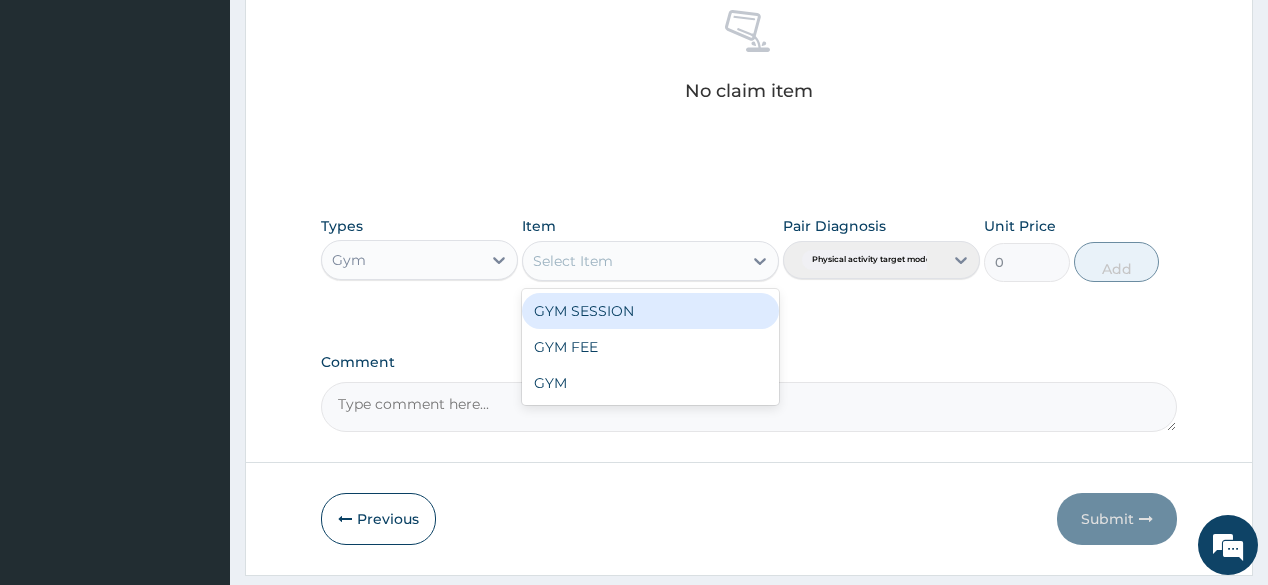 click on "GYM SESSION" at bounding box center [650, 311] 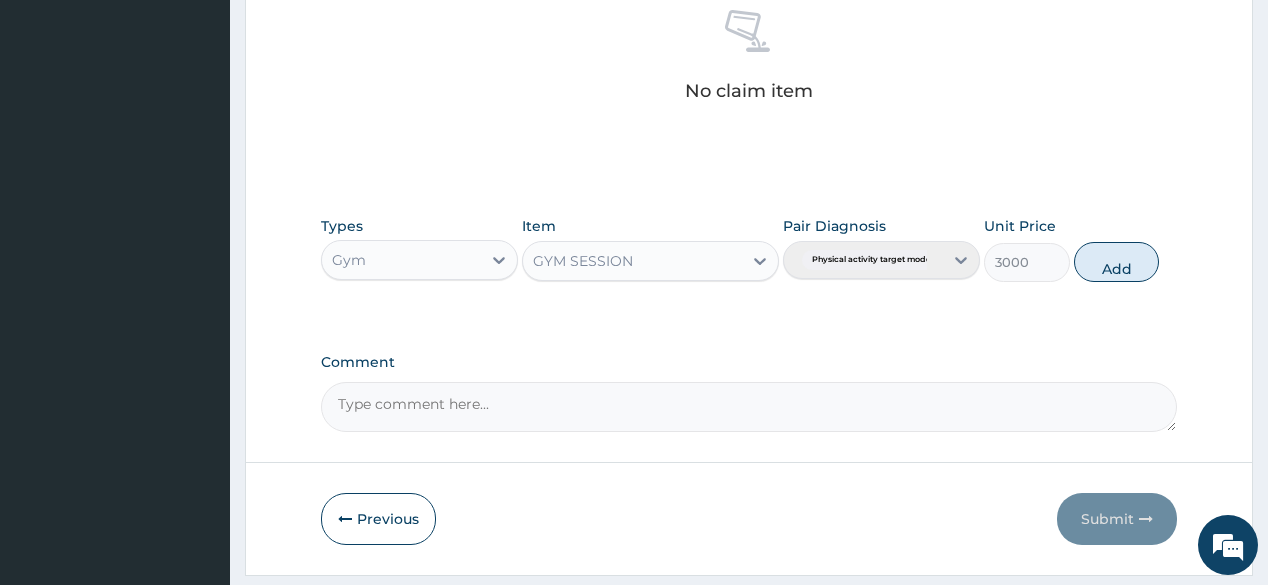 drag, startPoint x: 1114, startPoint y: 263, endPoint x: 1141, endPoint y: 320, distance: 63.07139 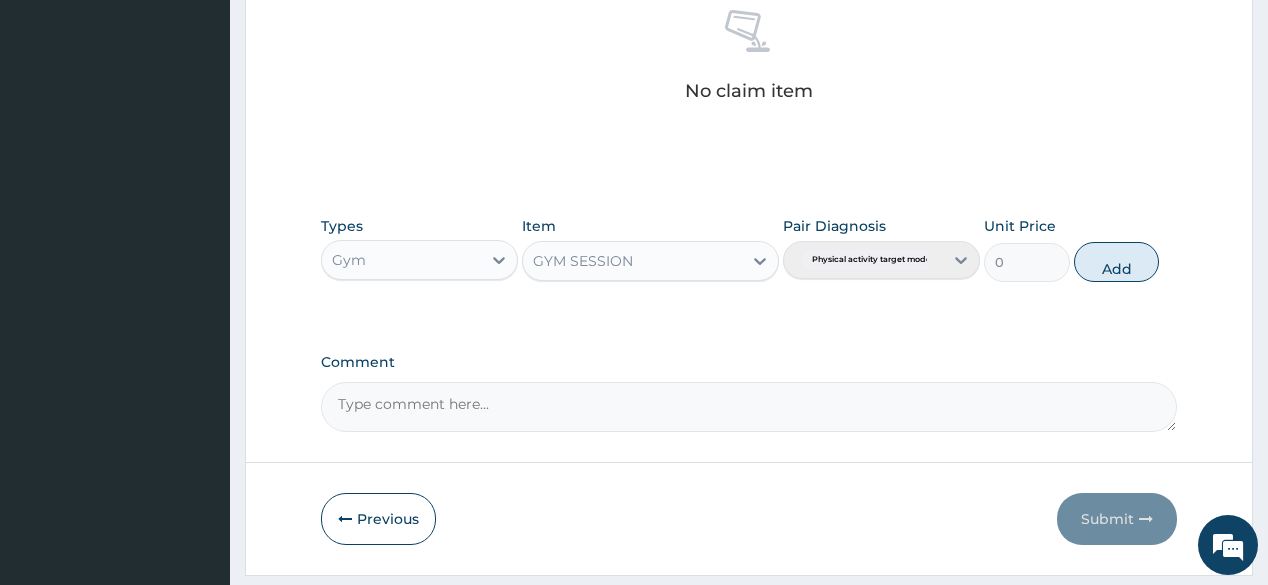 scroll, scrollTop: 771, scrollLeft: 0, axis: vertical 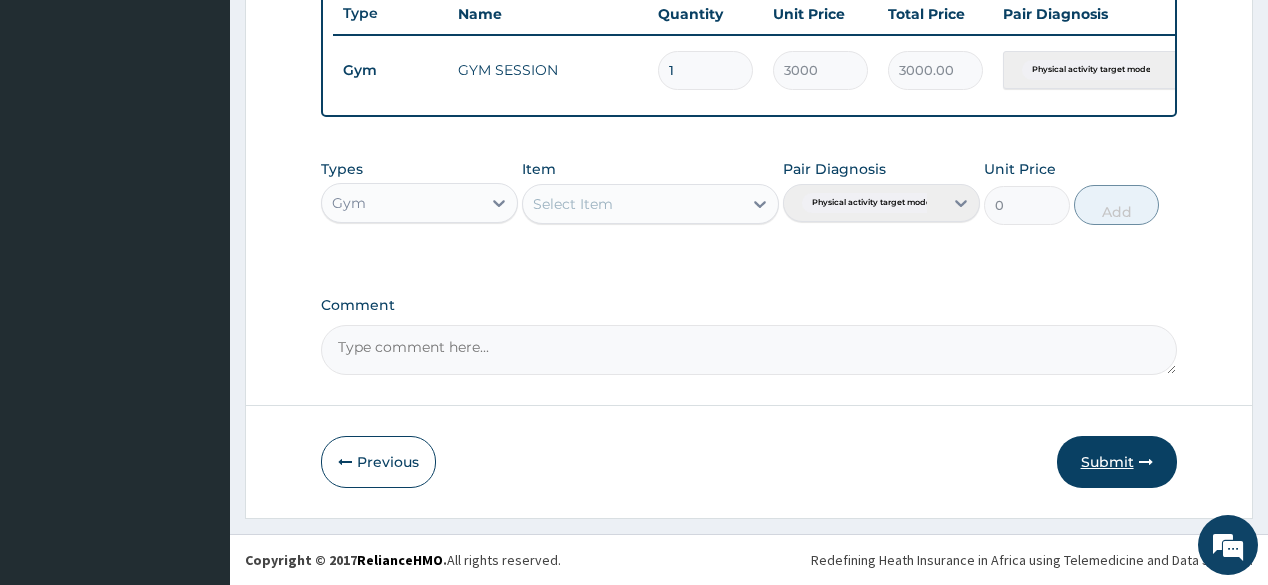 click on "Submit" at bounding box center [1117, 462] 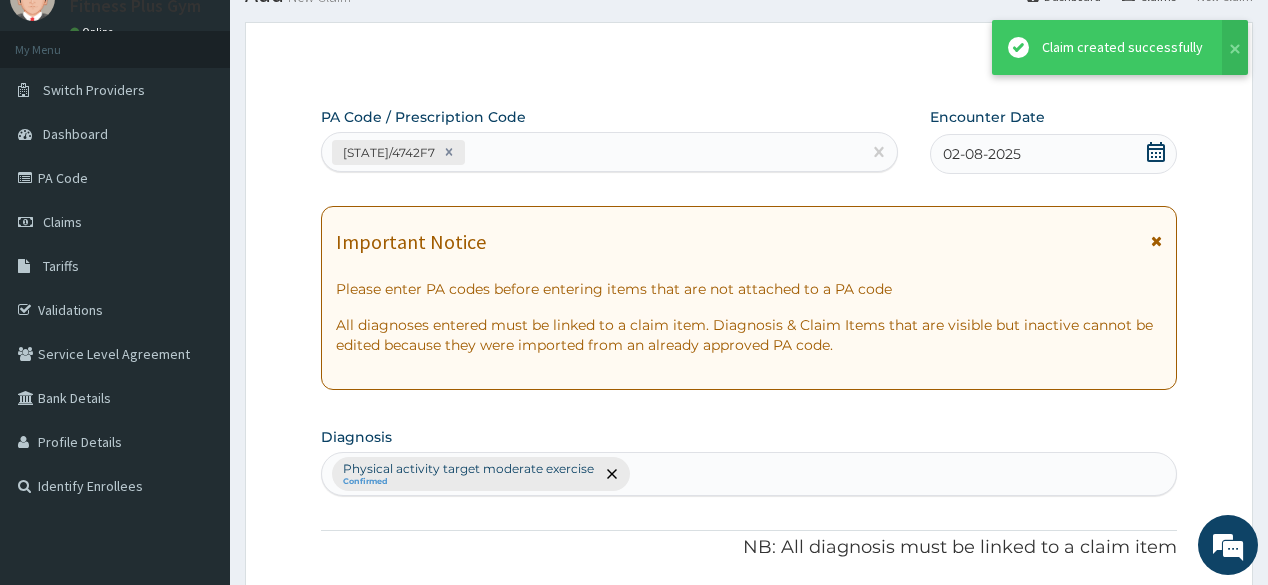 scroll, scrollTop: 771, scrollLeft: 0, axis: vertical 